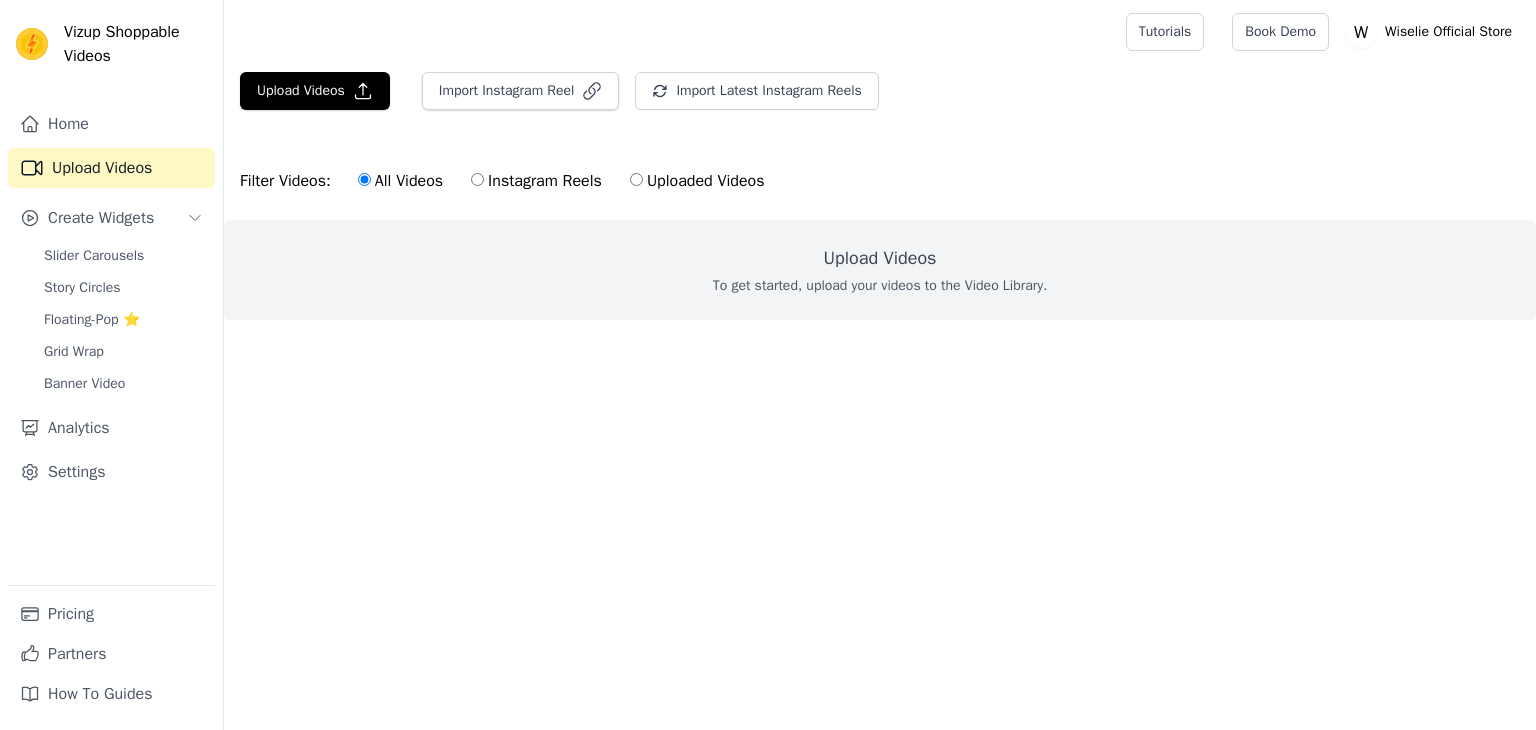 scroll, scrollTop: 0, scrollLeft: 0, axis: both 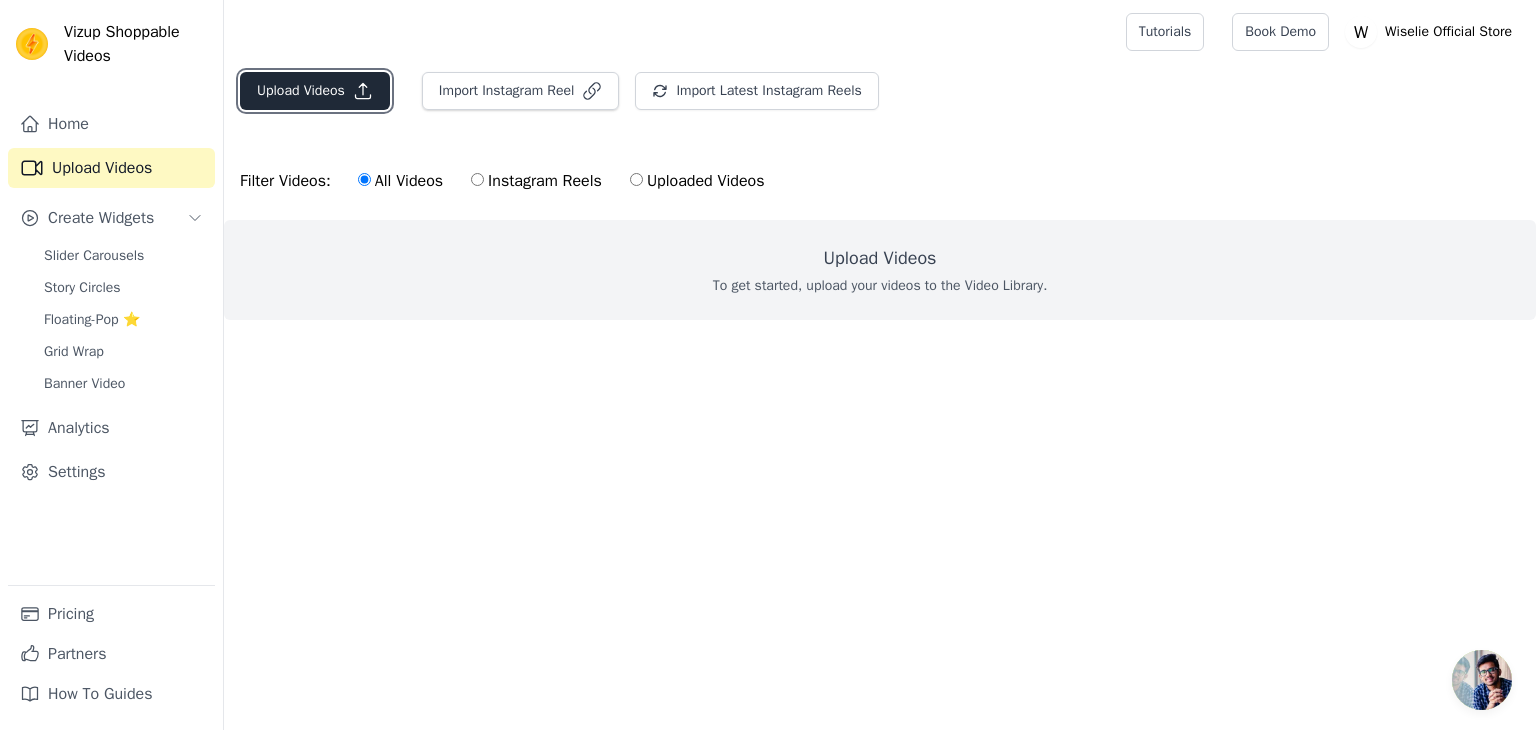 click on "Upload Videos" at bounding box center [315, 91] 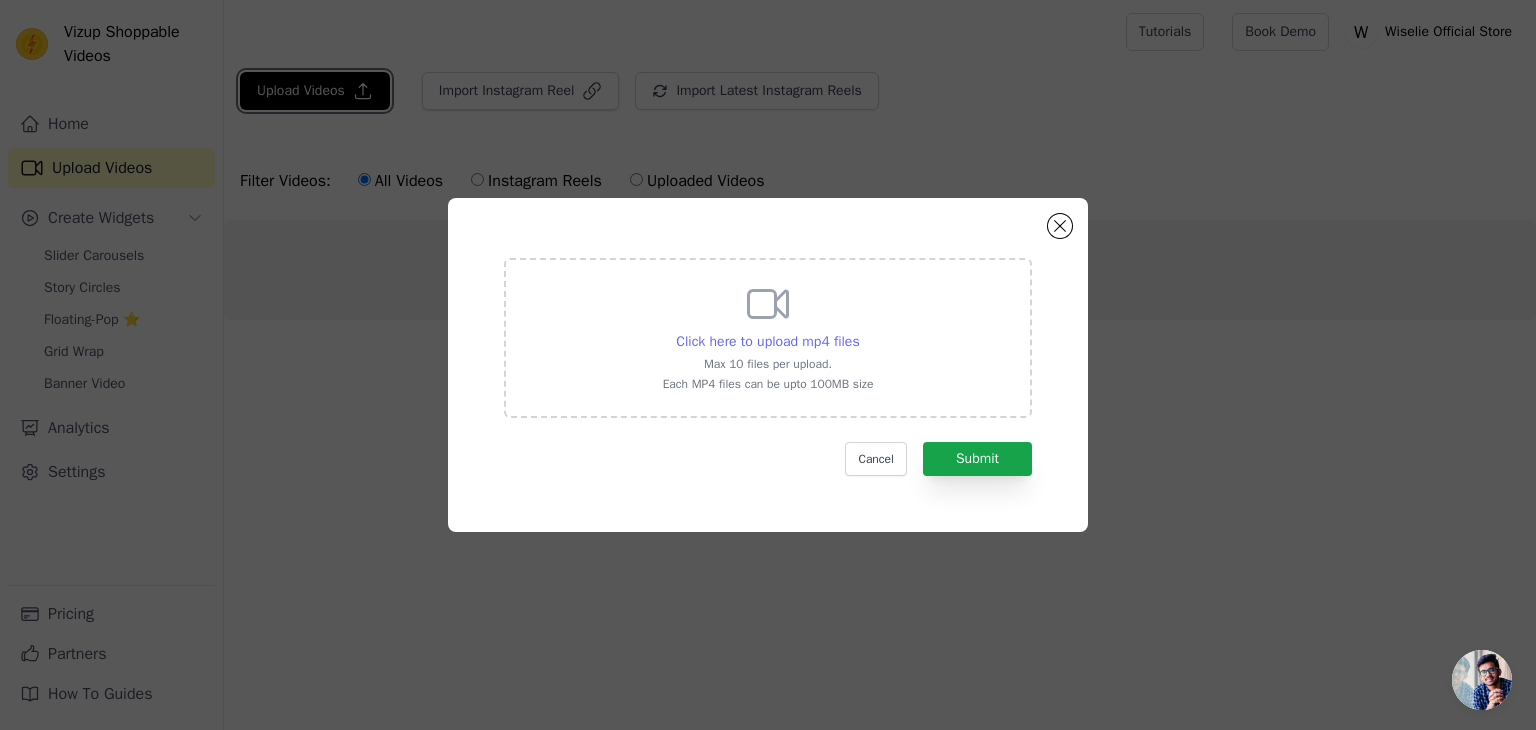 type 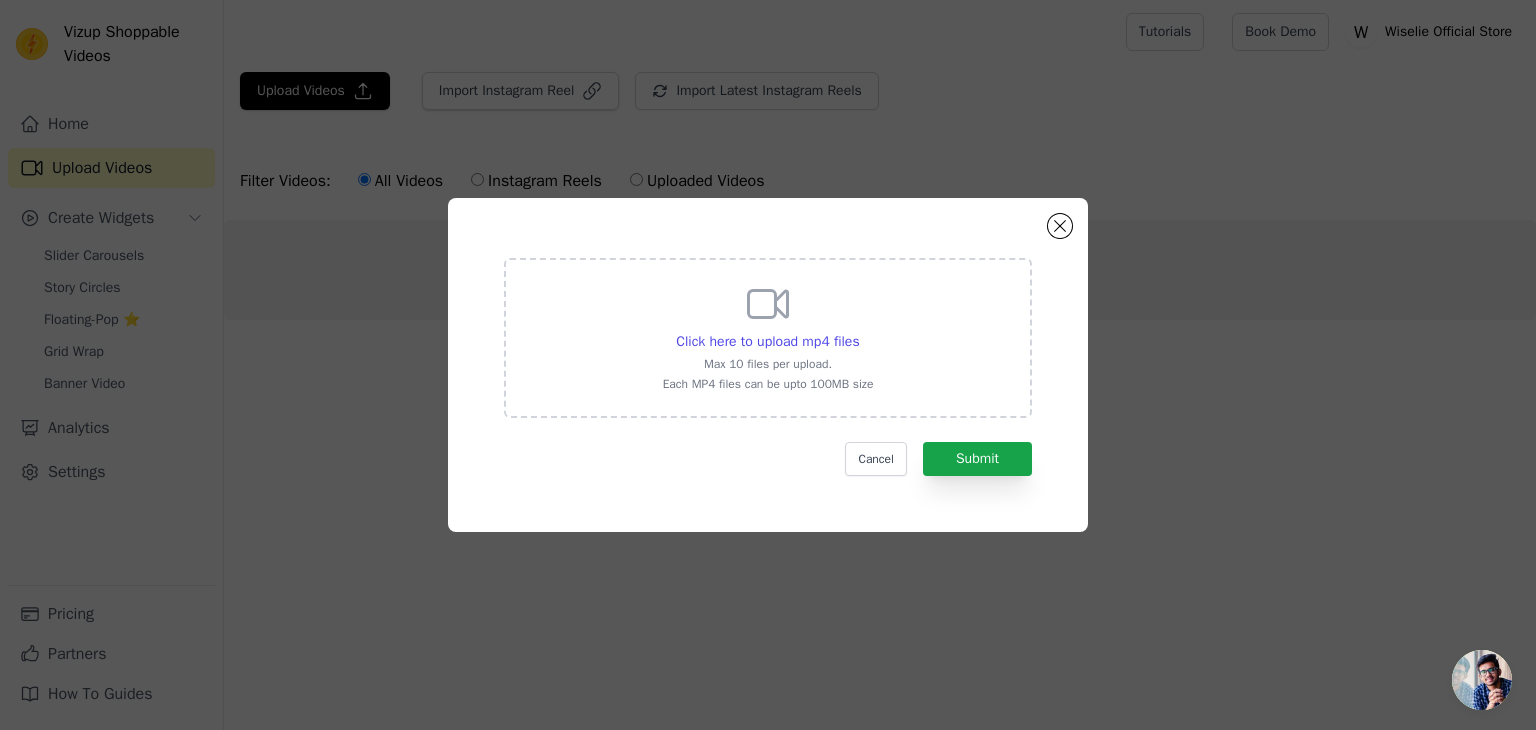 click 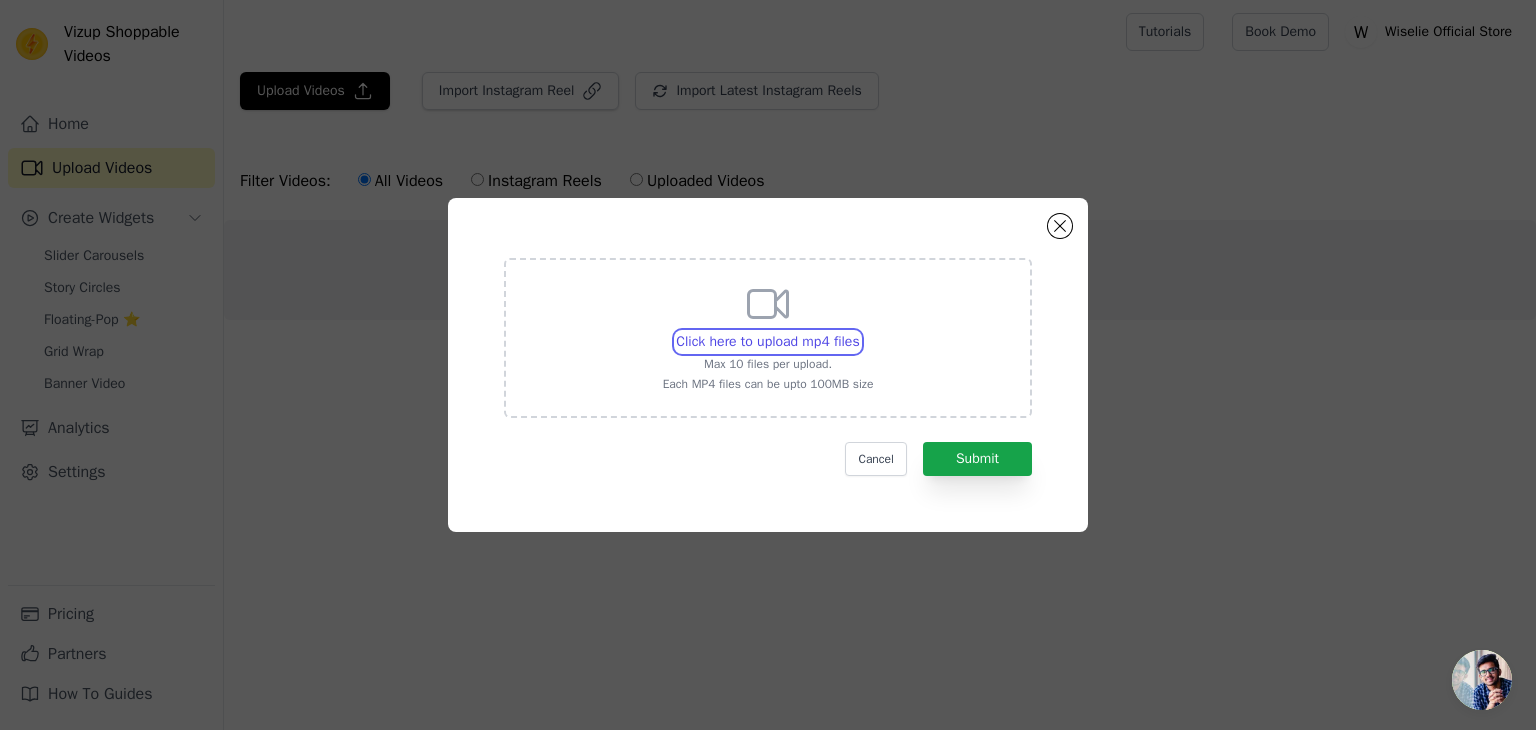 click on "Click here to upload mp4 files     Max 10 files per upload.   Each MP4 files can be upto 100MB size" at bounding box center [859, 331] 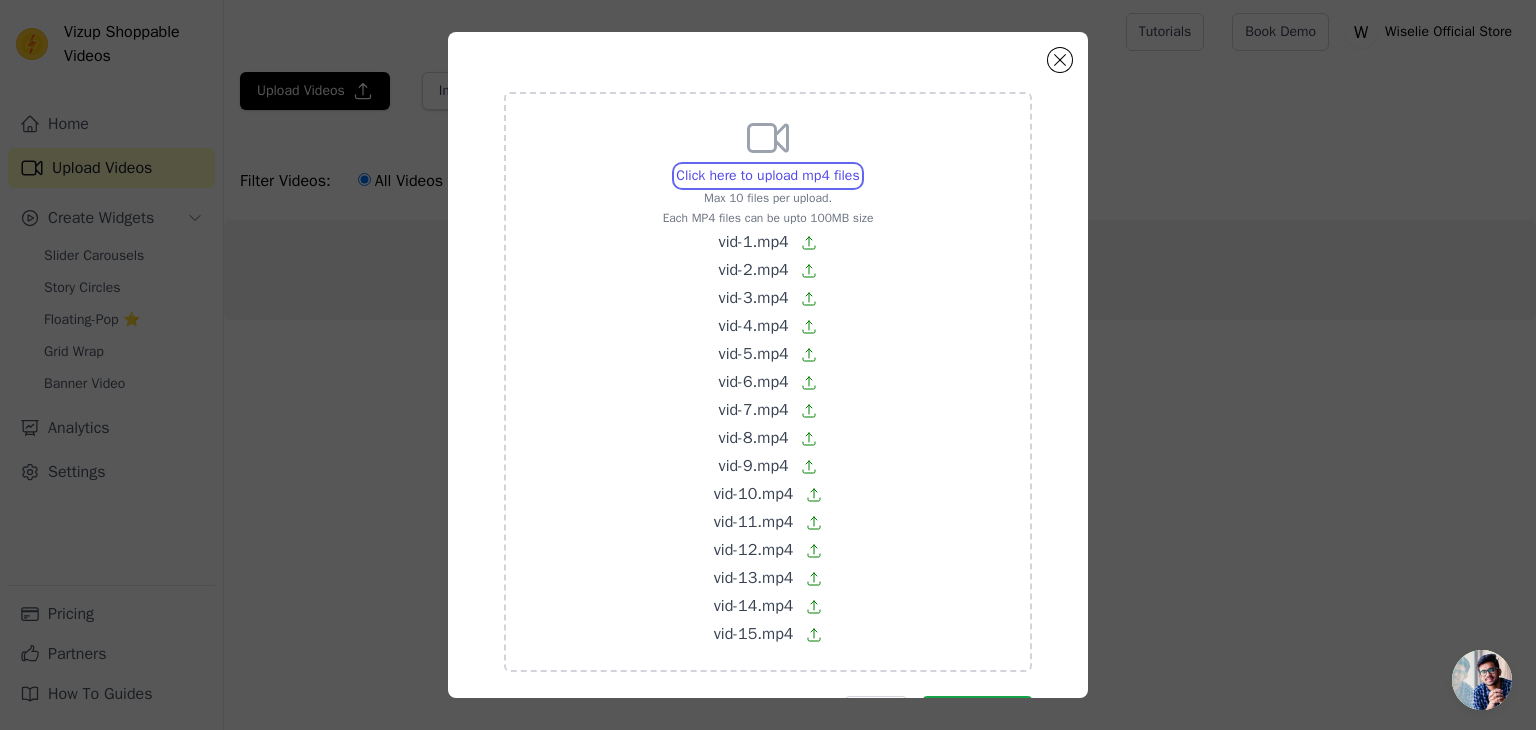 scroll, scrollTop: 87, scrollLeft: 0, axis: vertical 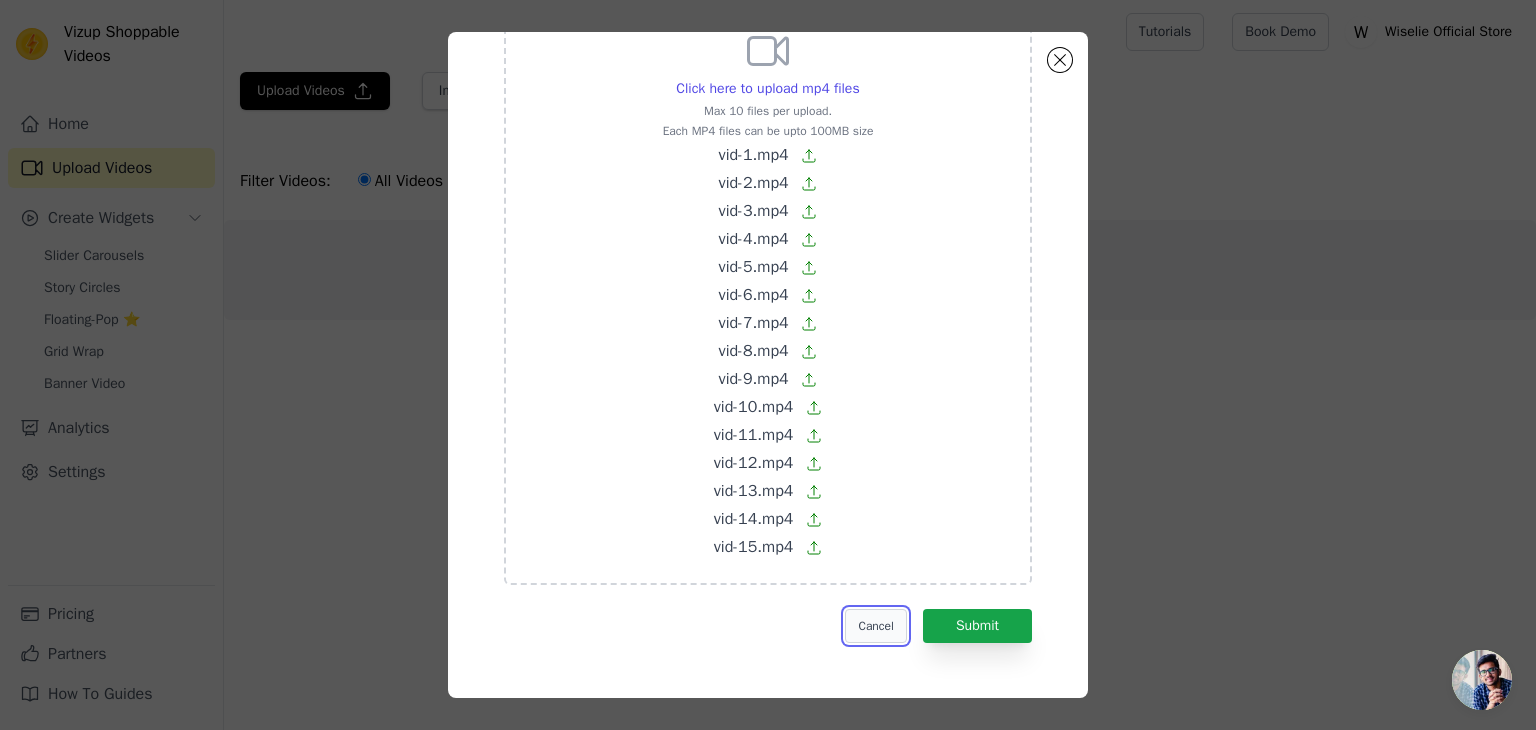 click on "Cancel" at bounding box center (875, 626) 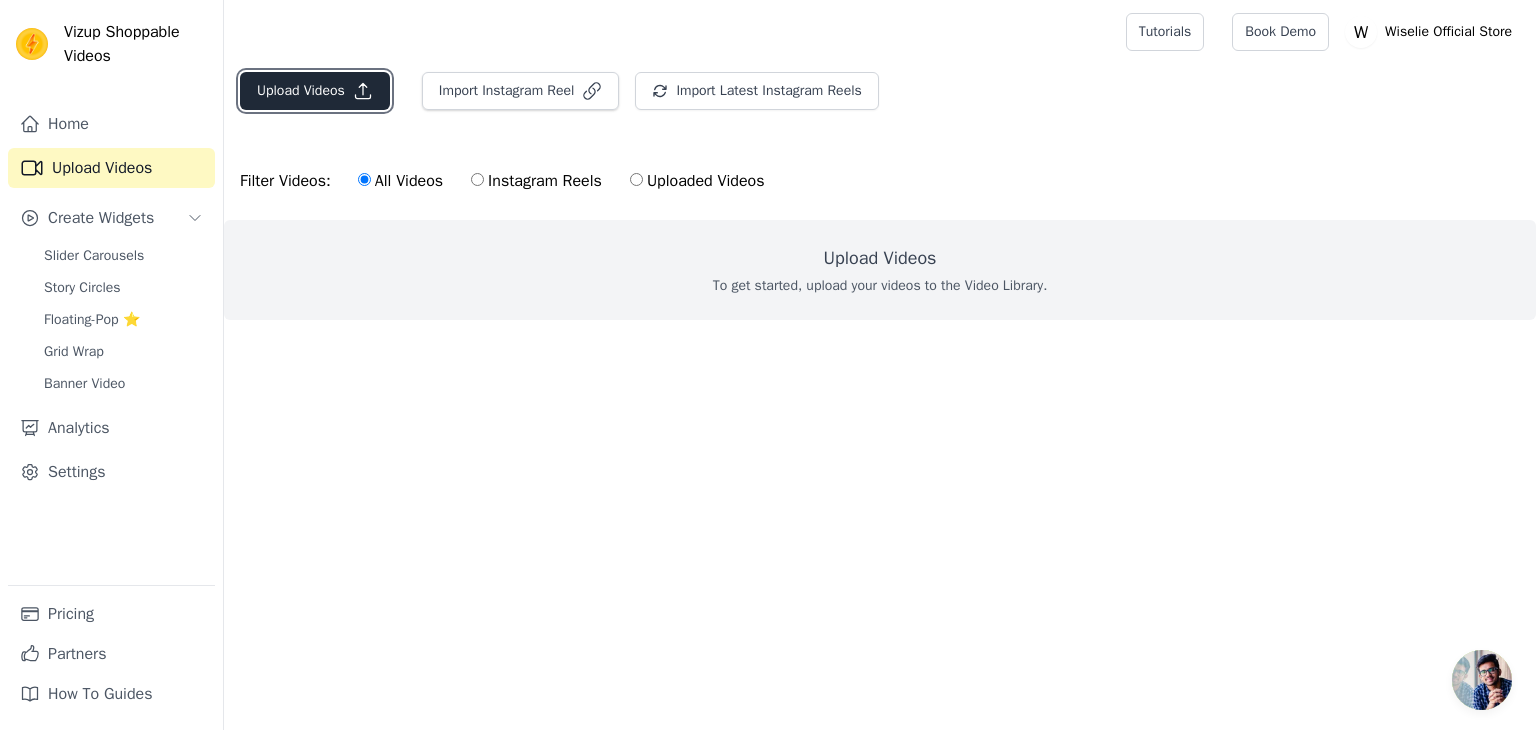 click on "Upload Videos" at bounding box center [315, 91] 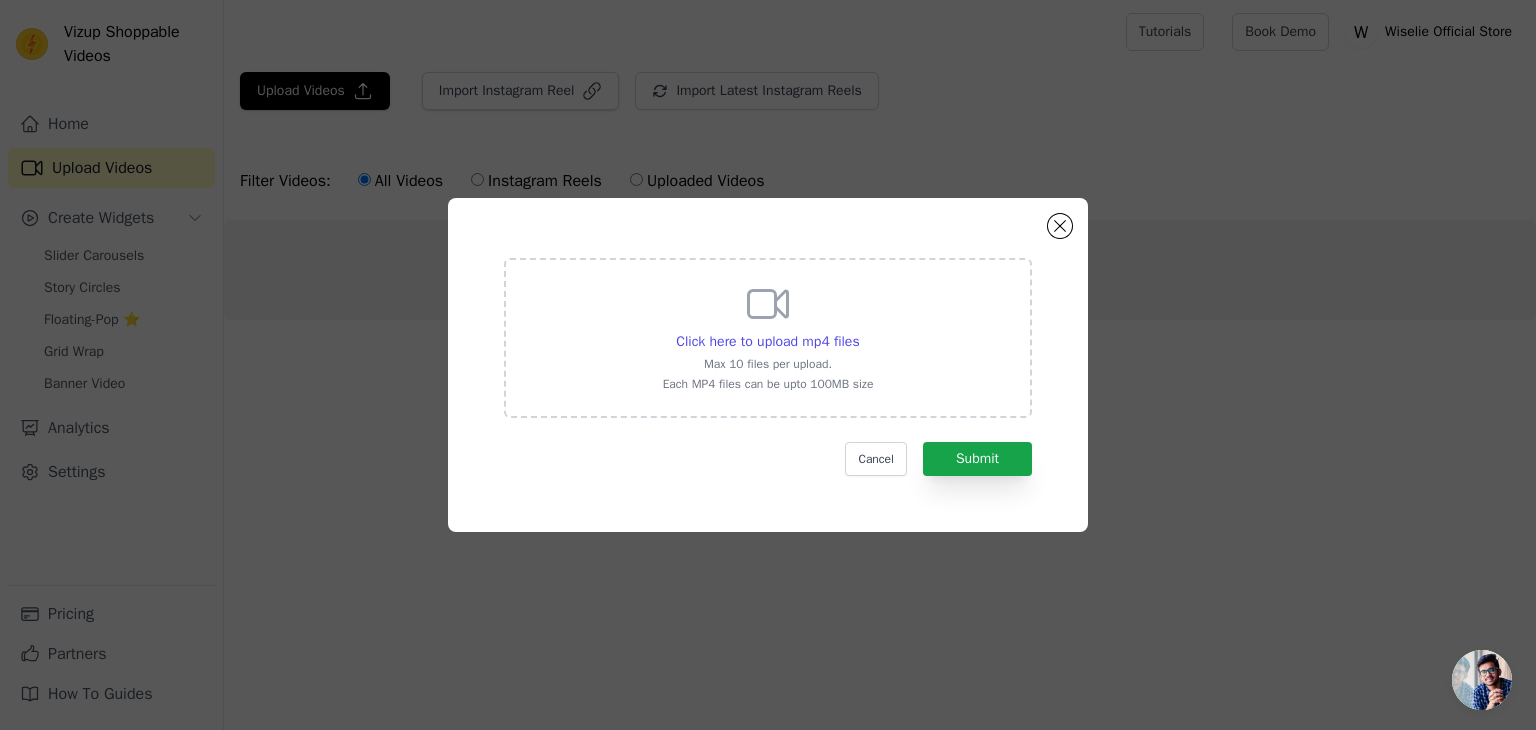 click 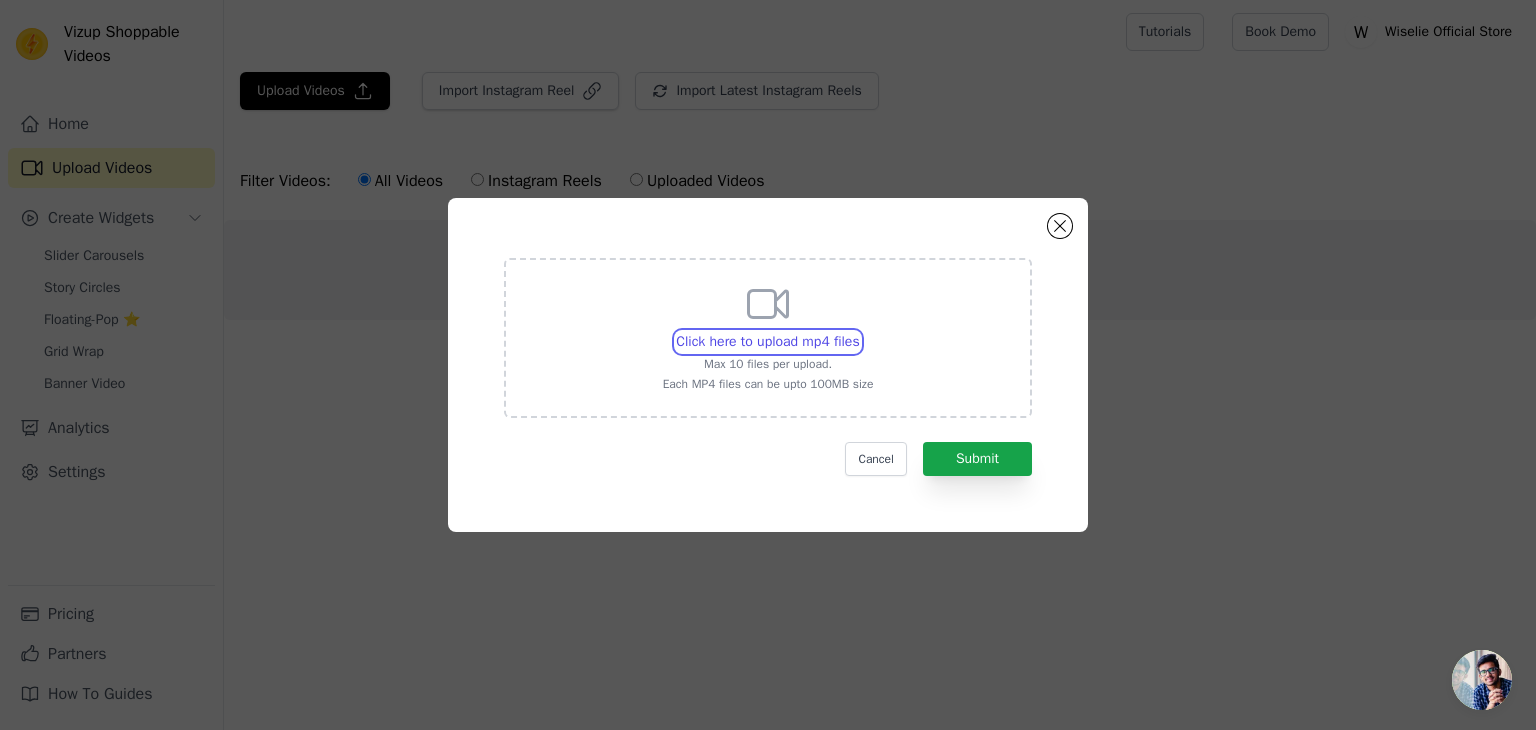 click on "Click here to upload mp4 files     Max 10 files per upload.   Each MP4 files can be upto 100MB size" at bounding box center [859, 331] 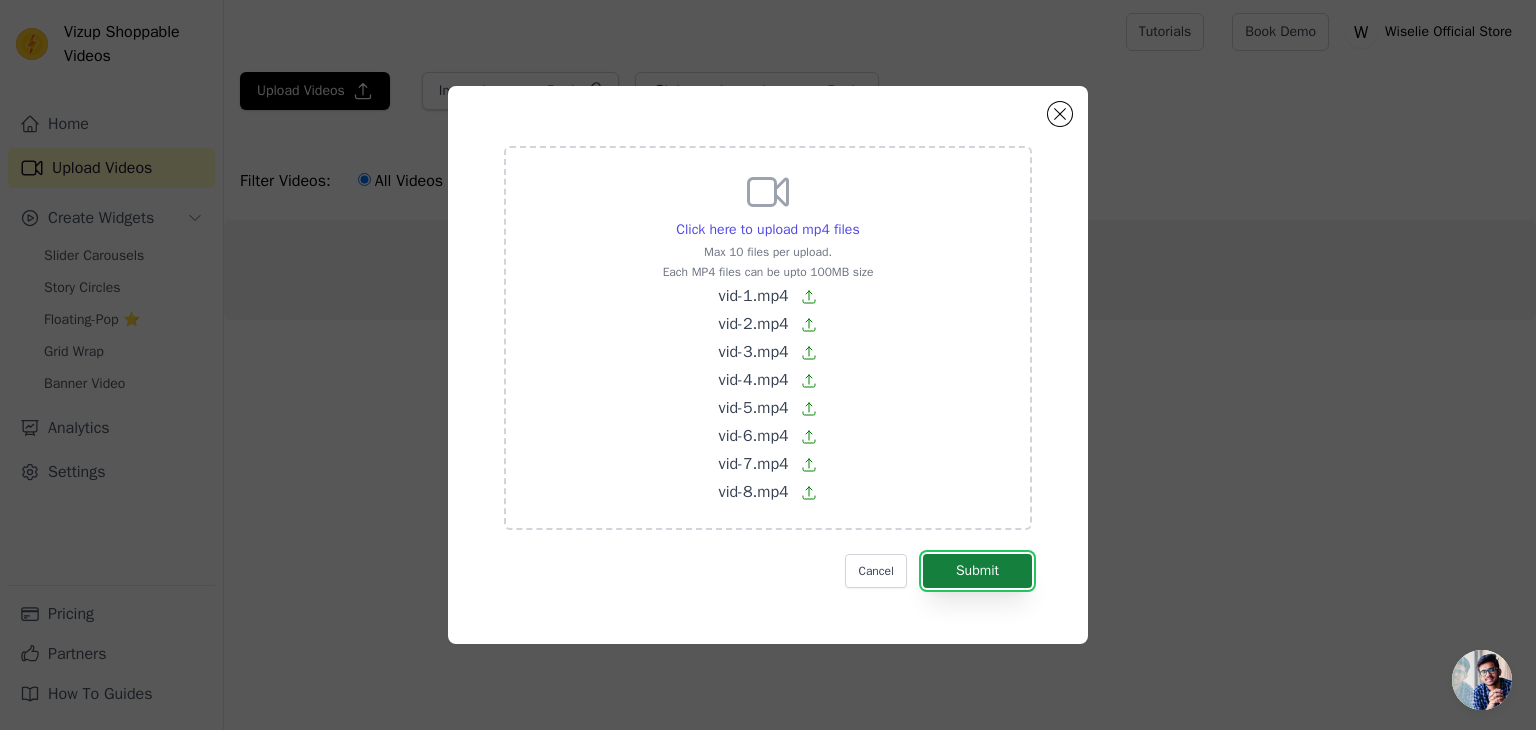 click on "Submit" at bounding box center [977, 571] 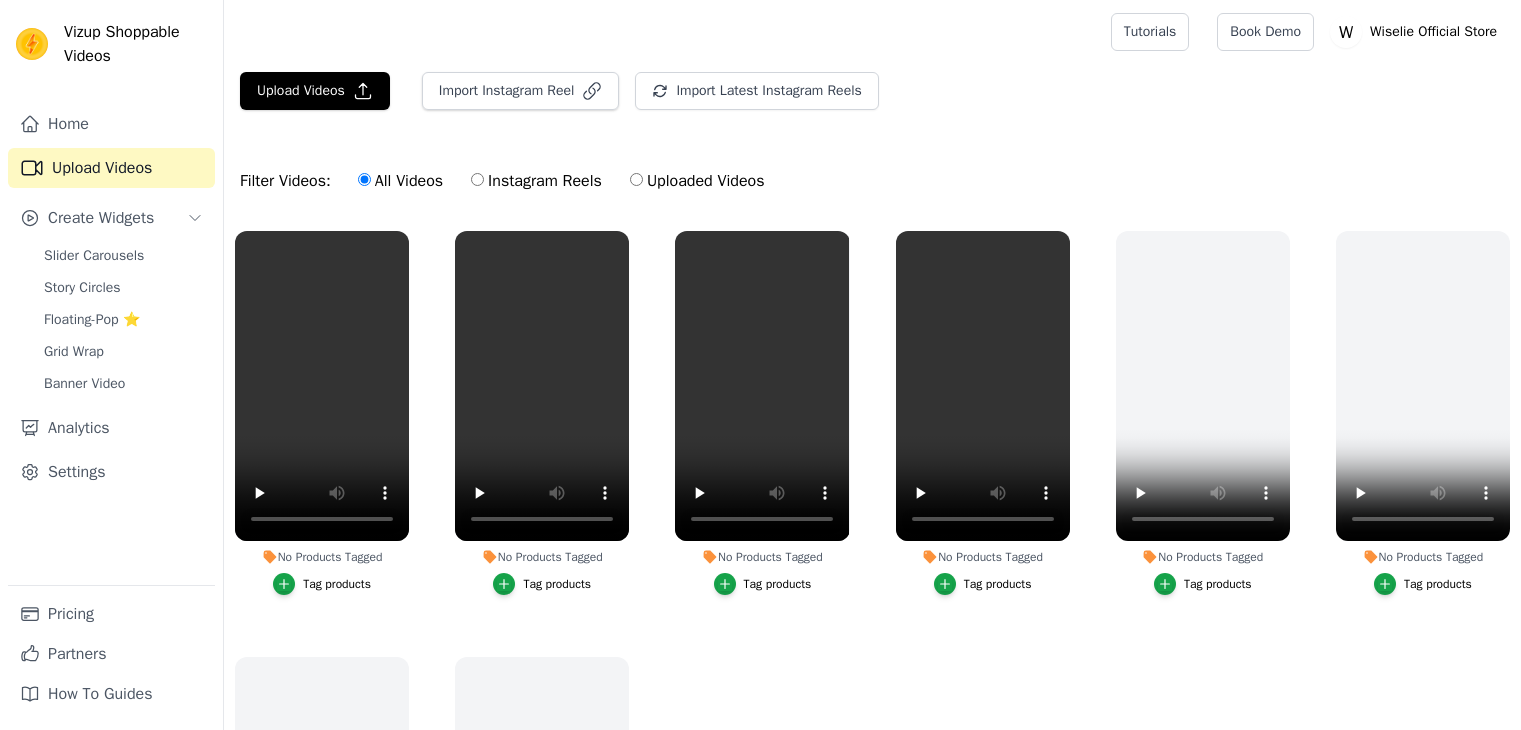 scroll, scrollTop: 0, scrollLeft: 0, axis: both 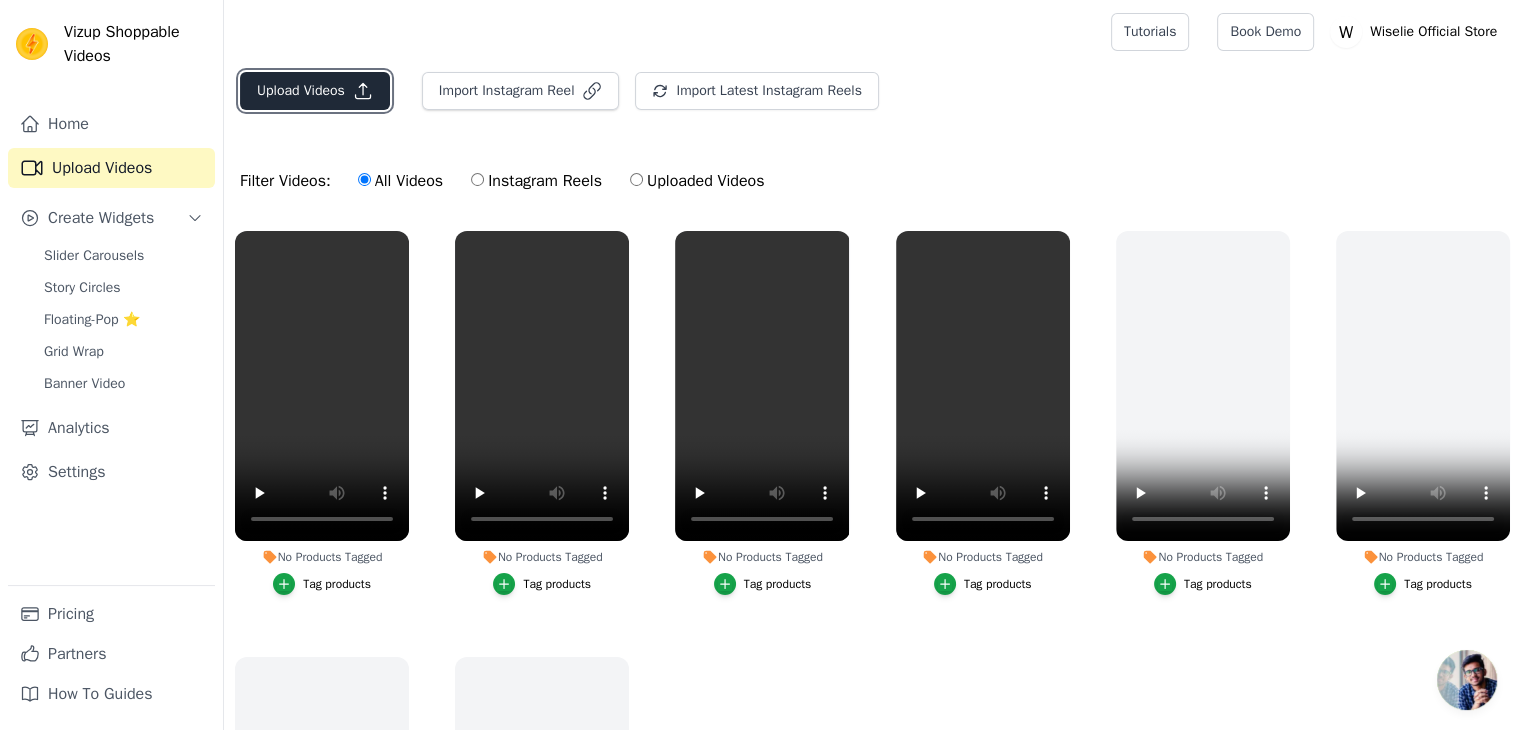 click on "Upload Videos" at bounding box center [315, 91] 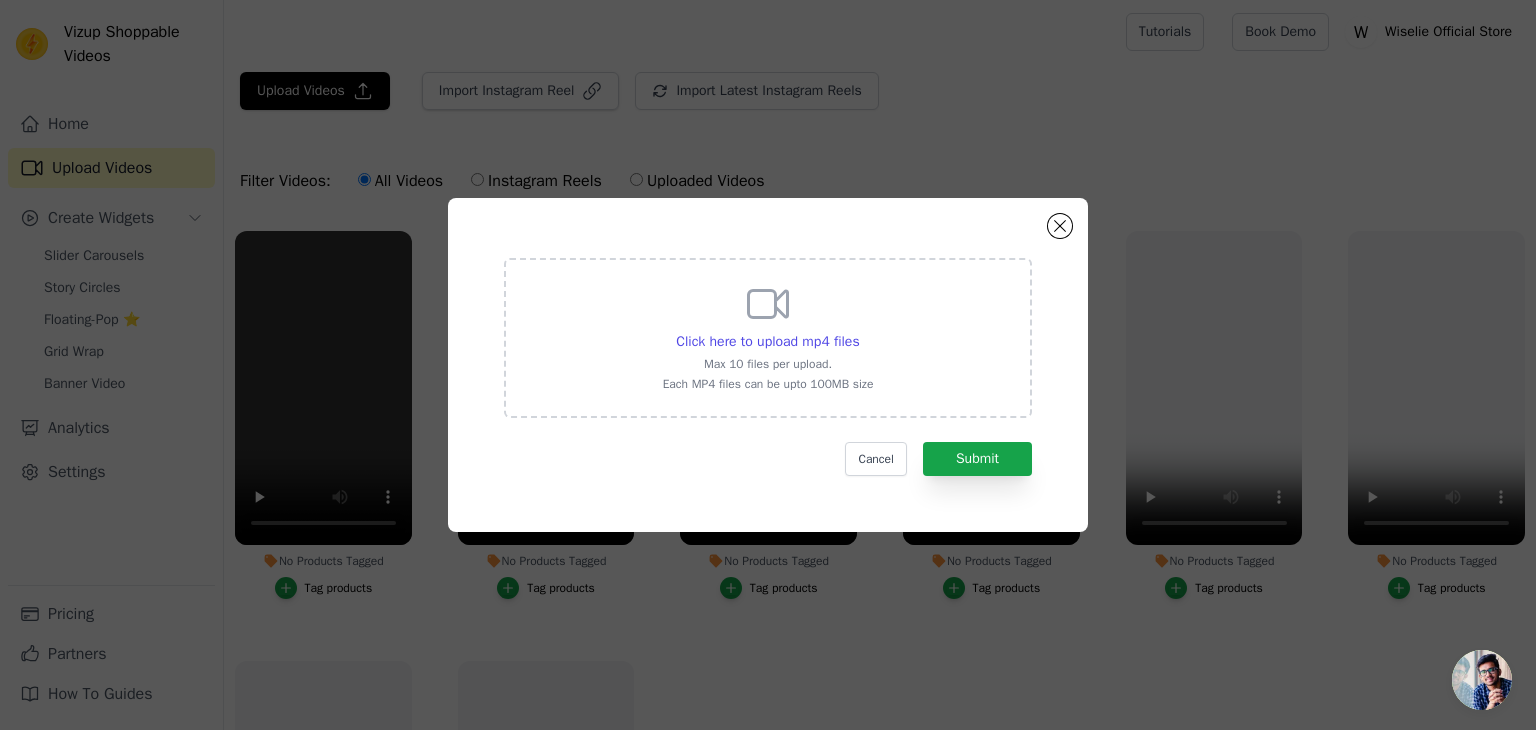 click 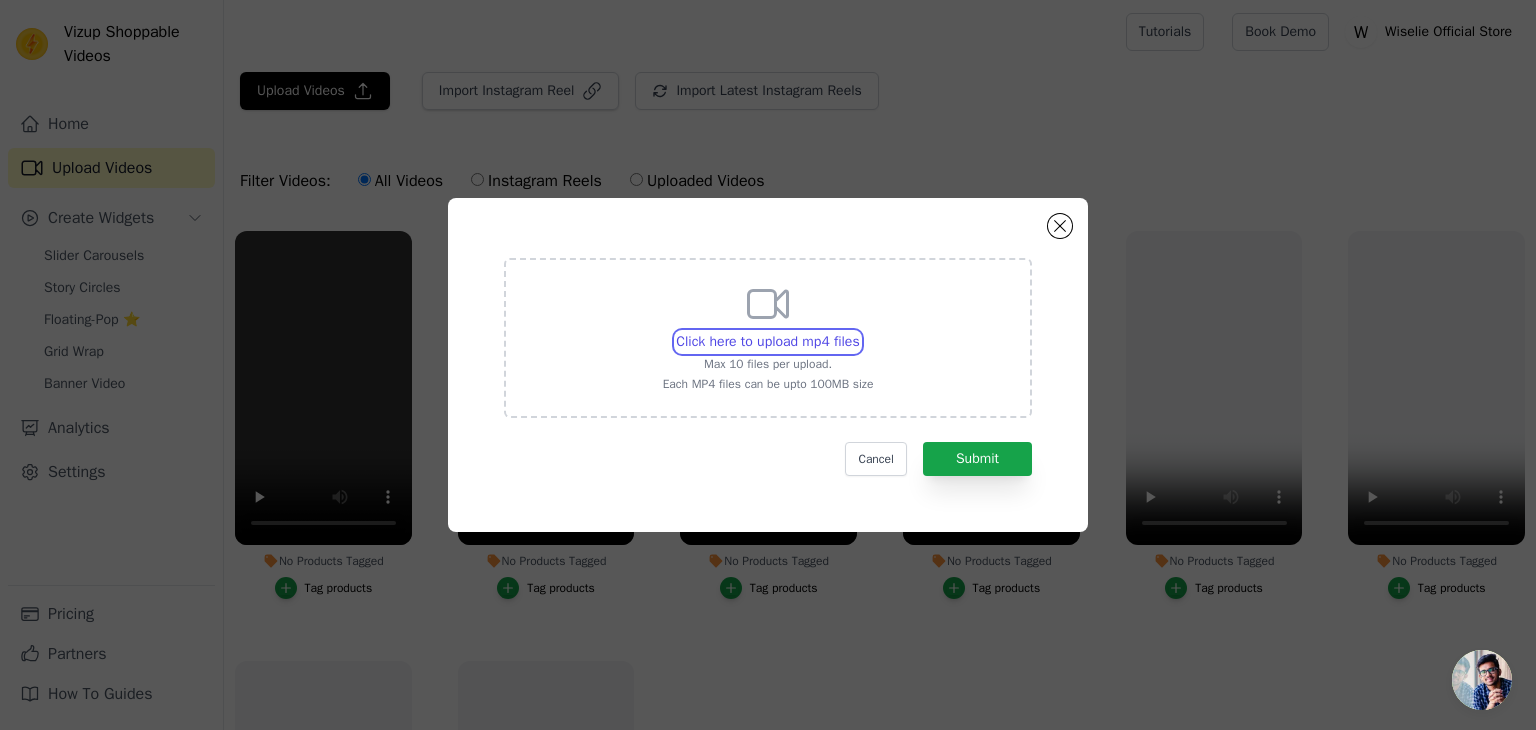click on "Click here to upload mp4 files     Max 10 files per upload.   Each MP4 files can be upto 100MB size" at bounding box center (859, 331) 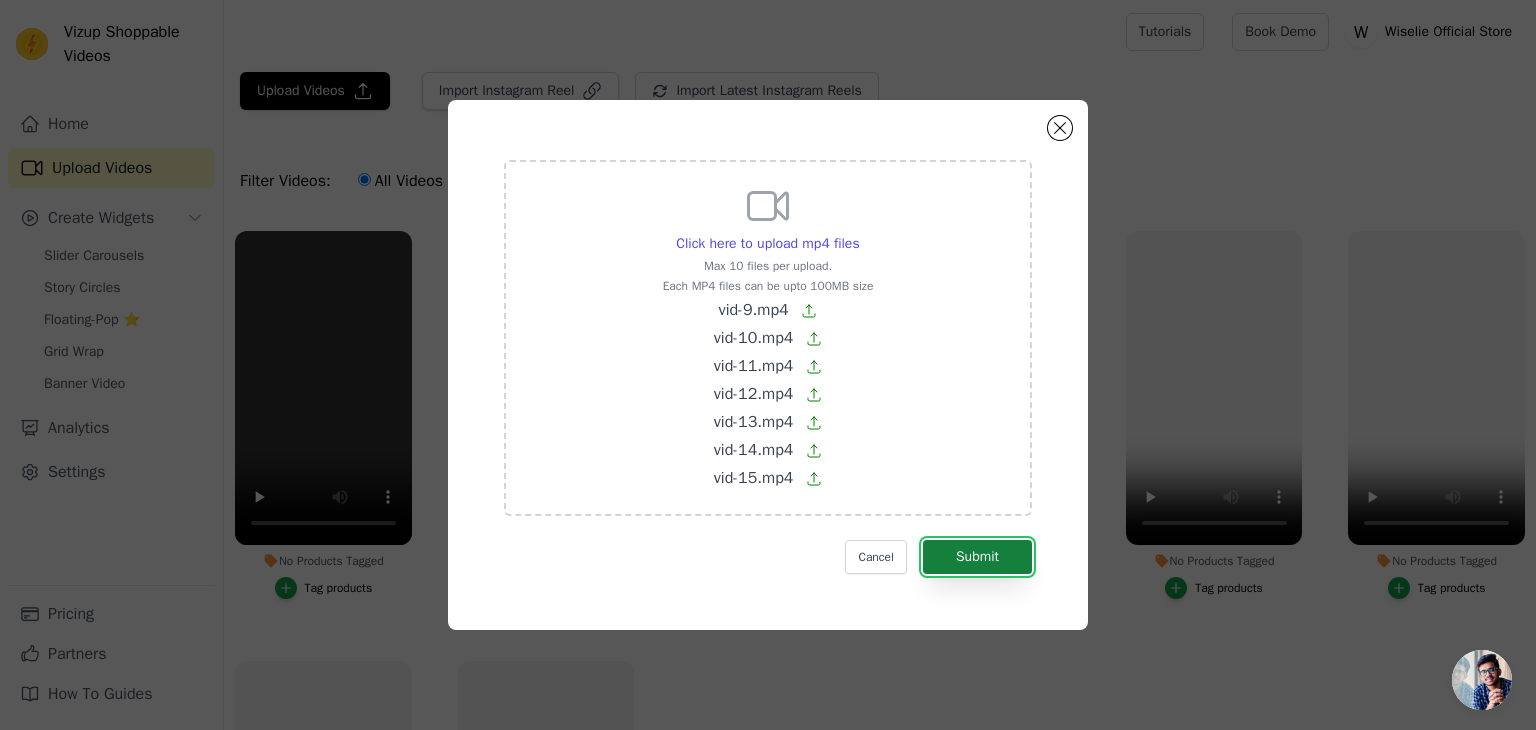 click on "Submit" at bounding box center [977, 557] 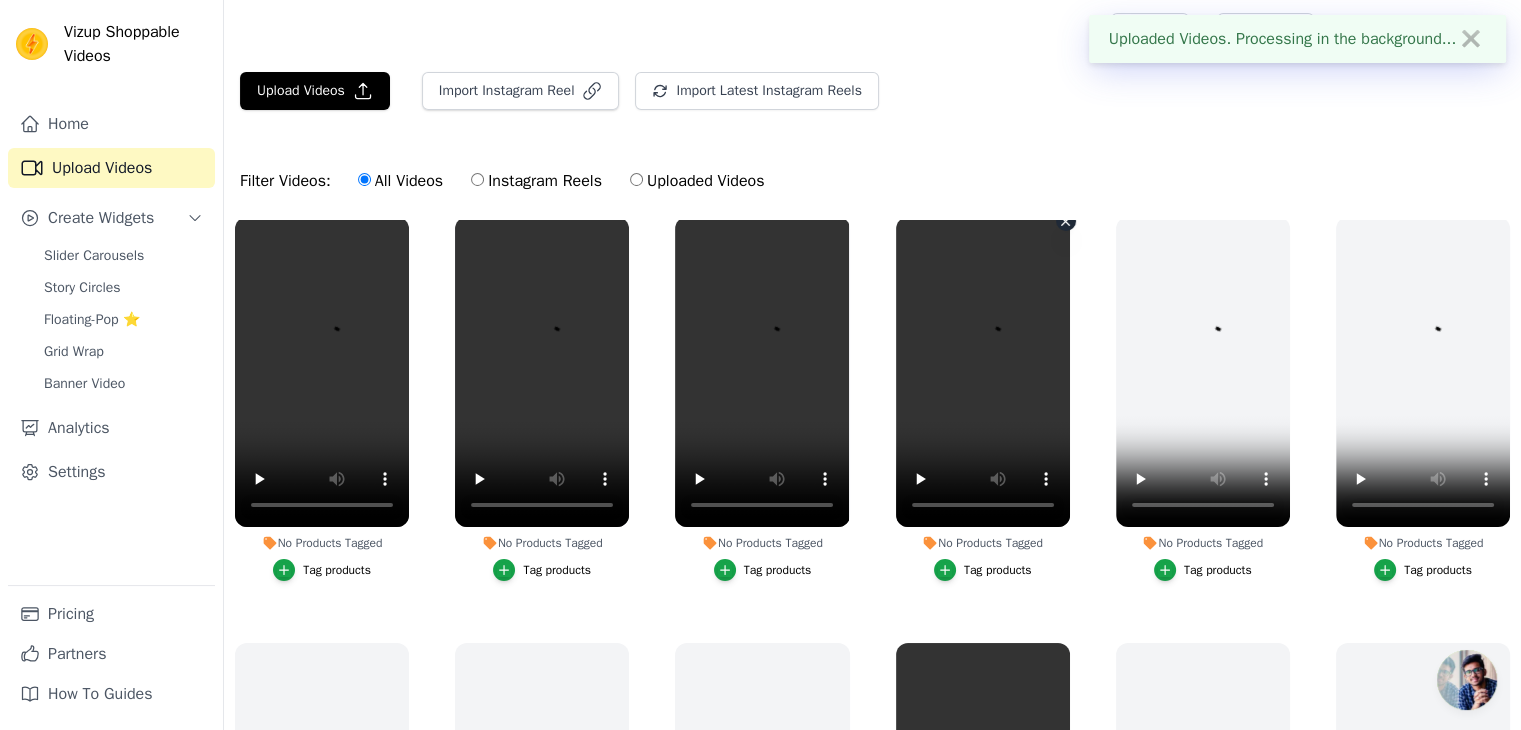 scroll, scrollTop: 8, scrollLeft: 0, axis: vertical 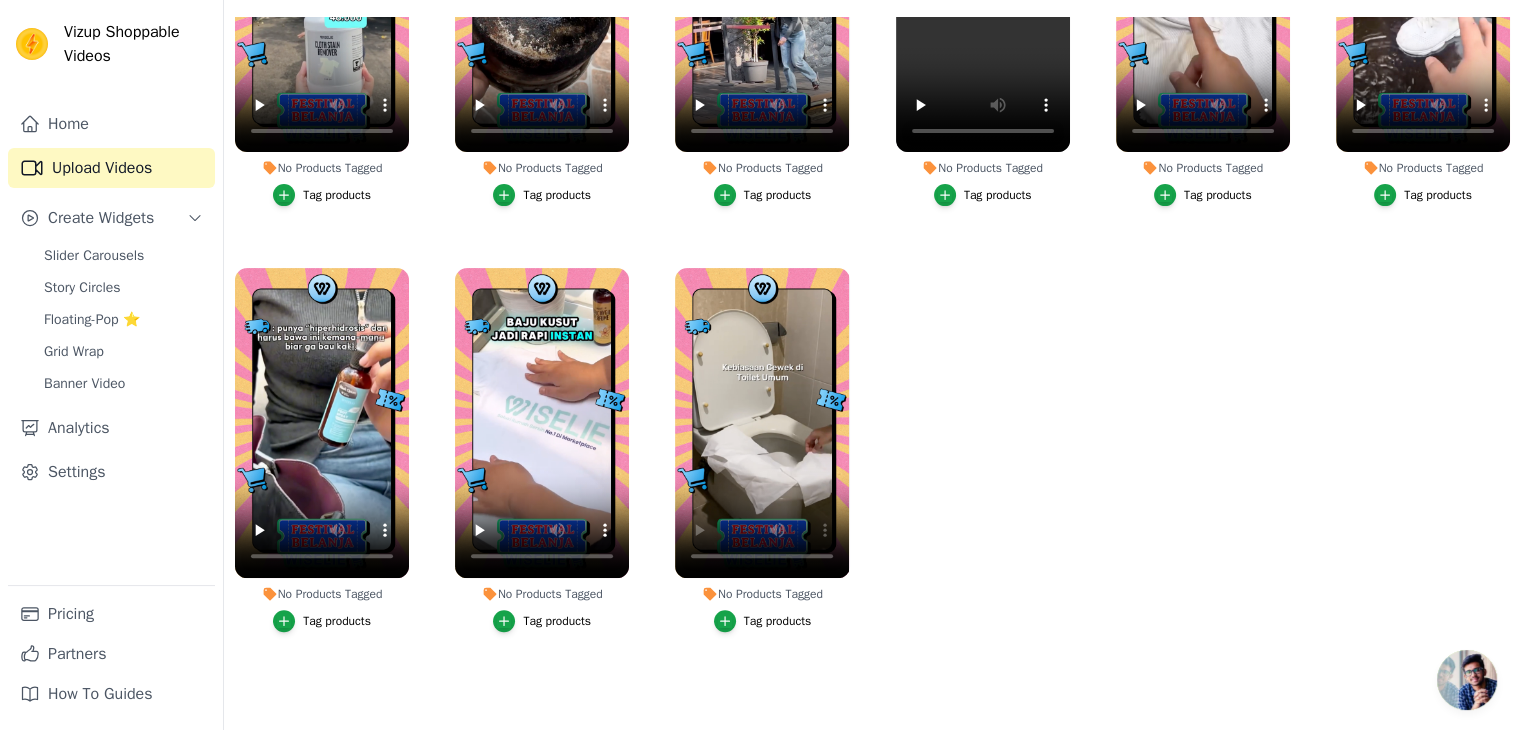 click on "Tag products" at bounding box center (778, 621) 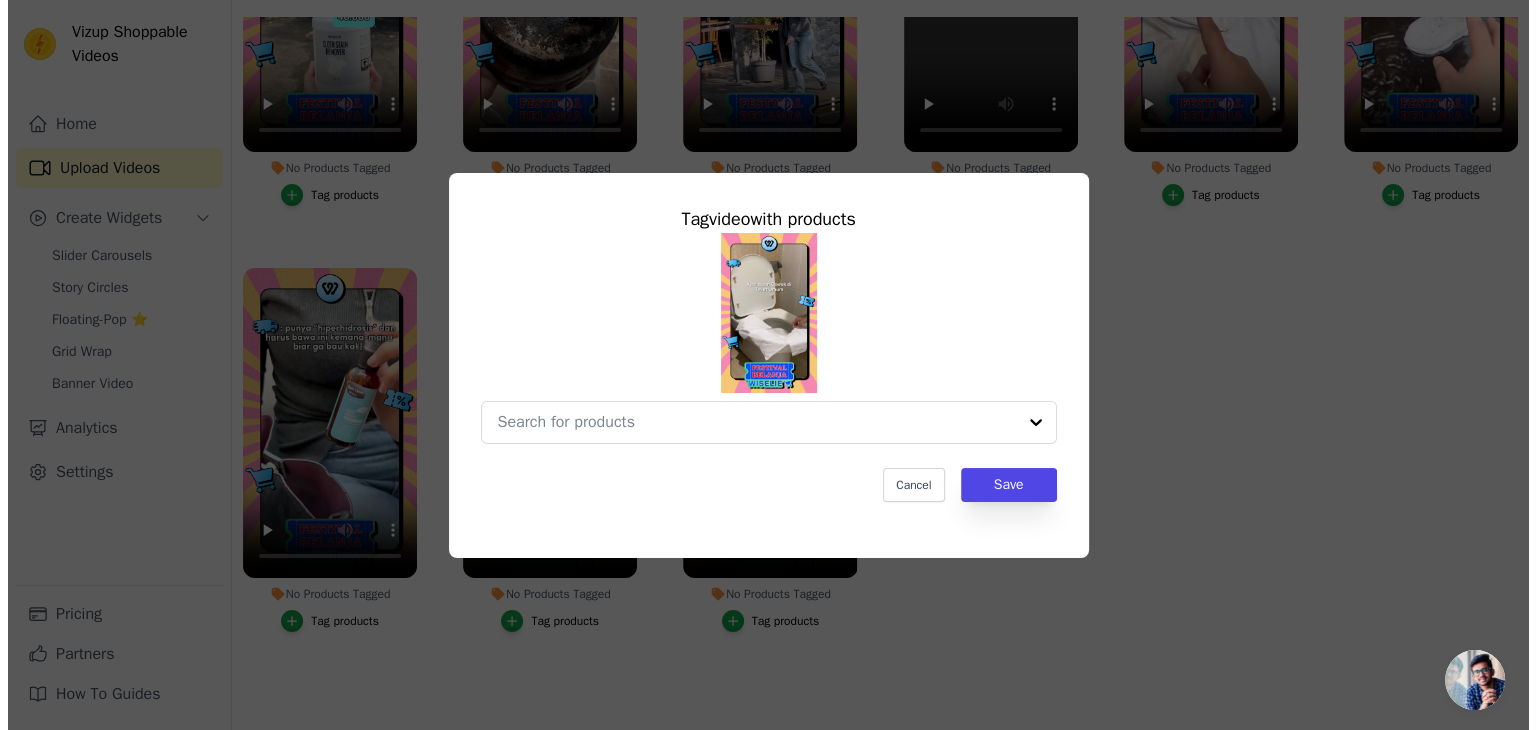 scroll, scrollTop: 0, scrollLeft: 0, axis: both 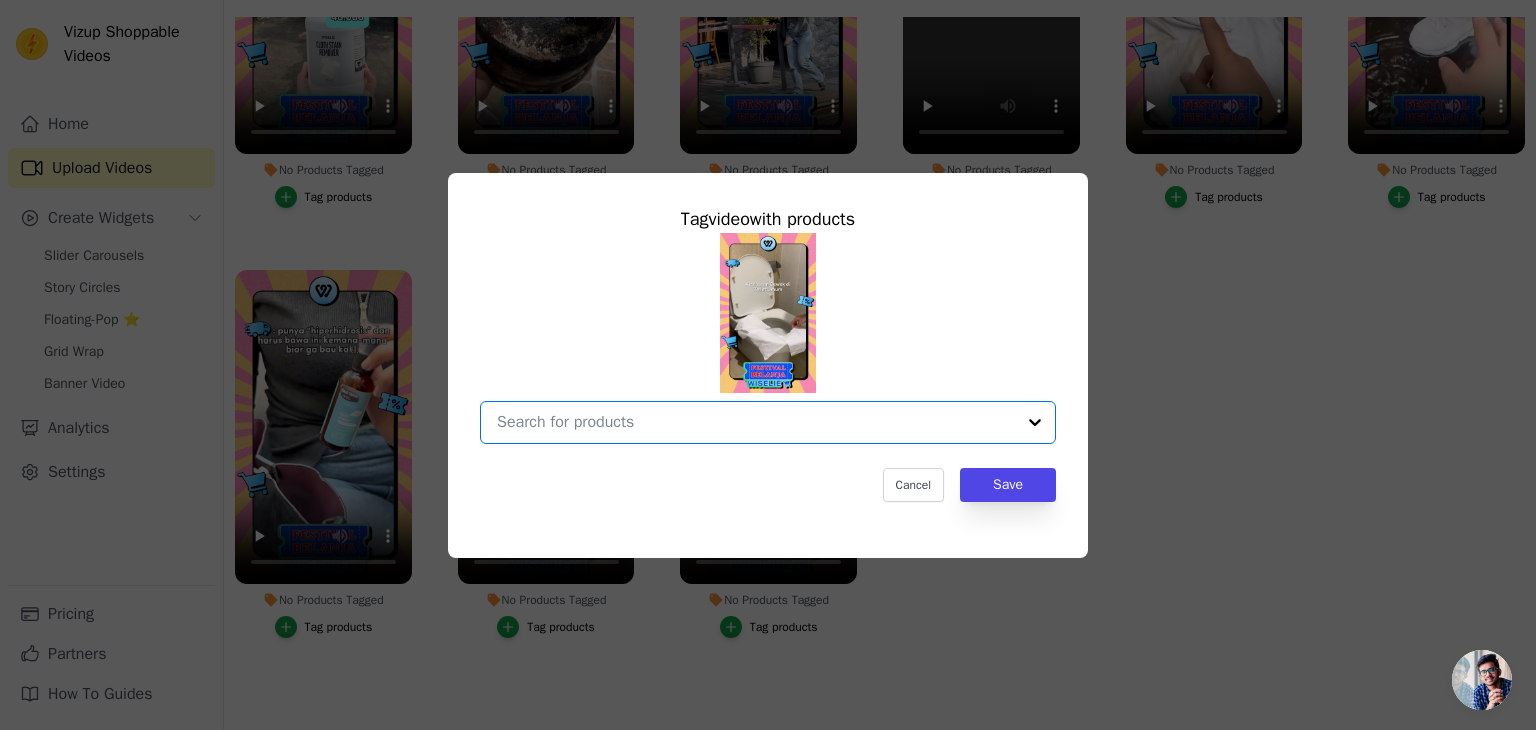 click on "No Products Tagged     Tag  video  with products       Option undefined, selected.   Select is focused, type to refine list, press down to open the menu.                   Cancel   Save     Tag products" at bounding box center [756, 422] 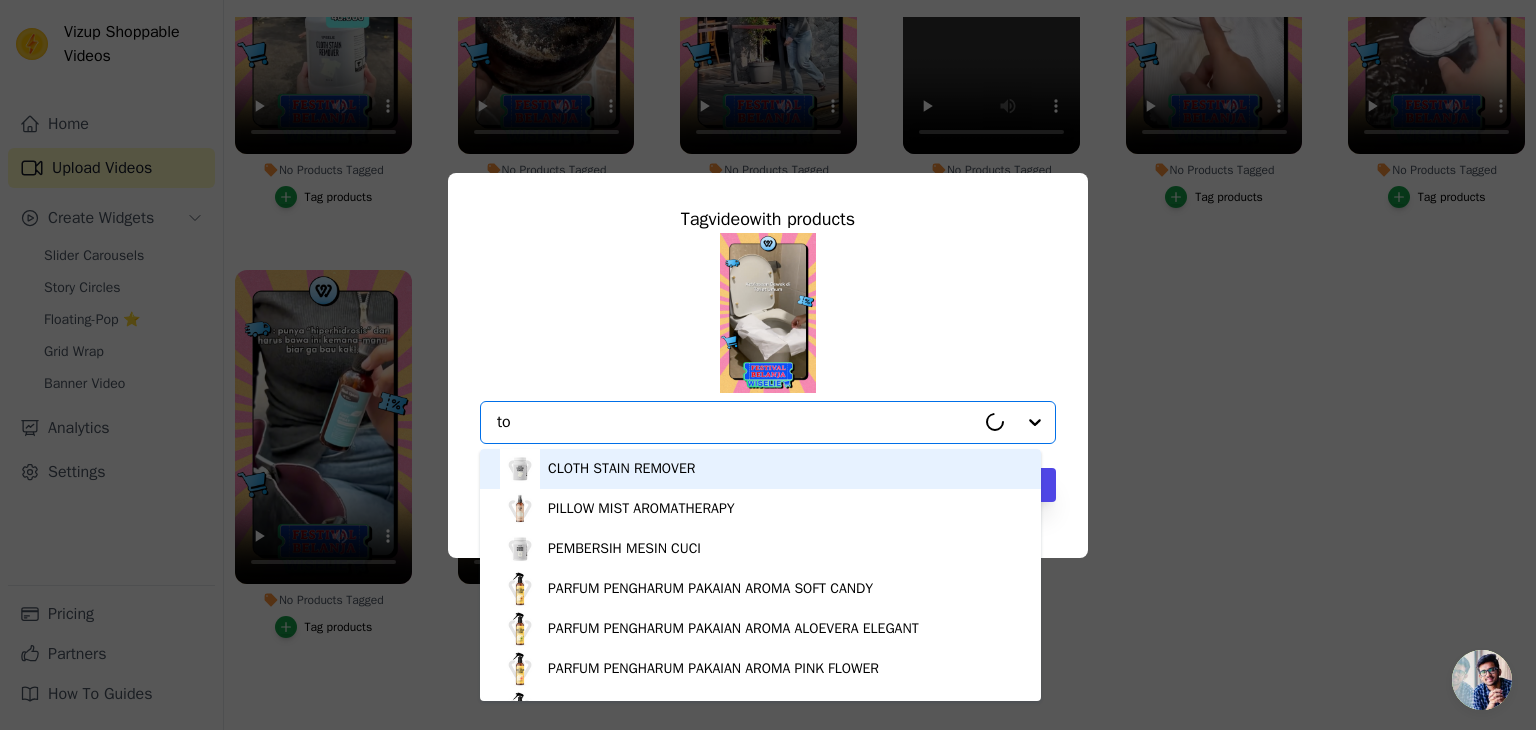 type on "toi" 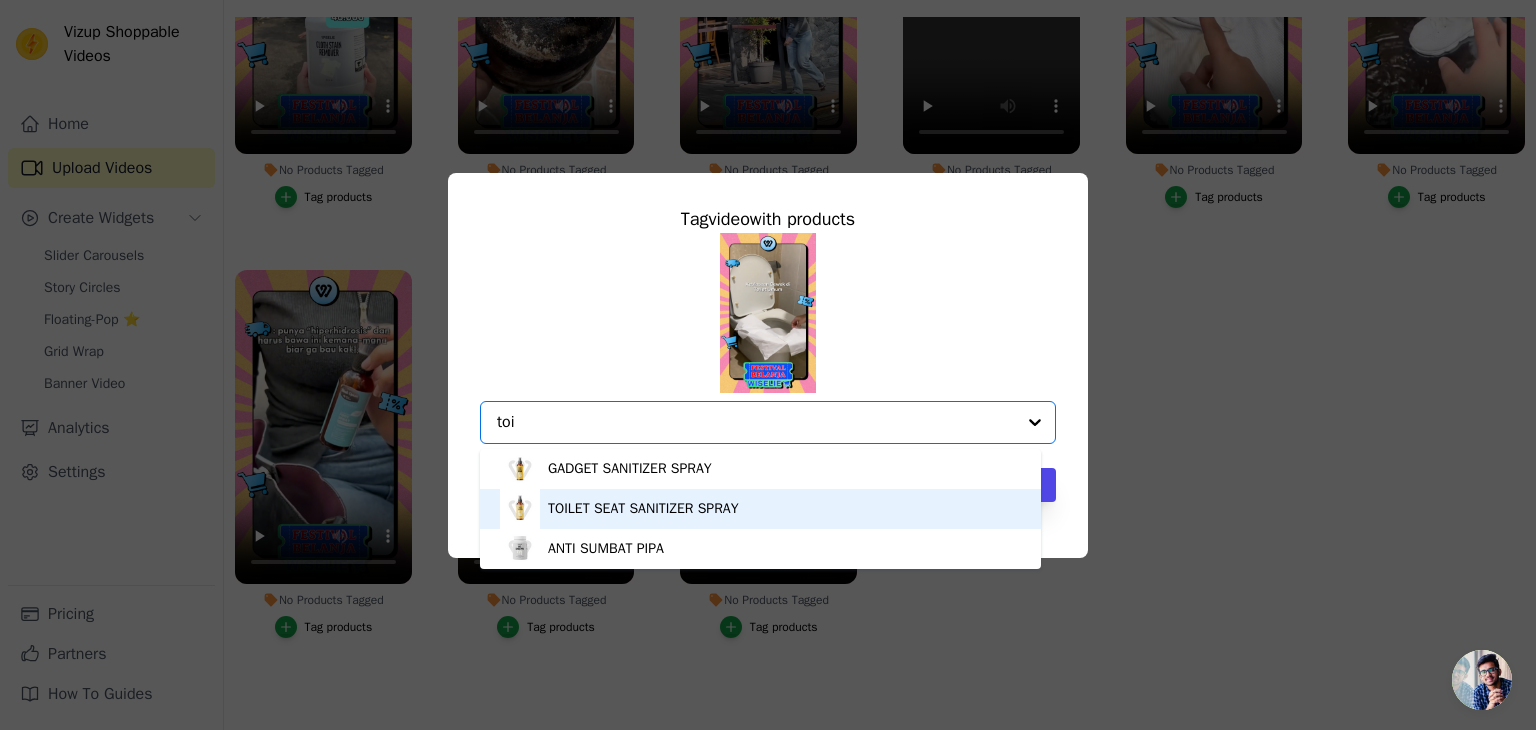 click on "TOILET SEAT SANITIZER SPRAY" at bounding box center (643, 509) 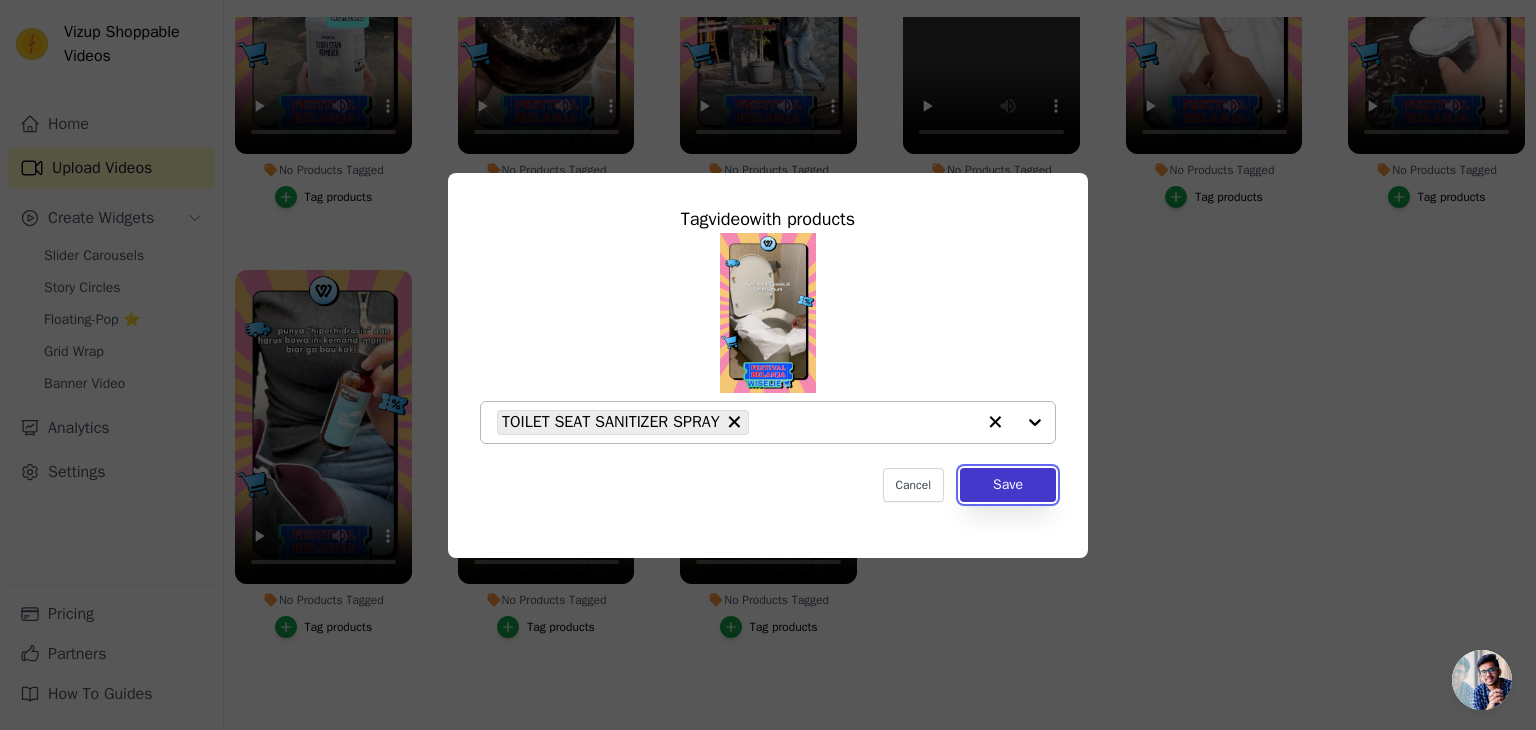 click on "Save" at bounding box center [1008, 485] 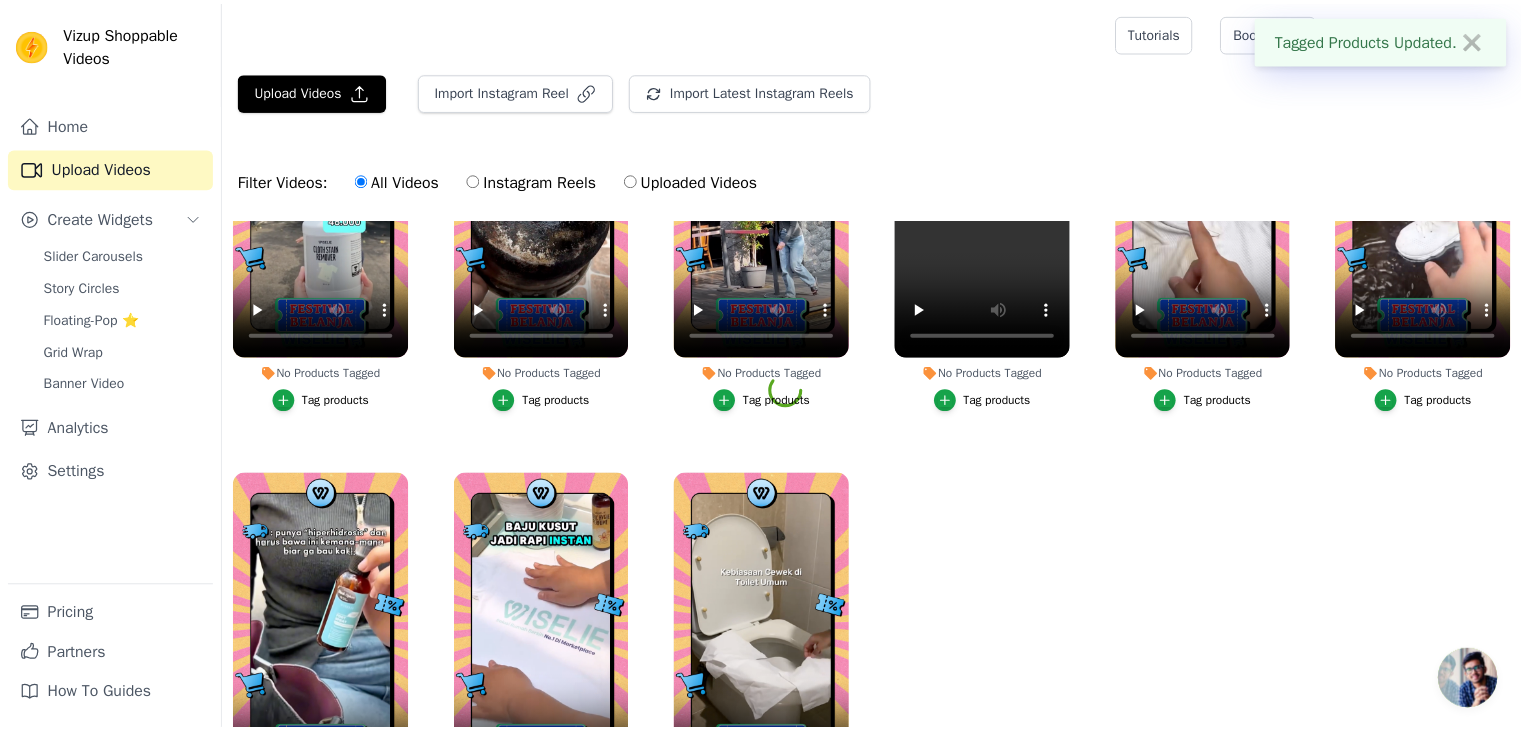 scroll, scrollTop: 203, scrollLeft: 0, axis: vertical 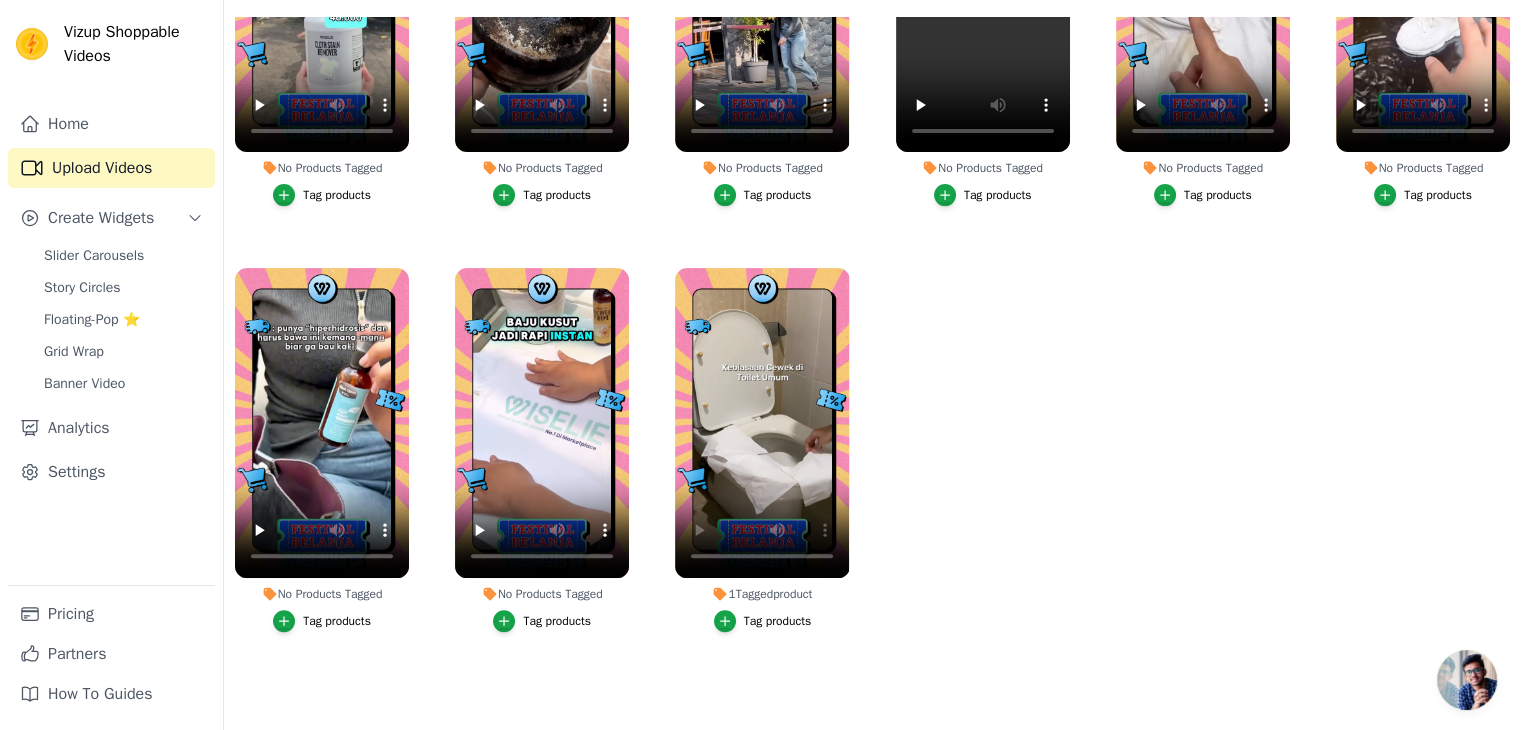 click on "Tag products" at bounding box center [557, 621] 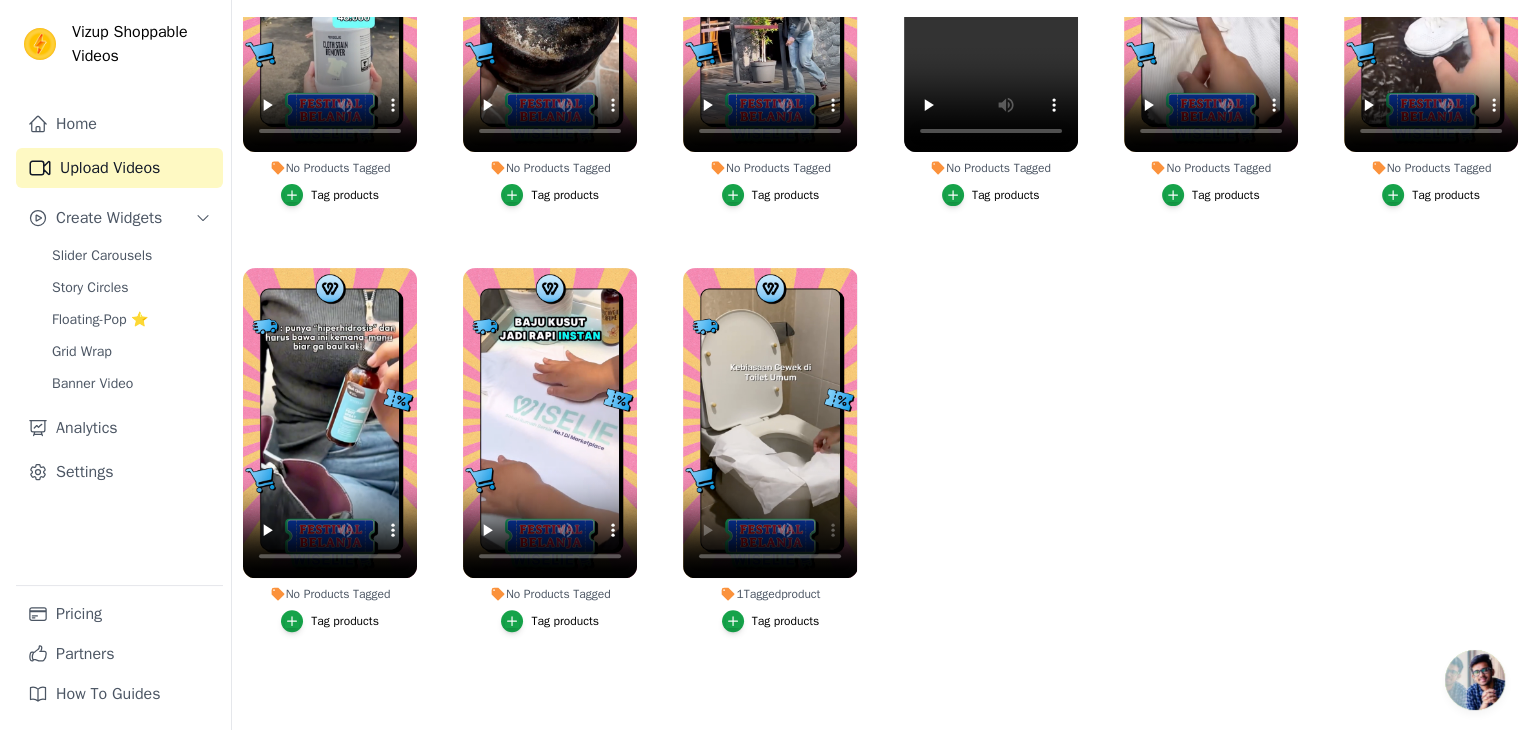 scroll, scrollTop: 0, scrollLeft: 0, axis: both 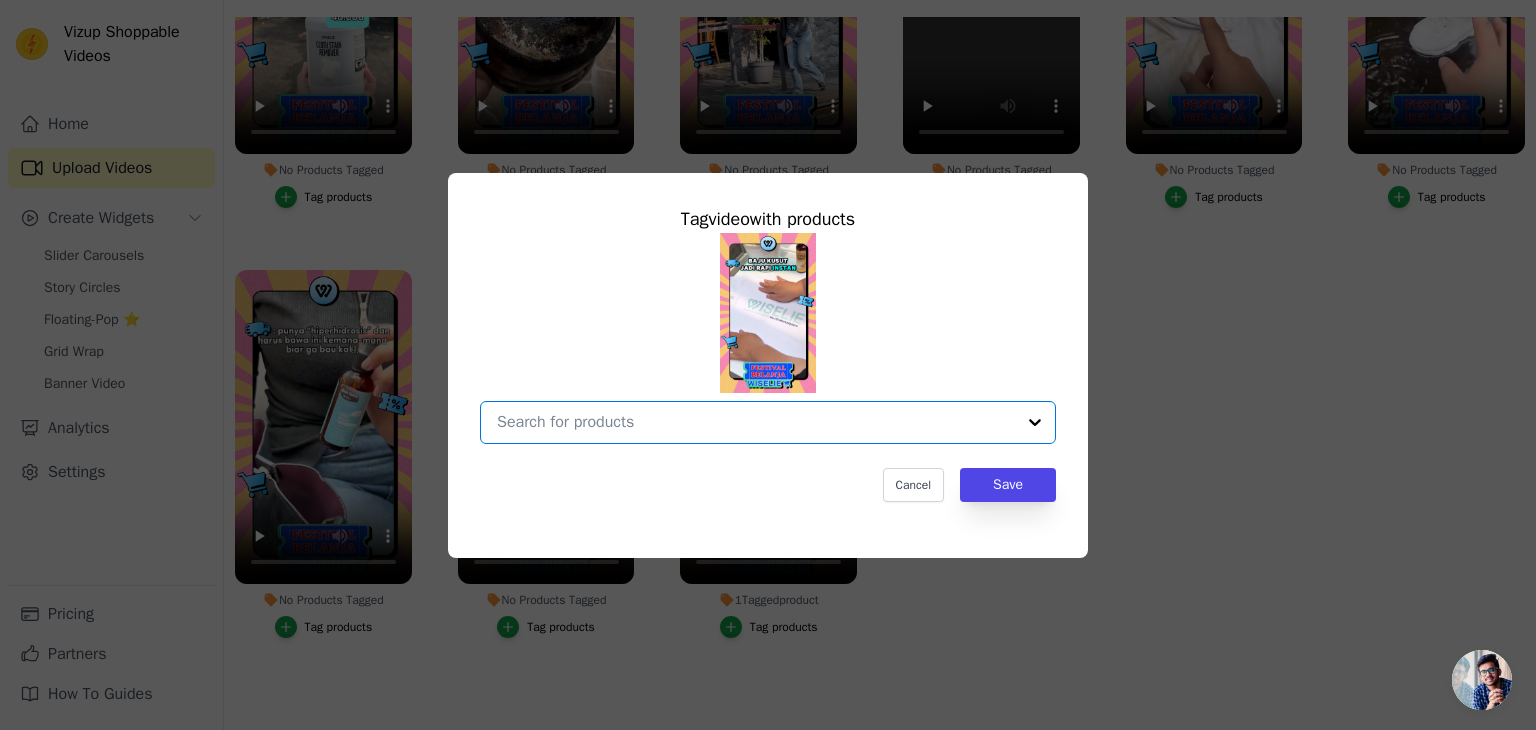 click on "No Products Tagged     Tag  video  with products       Option undefined, selected.   Select is focused, type to refine list, press down to open the menu.                   Cancel   Save     Tag products" at bounding box center [756, 422] 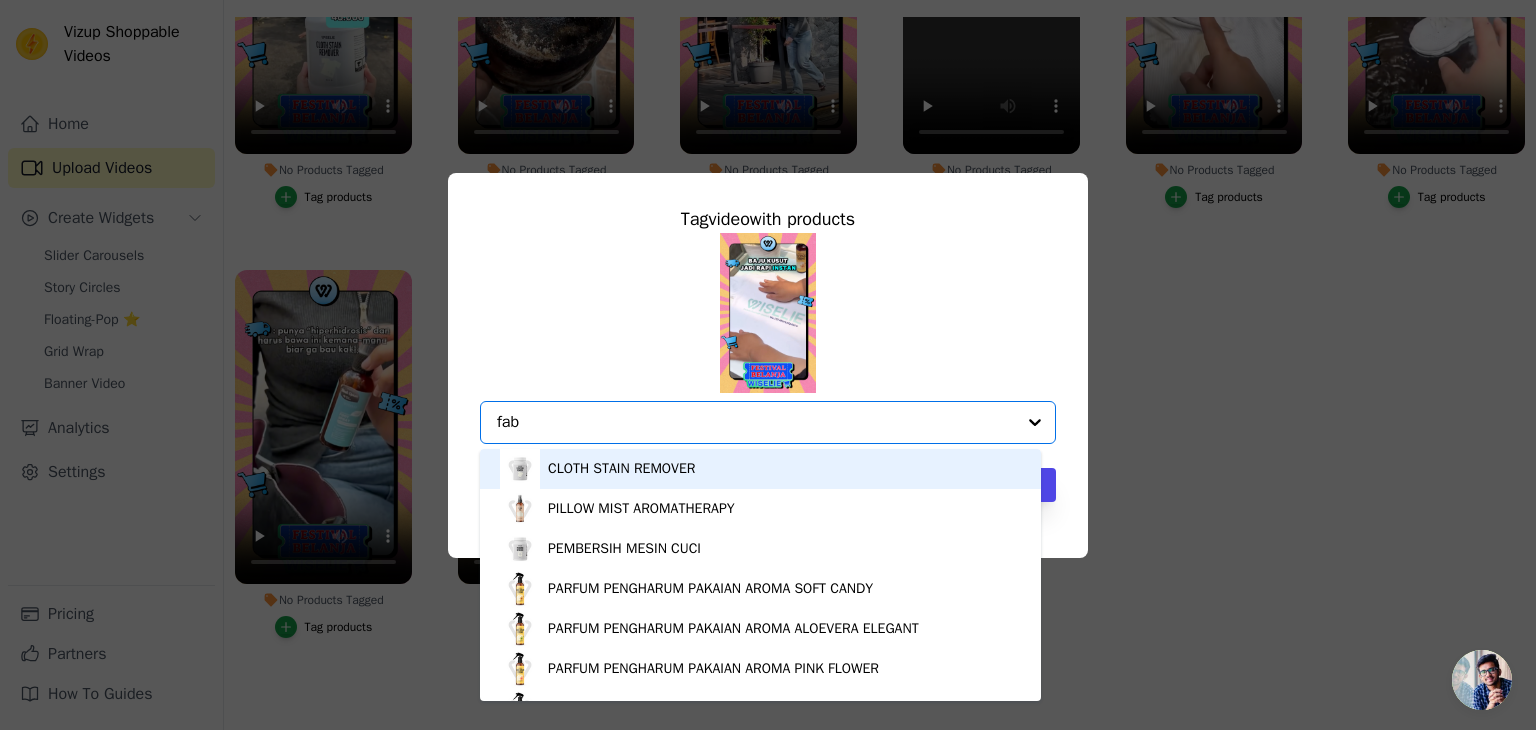 type on "fabr" 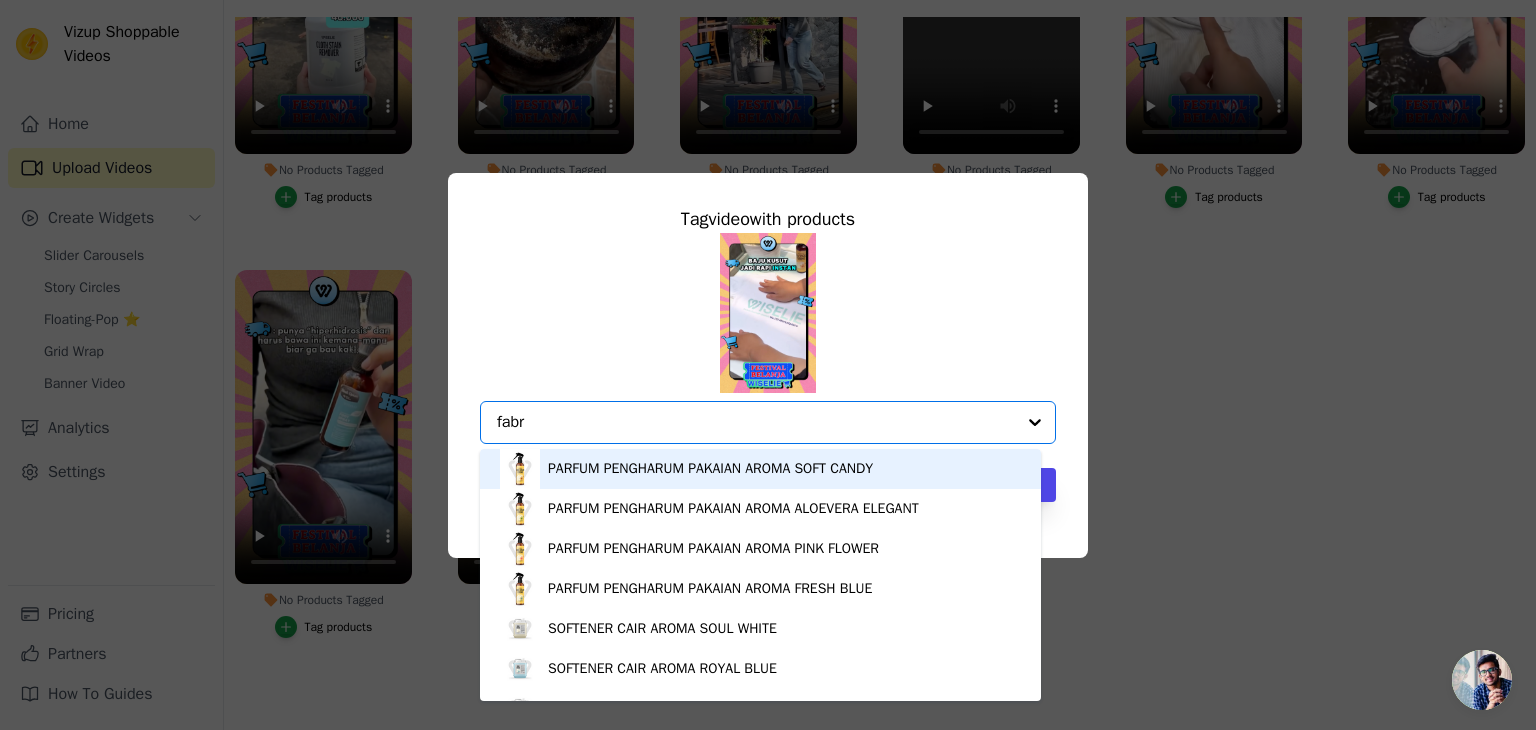 click on "PARFUM PENGHARUM PAKAIAN AROMA SOFT CANDY" at bounding box center (710, 469) 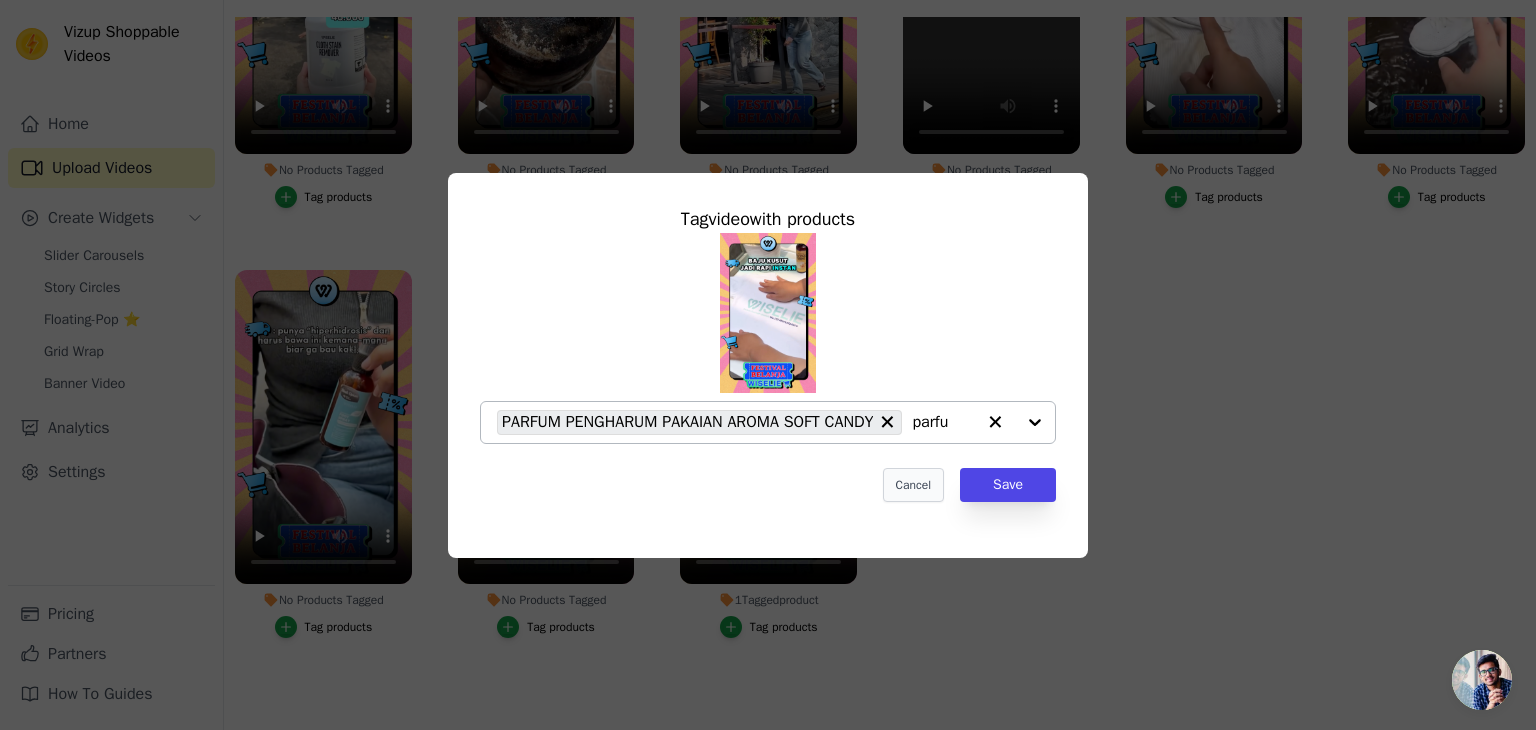 type on "parfum" 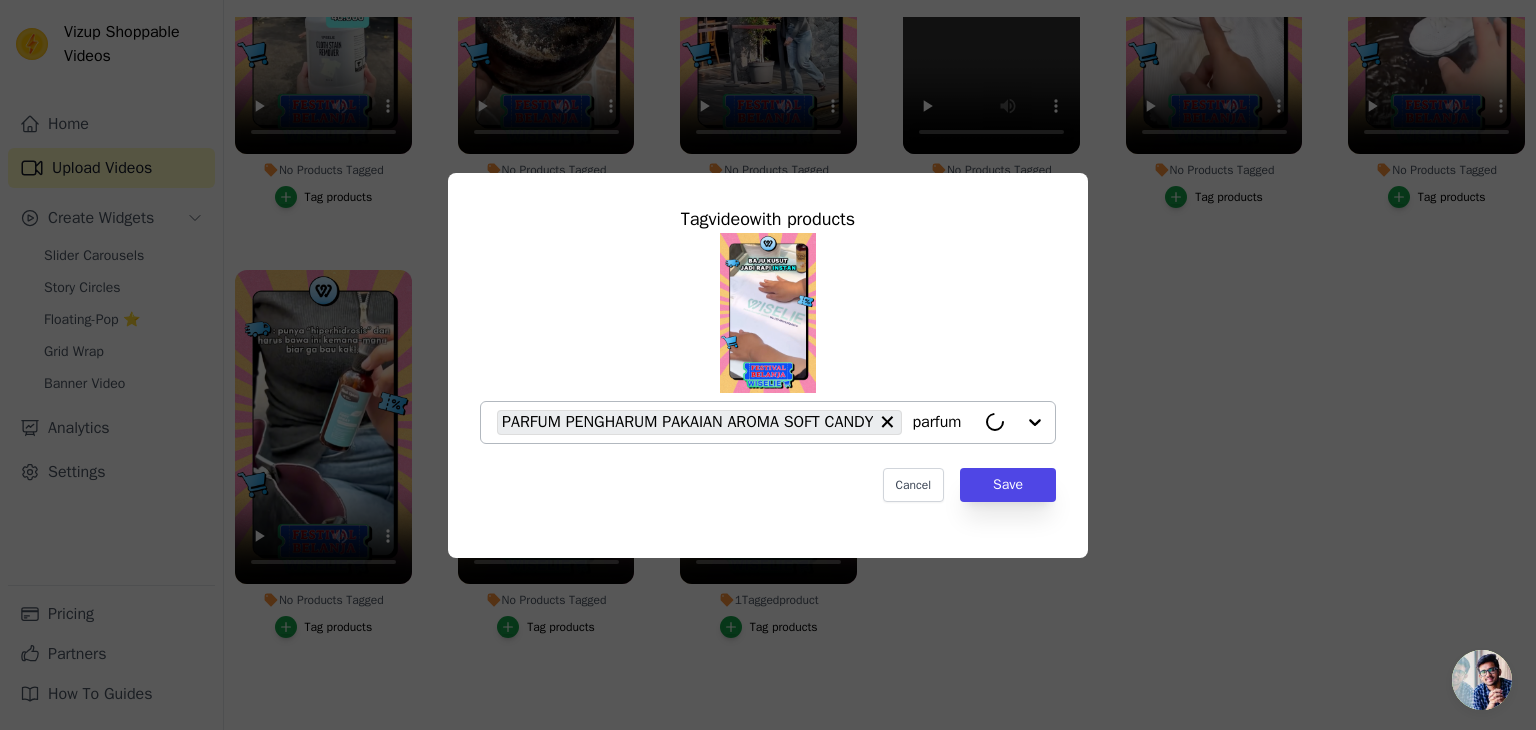 scroll, scrollTop: 0, scrollLeft: 0, axis: both 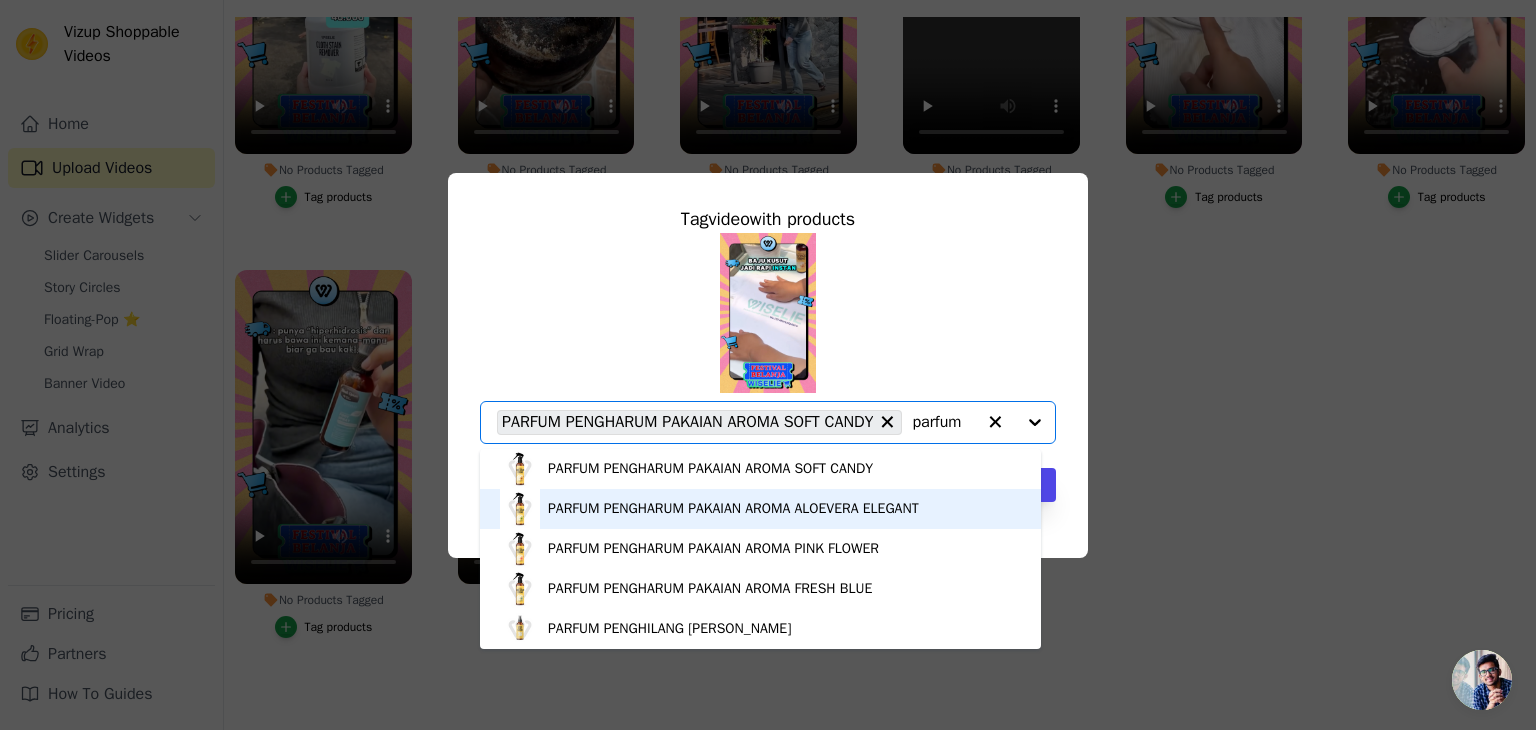 click on "PARFUM PENGHARUM PAKAIAN AROMA ALOEVERA ELEGANT" at bounding box center [733, 509] 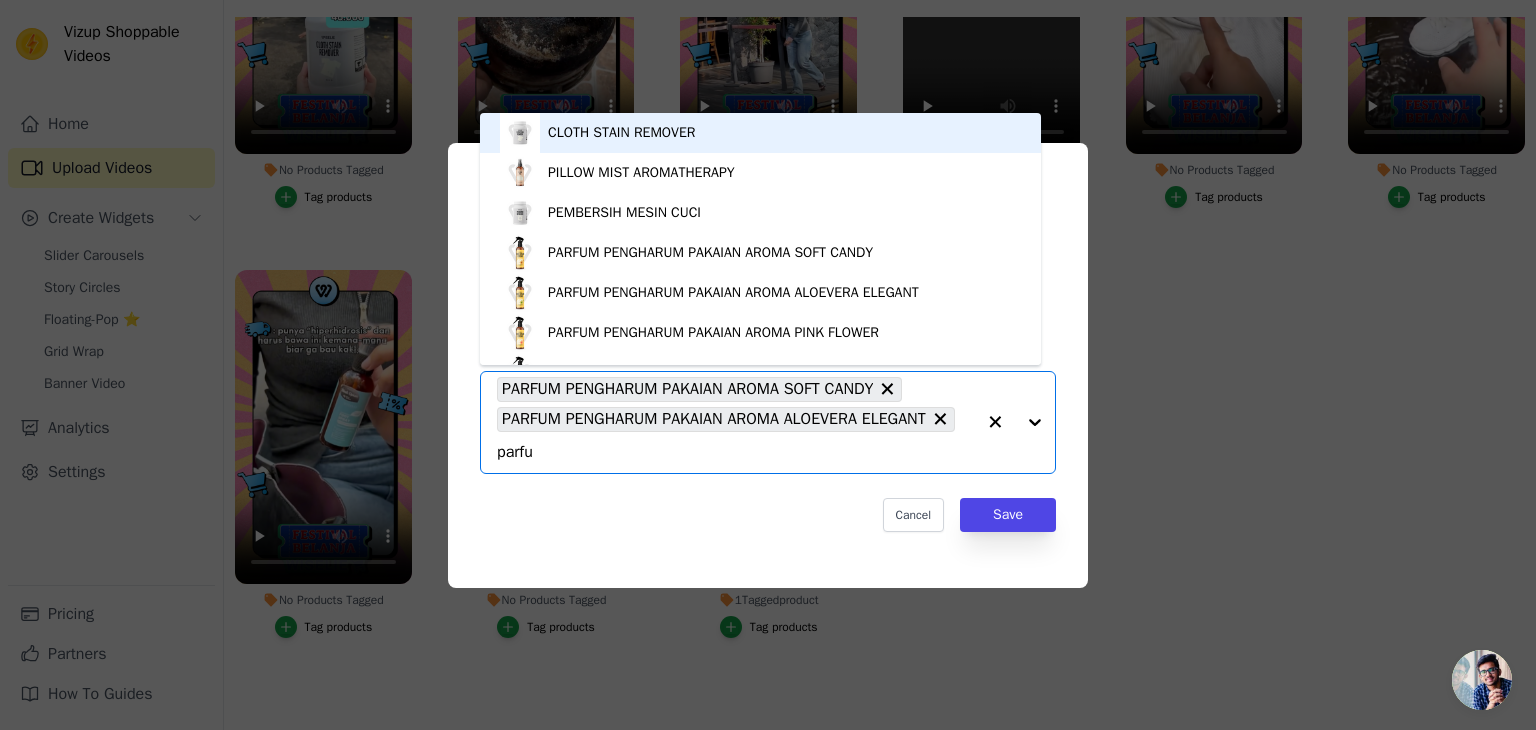 type on "parfum" 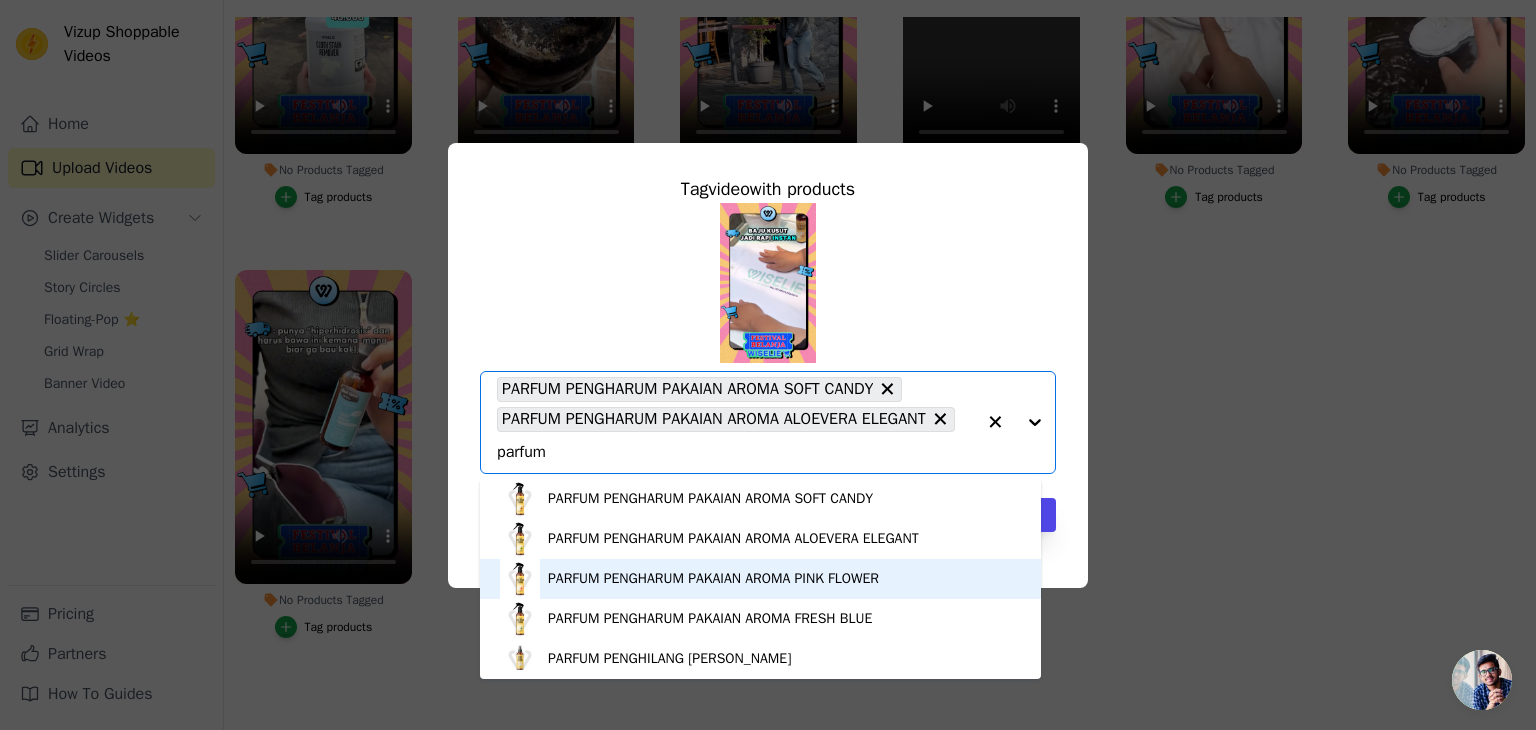 click on "PARFUM PENGHARUM PAKAIAN AROMA PINK FLOWER" at bounding box center (713, 579) 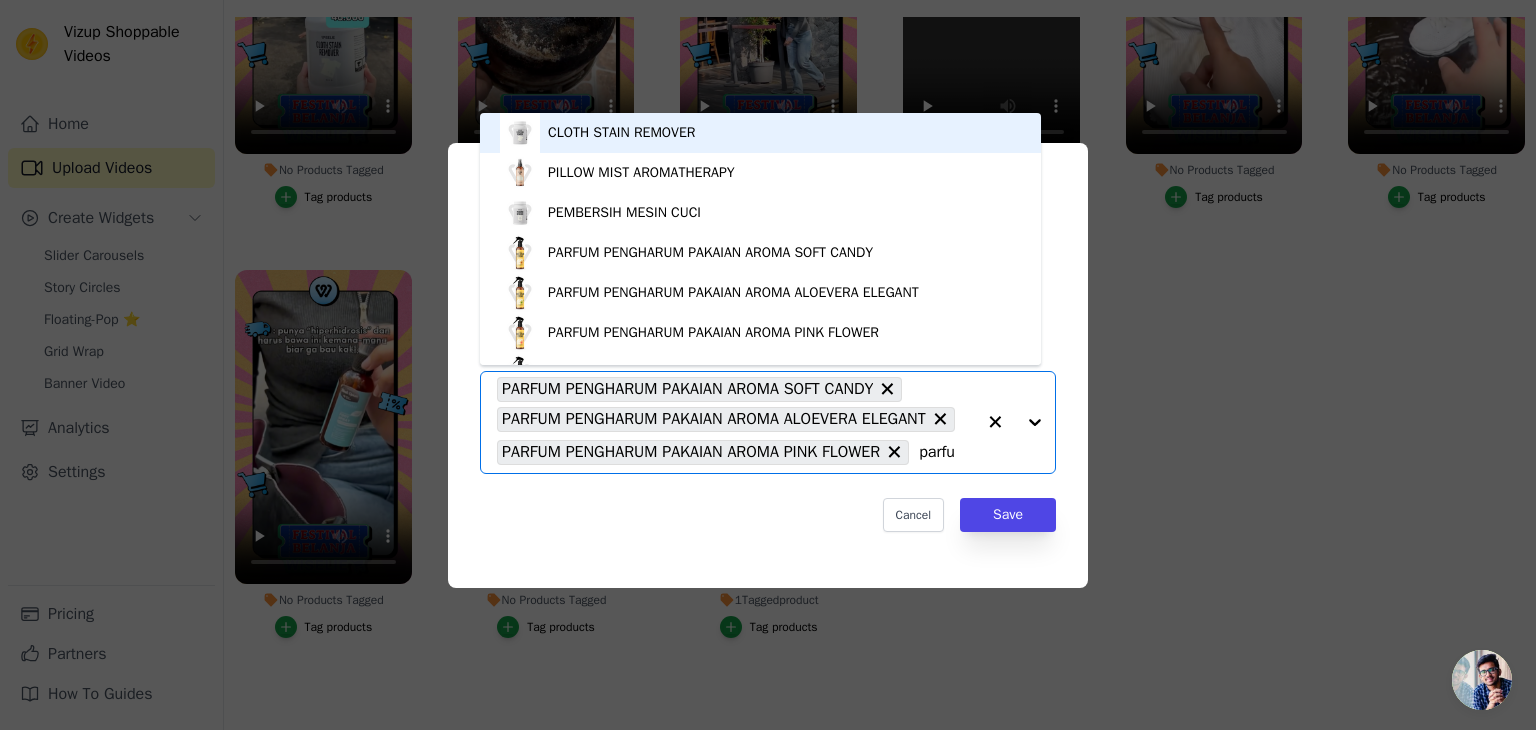 type on "parfum" 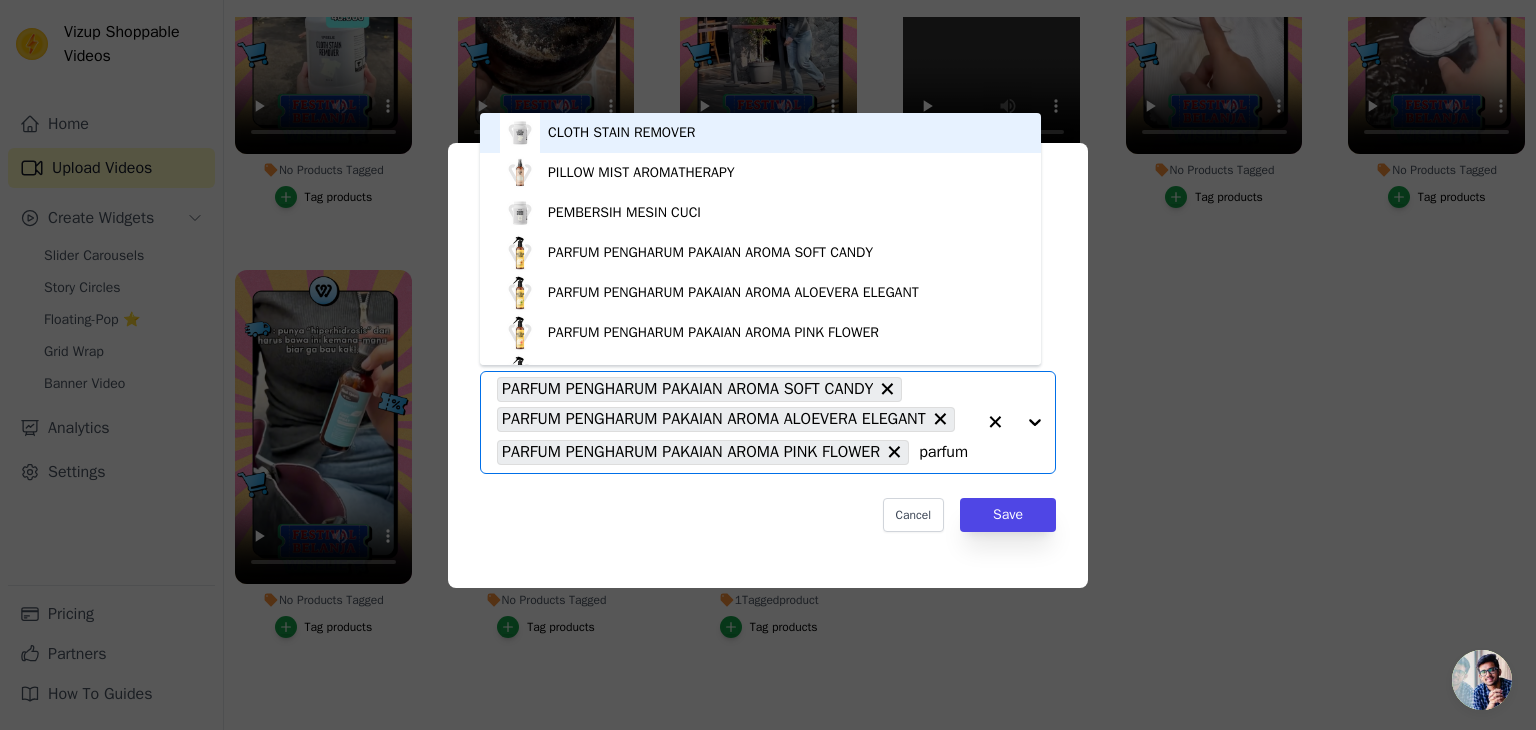 scroll, scrollTop: 0, scrollLeft: 10, axis: horizontal 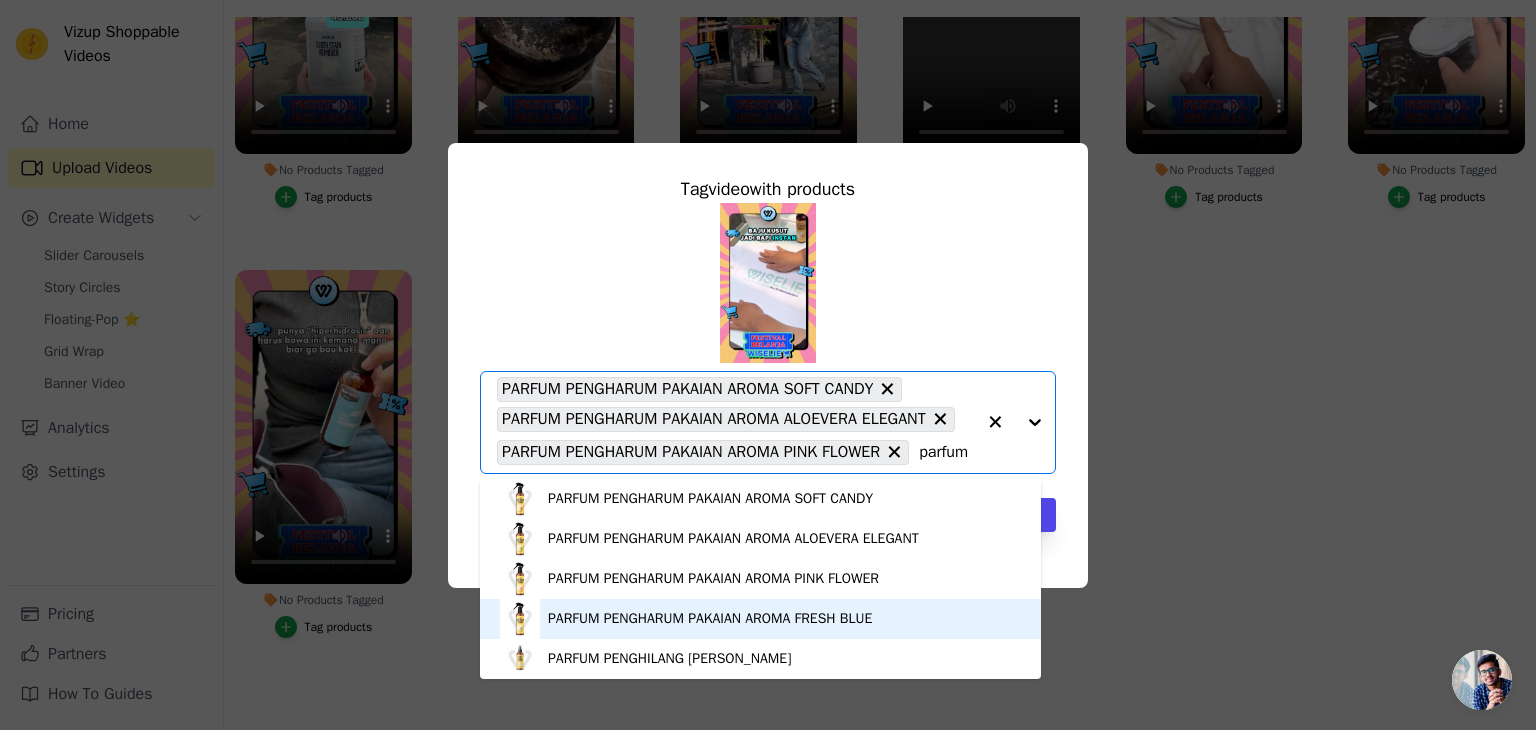 click on "PARFUM PENGHARUM PAKAIAN AROMA FRESH BLUE" at bounding box center [710, 619] 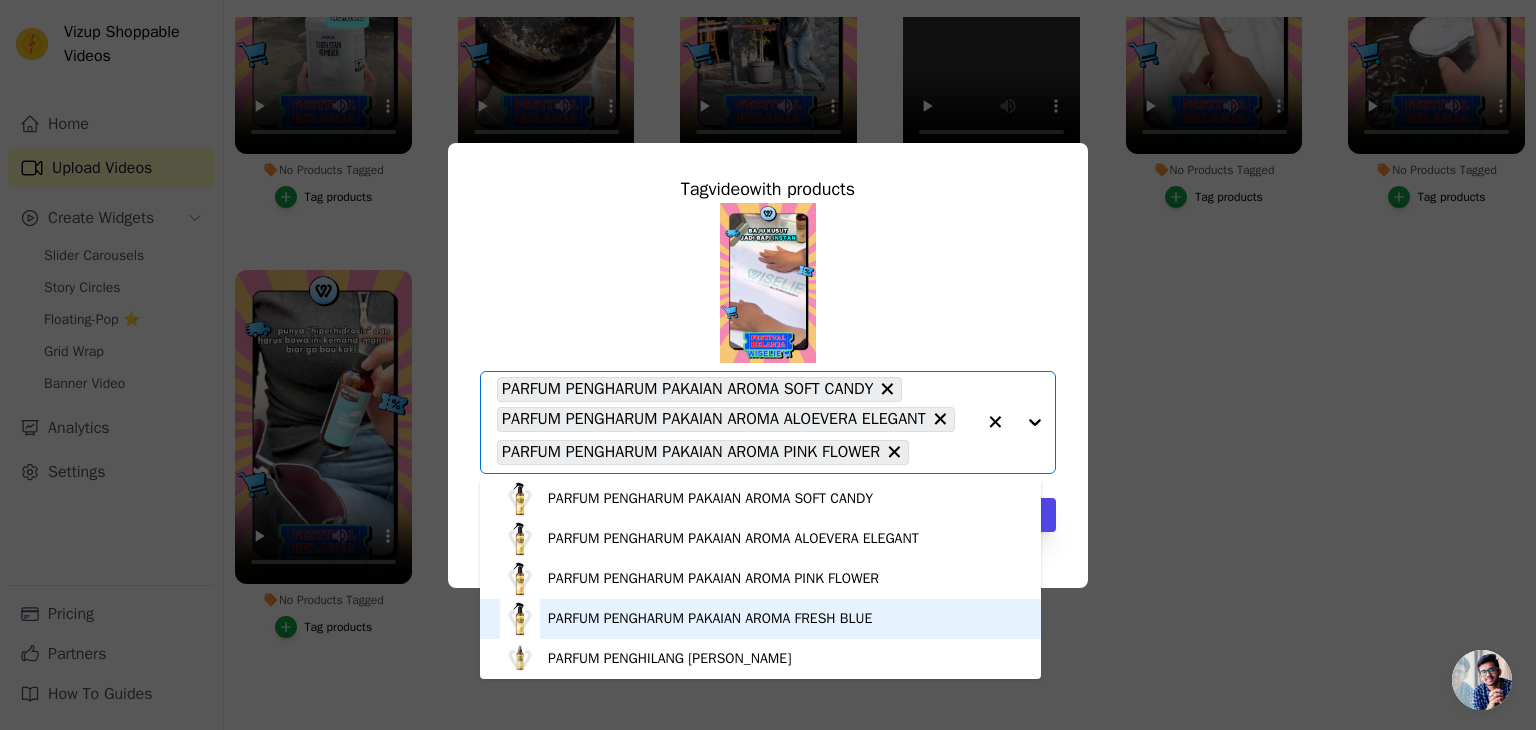 scroll, scrollTop: 0, scrollLeft: 0, axis: both 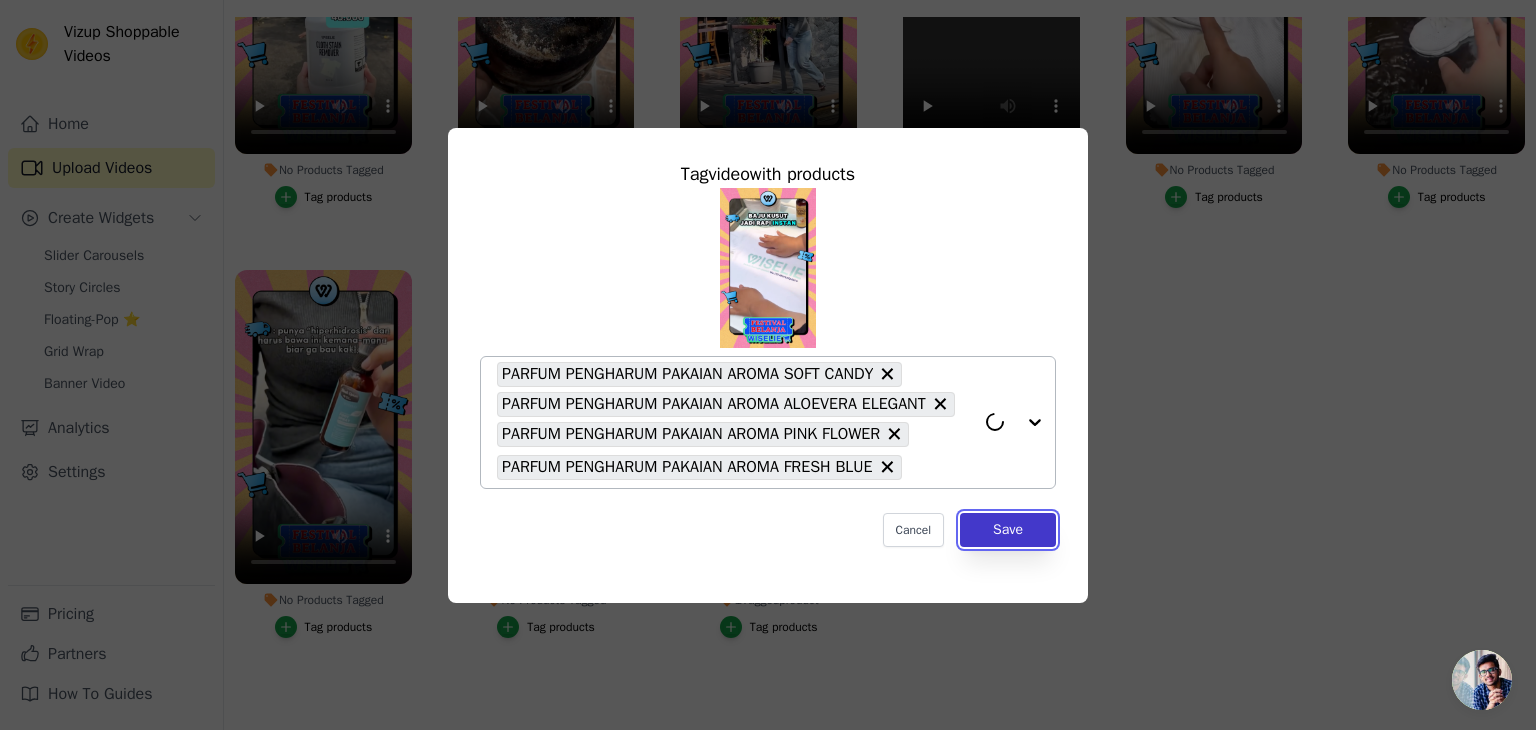 click on "Save" at bounding box center (1008, 530) 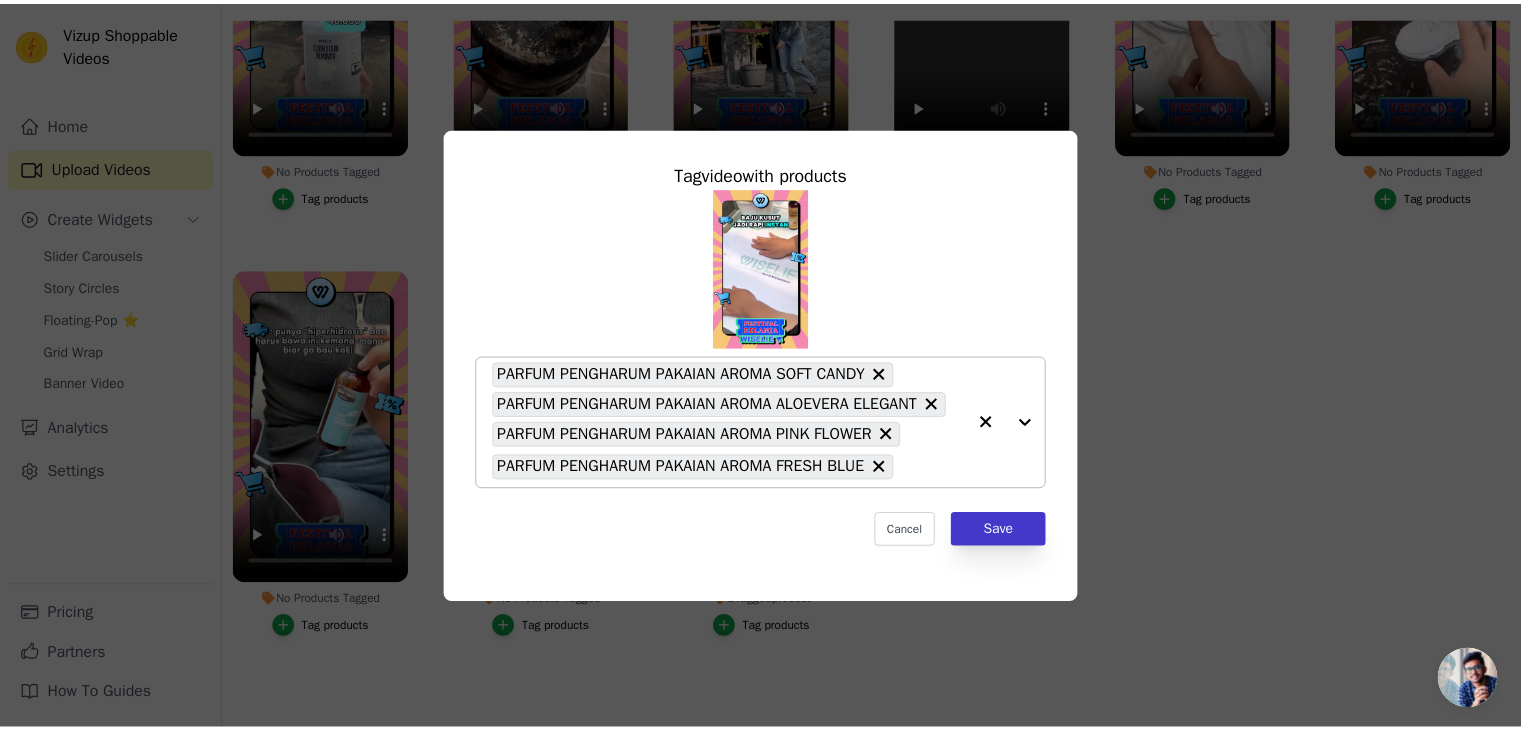 scroll, scrollTop: 203, scrollLeft: 0, axis: vertical 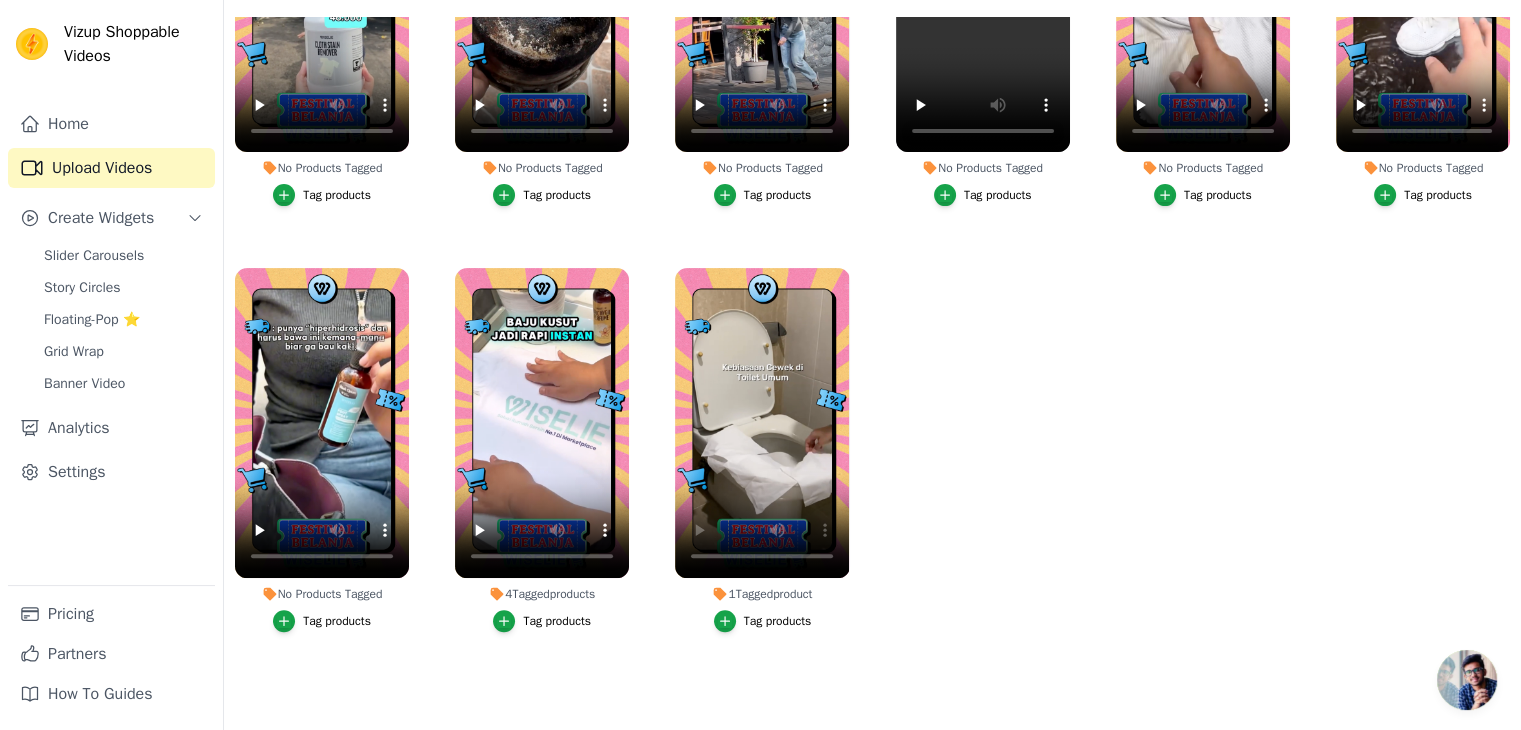 click on "Tag products" at bounding box center (337, 621) 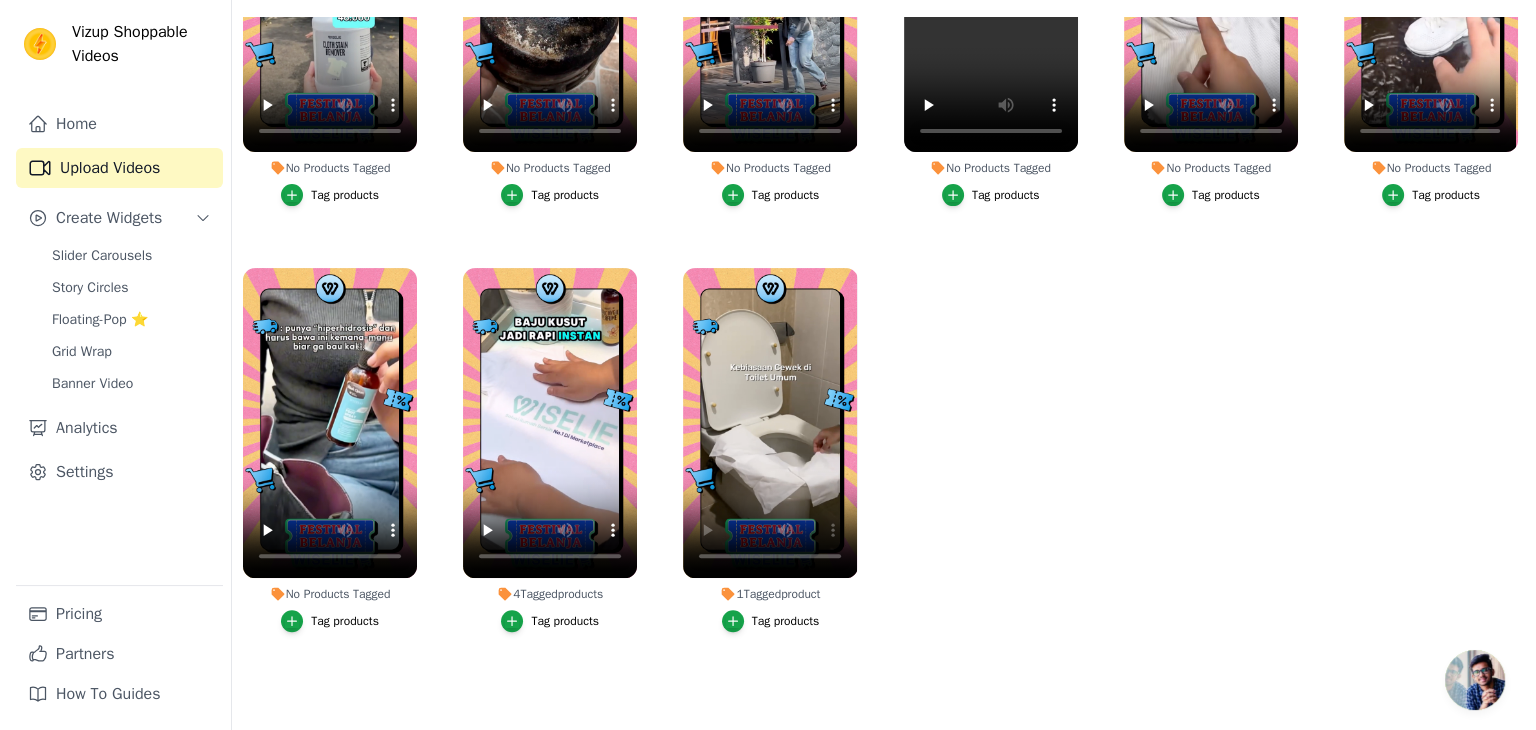 scroll, scrollTop: 0, scrollLeft: 0, axis: both 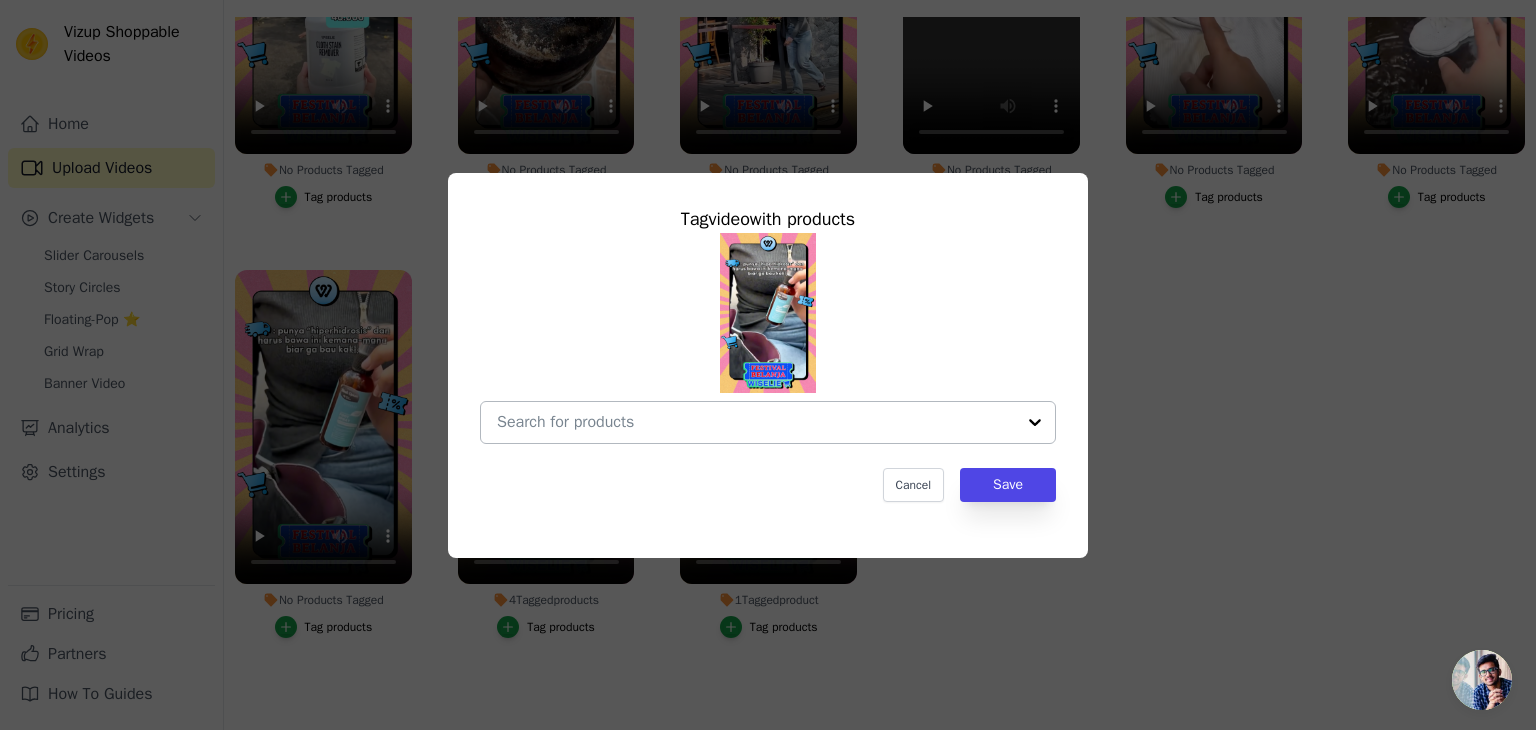 click on "No Products Tagged     Tag  video  with products                         Cancel   Save     Tag products" at bounding box center [756, 422] 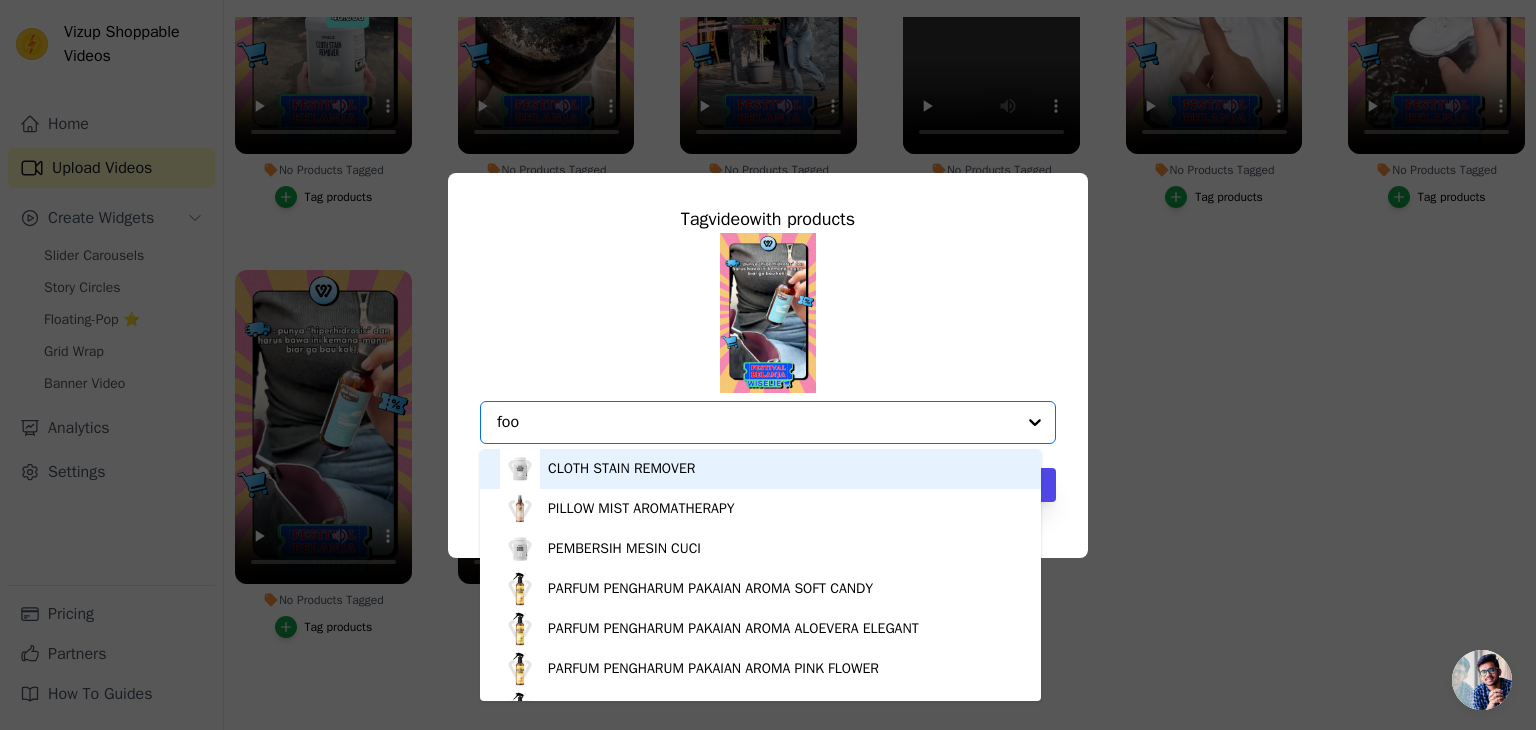 type on "foot" 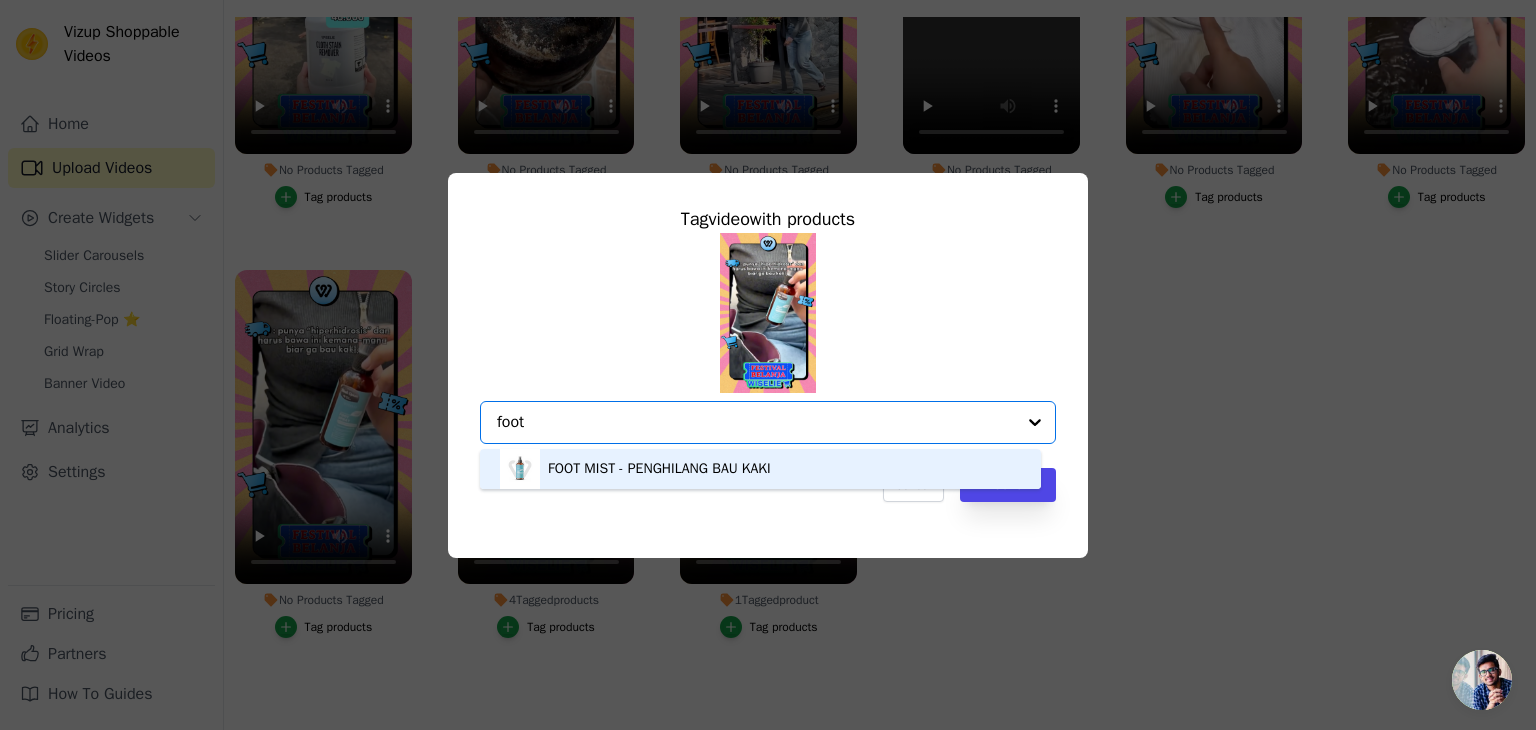 click on "FOOT MIST - PENGHILANG BAU KAKI" at bounding box center (659, 469) 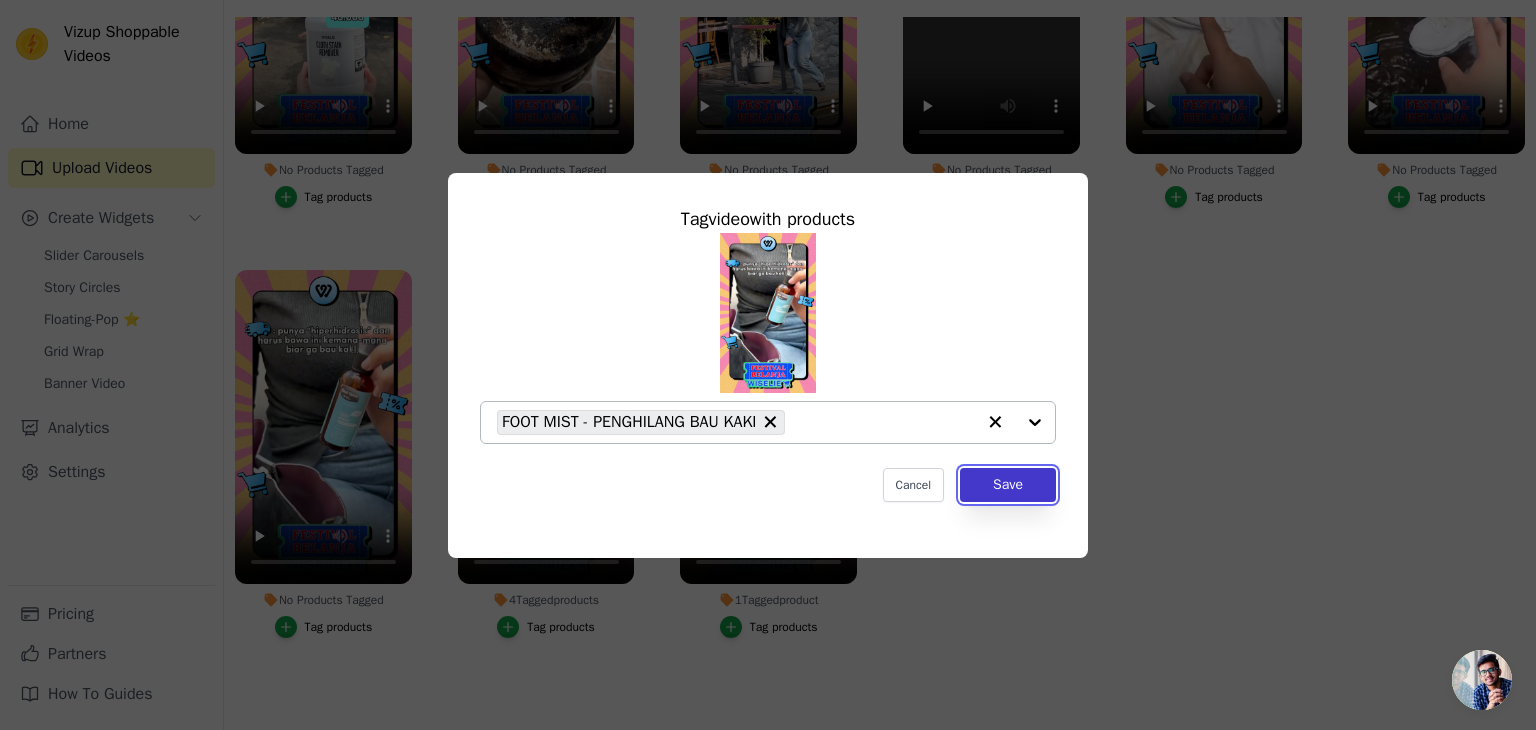 click on "Save" at bounding box center (1008, 485) 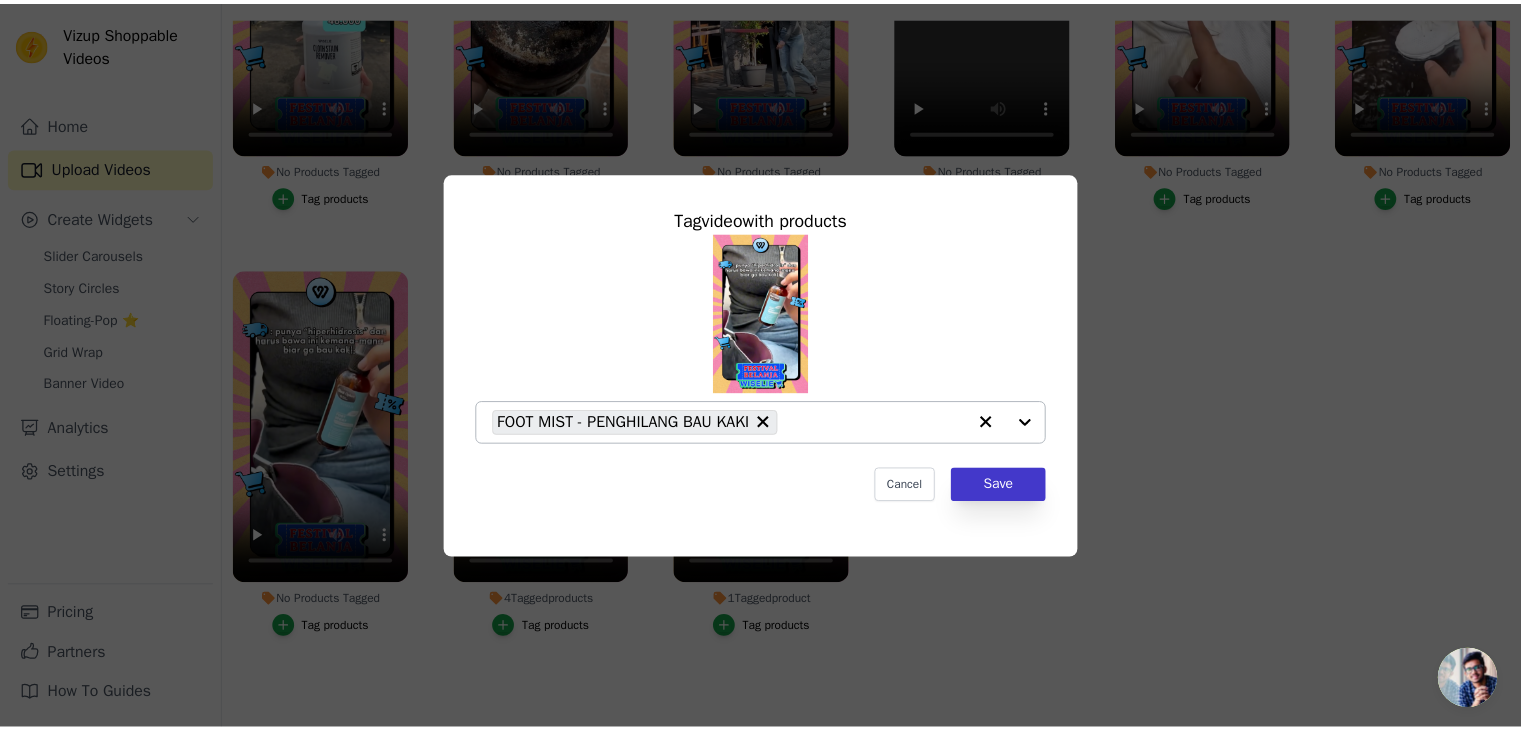 scroll, scrollTop: 203, scrollLeft: 0, axis: vertical 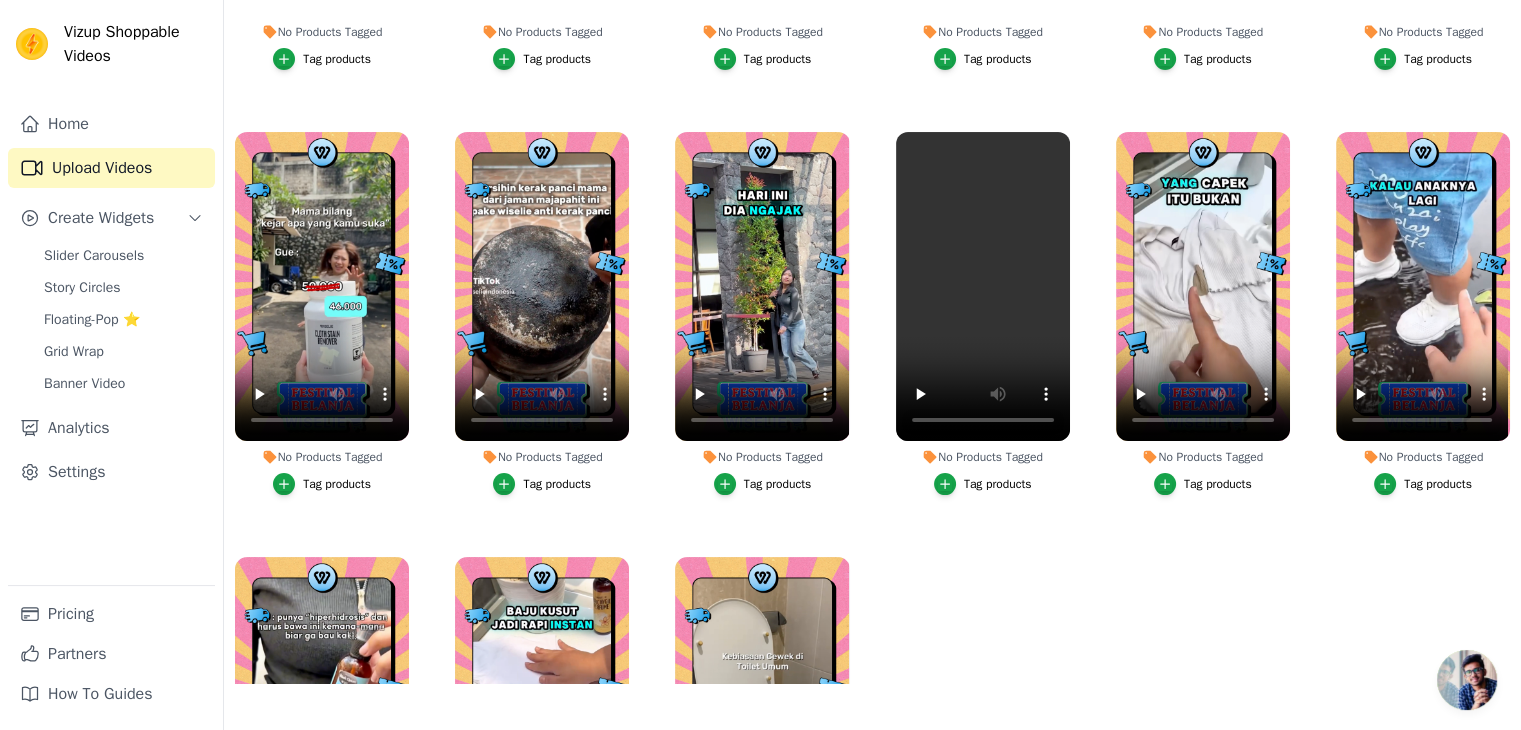 click on "Tag products" at bounding box center [1438, 484] 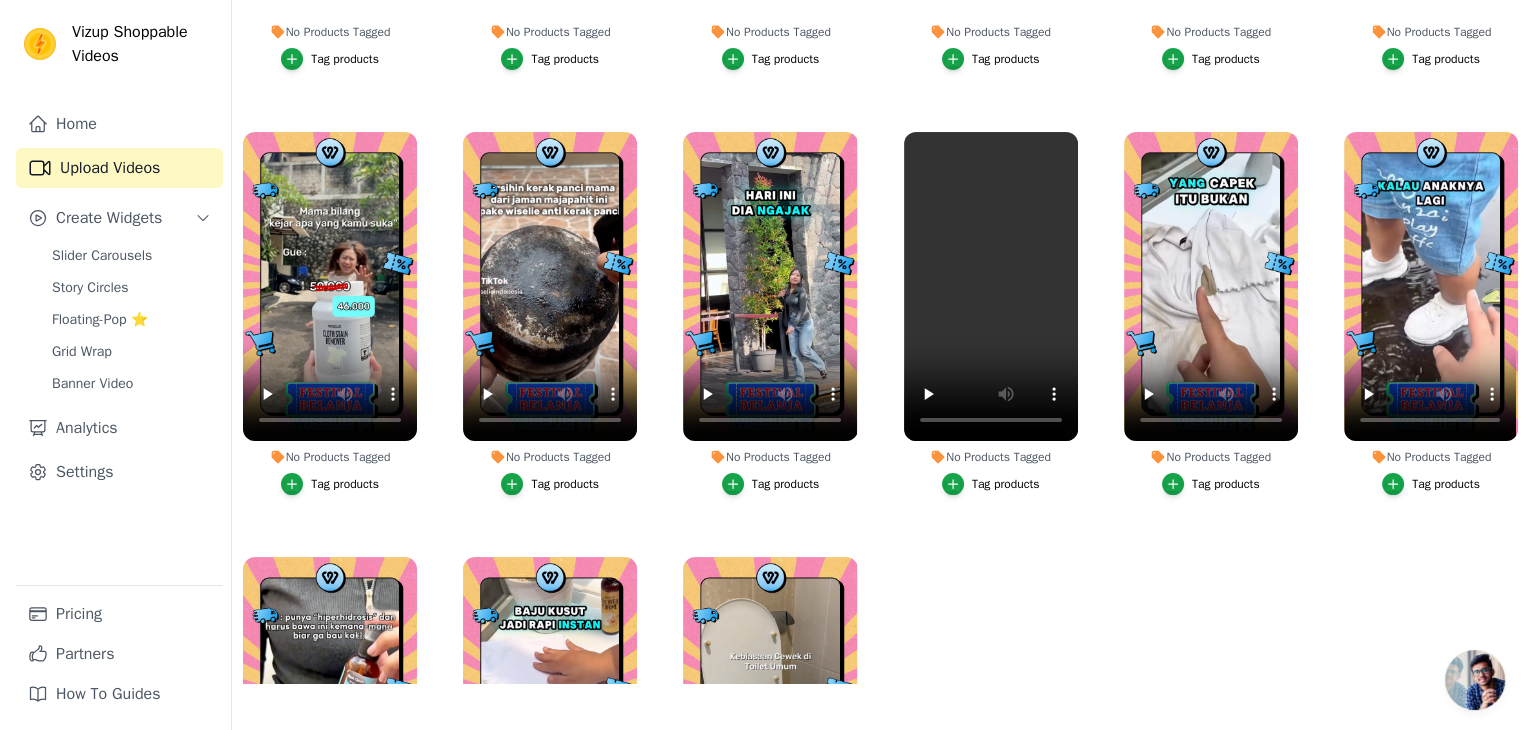 scroll, scrollTop: 0, scrollLeft: 0, axis: both 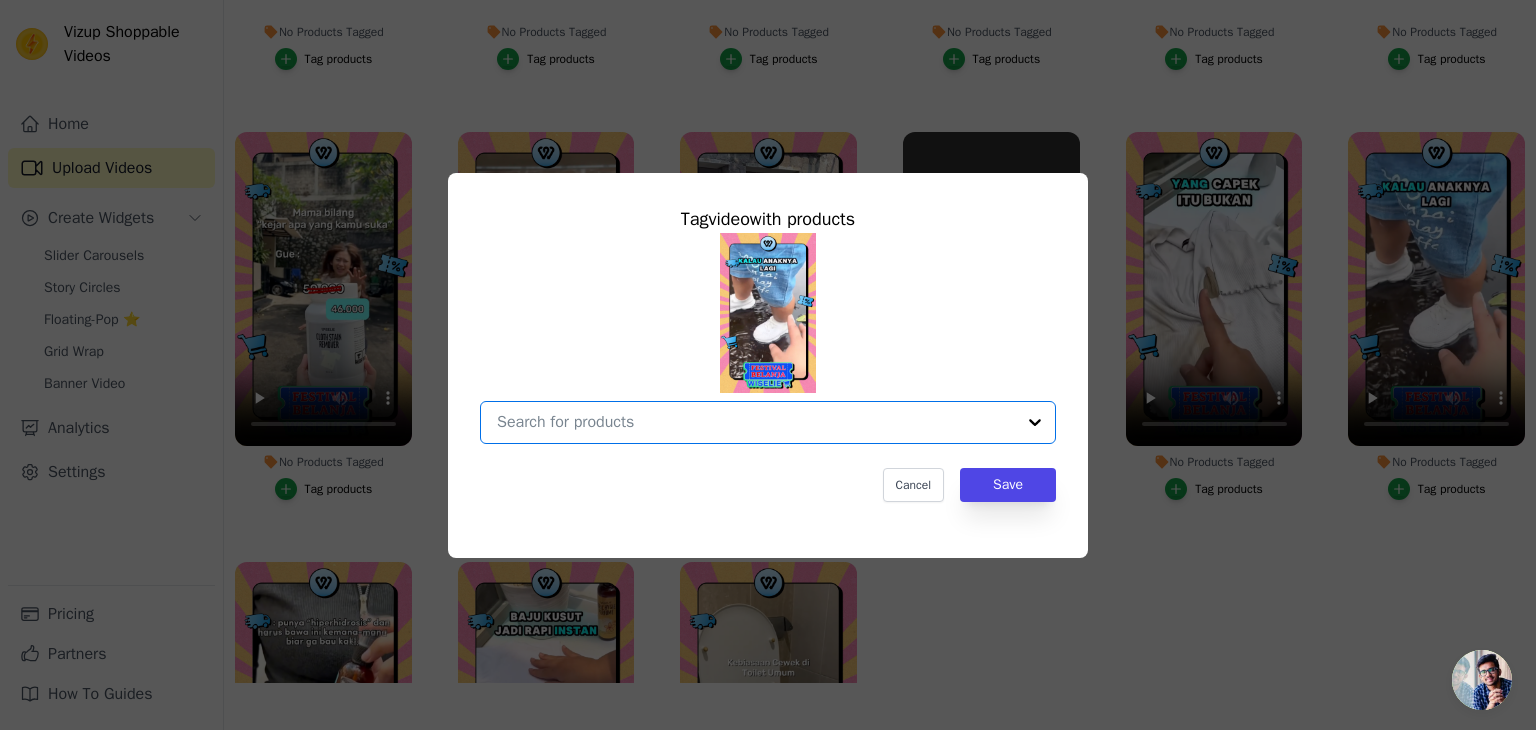 click on "No Products Tagged     Tag  video  with products       Option undefined, selected.   Select is focused, type to refine list, press down to open the menu.                   Cancel   Save     Tag products" at bounding box center [756, 422] 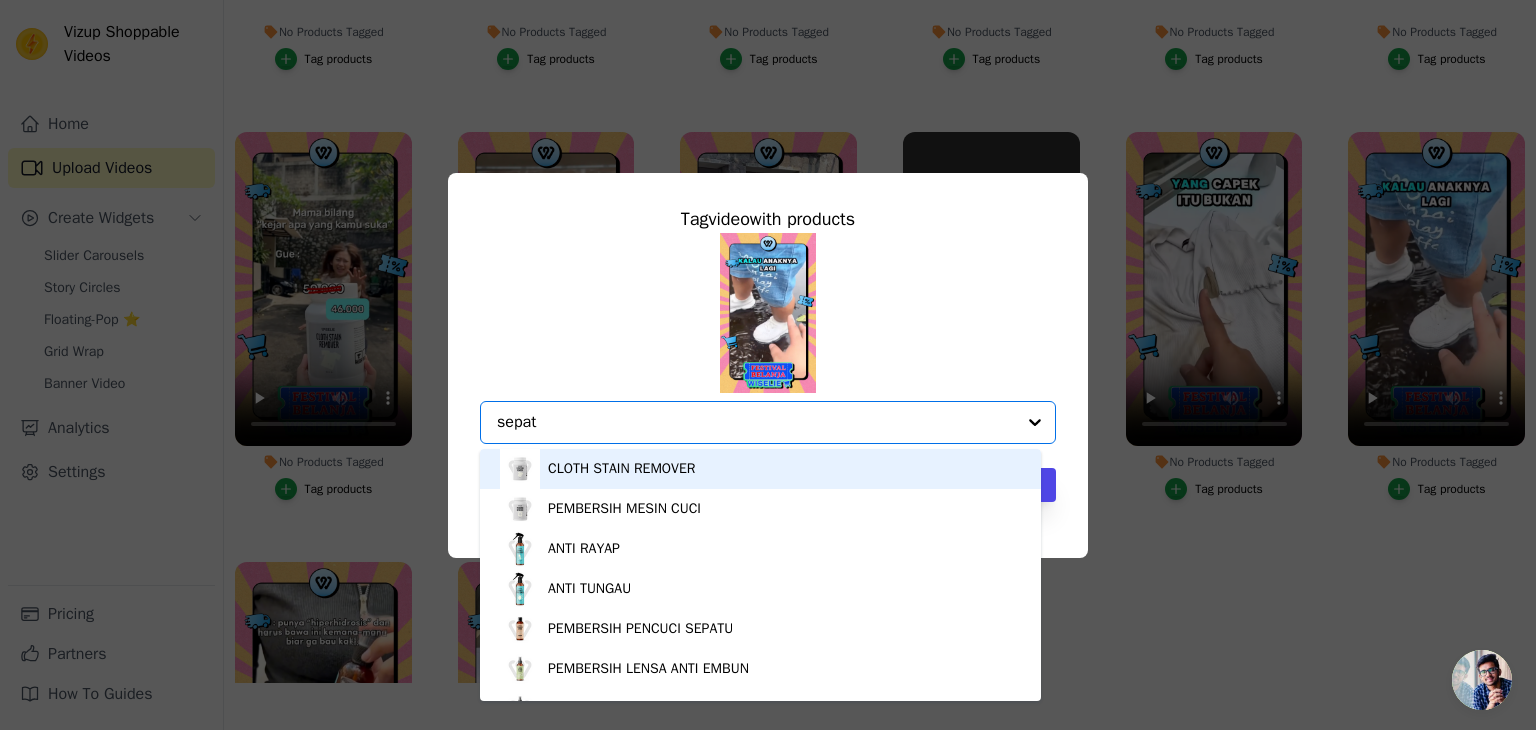 type on "sepatu" 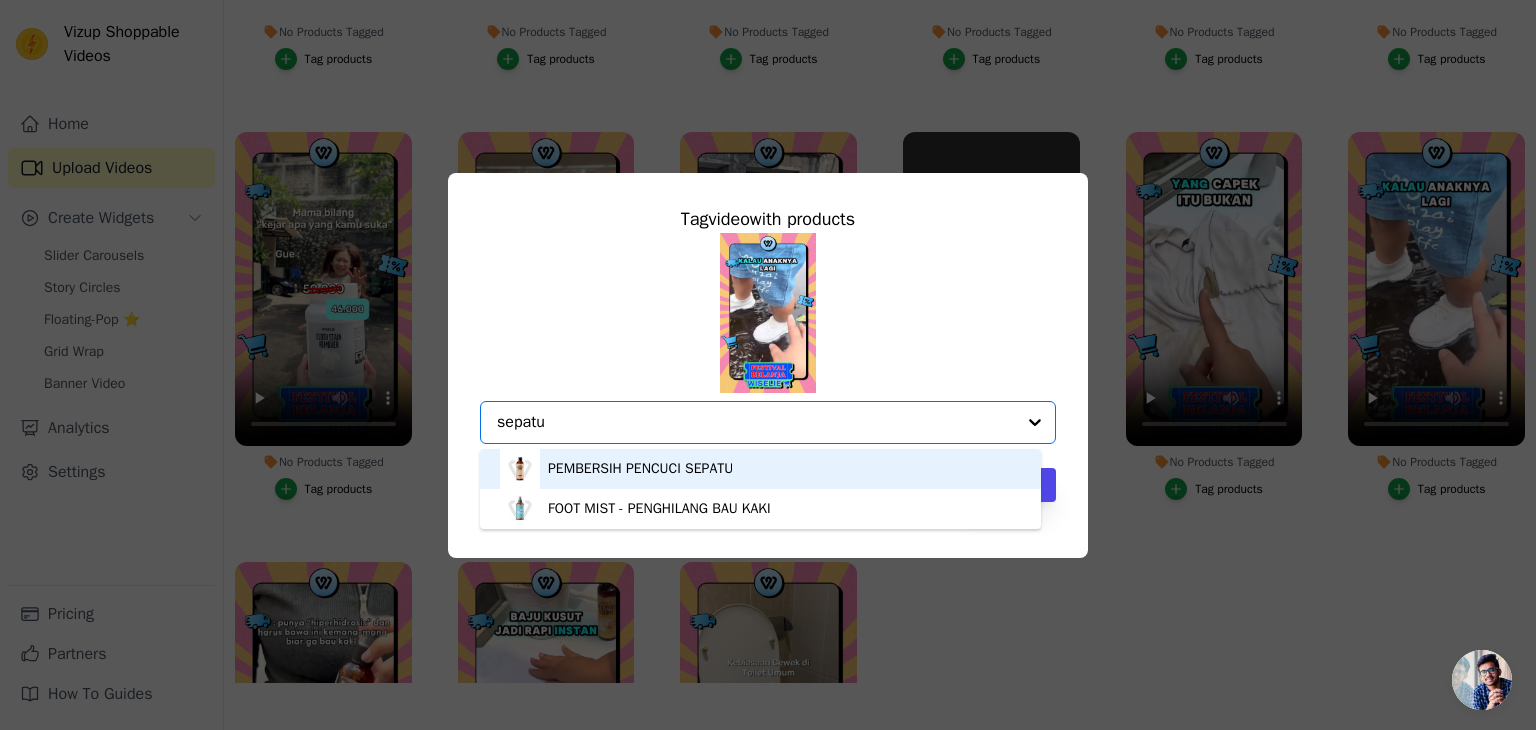 click on "PEMBERSIH PENCUCI SEPATU" at bounding box center (640, 469) 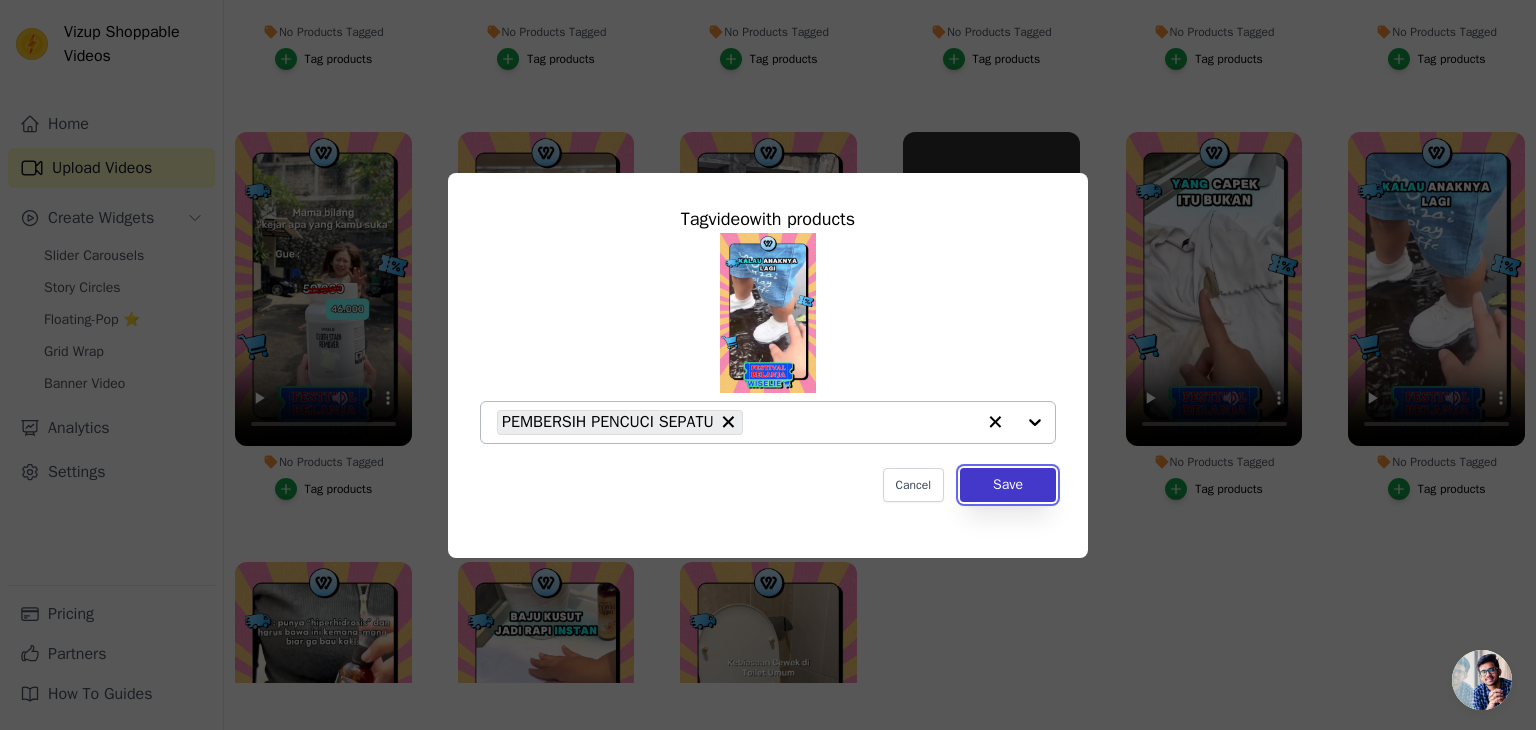 click on "Save" at bounding box center [1008, 485] 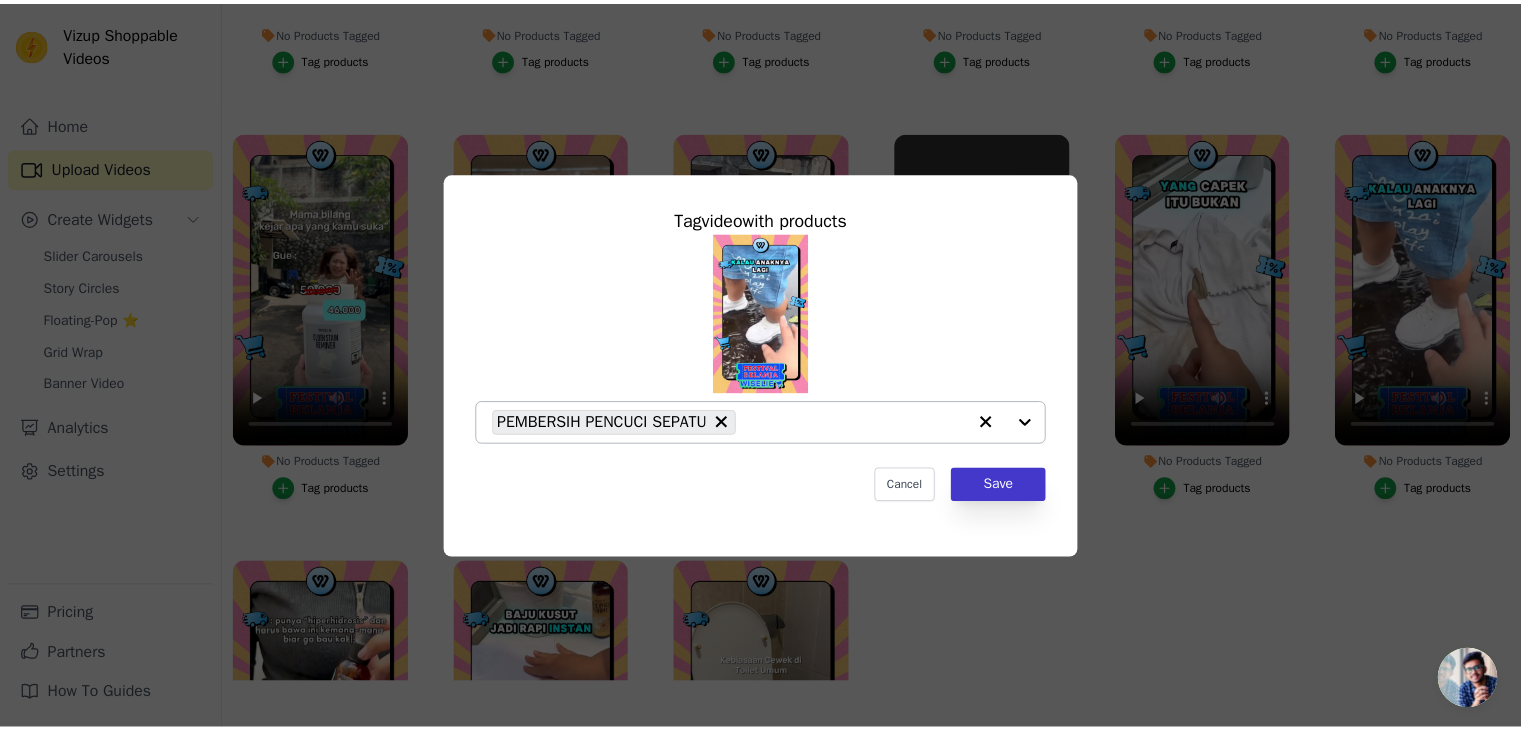 scroll, scrollTop: 203, scrollLeft: 0, axis: vertical 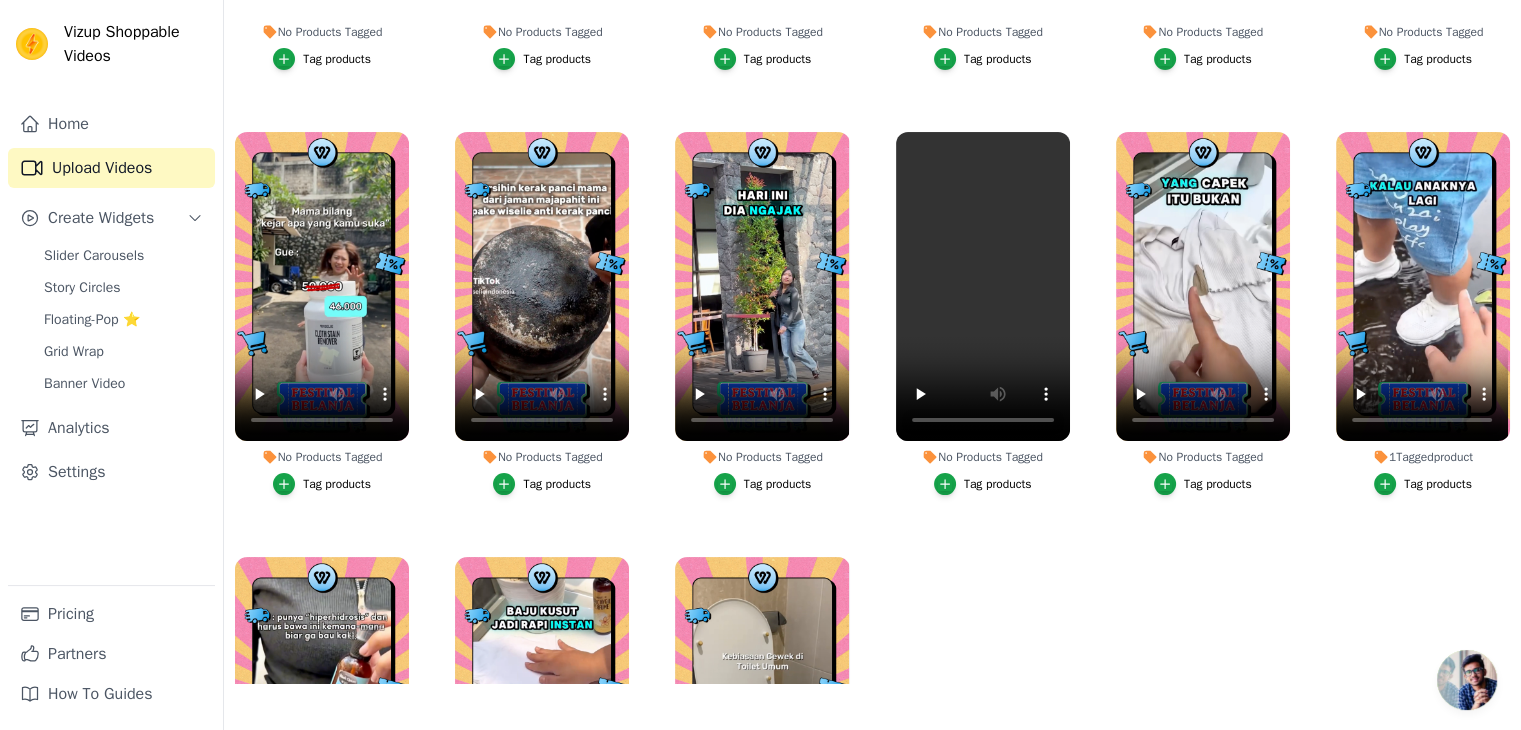 click on "Tag products" at bounding box center (1218, 484) 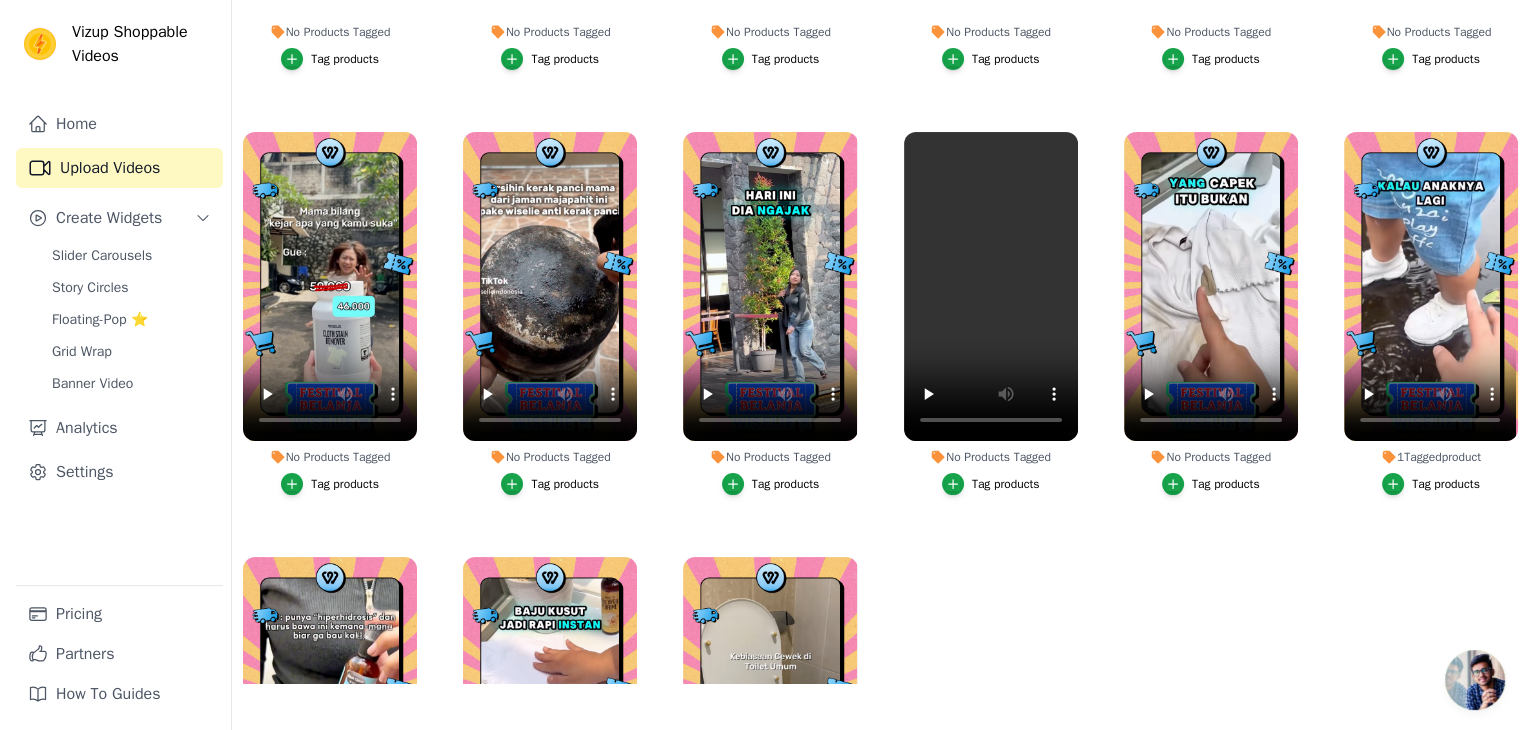 scroll, scrollTop: 0, scrollLeft: 0, axis: both 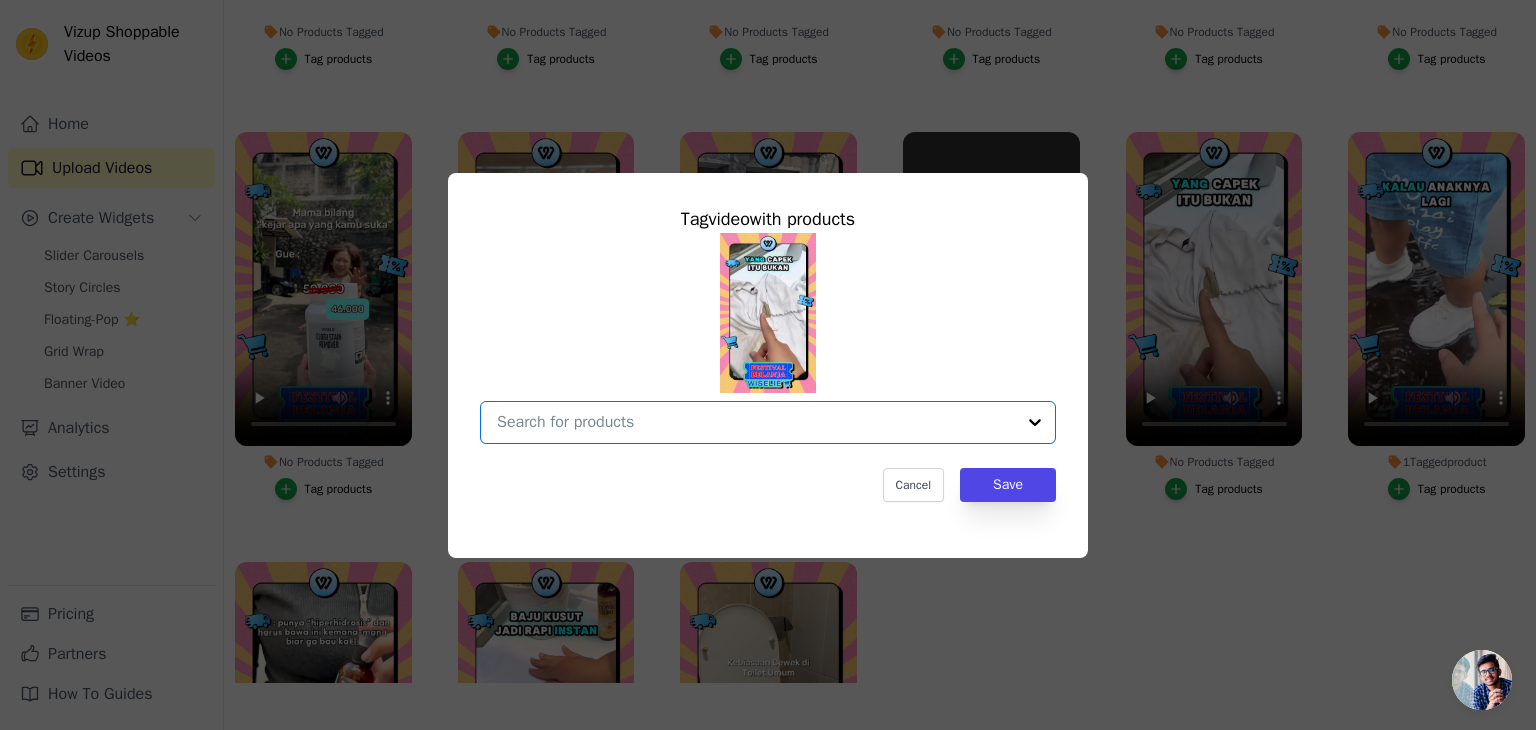 click on "No Products Tagged     Tag  video  with products       Option undefined, selected.   Select is focused, type to refine list, press down to open the menu.                   Cancel   Save     Tag products" at bounding box center (756, 422) 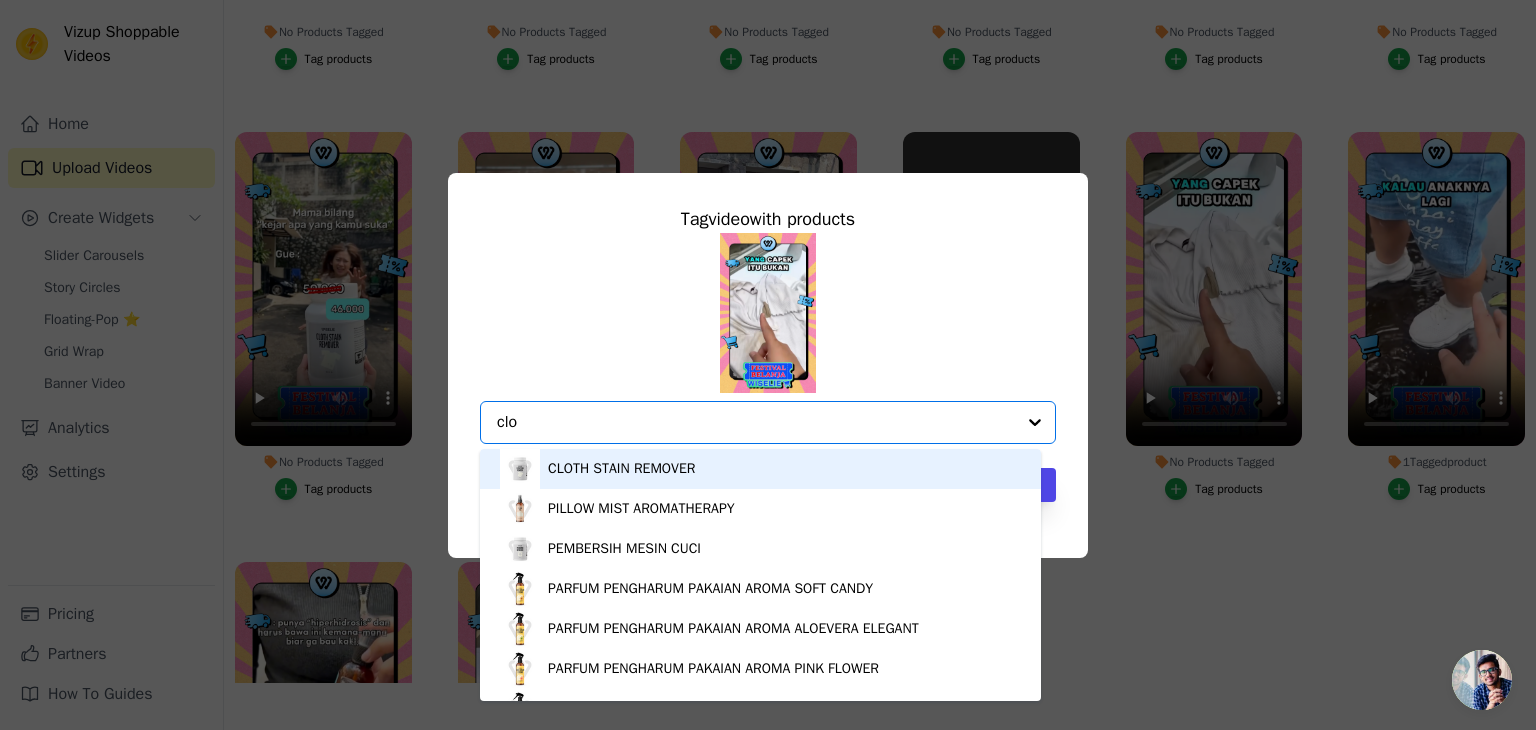 type on "clot" 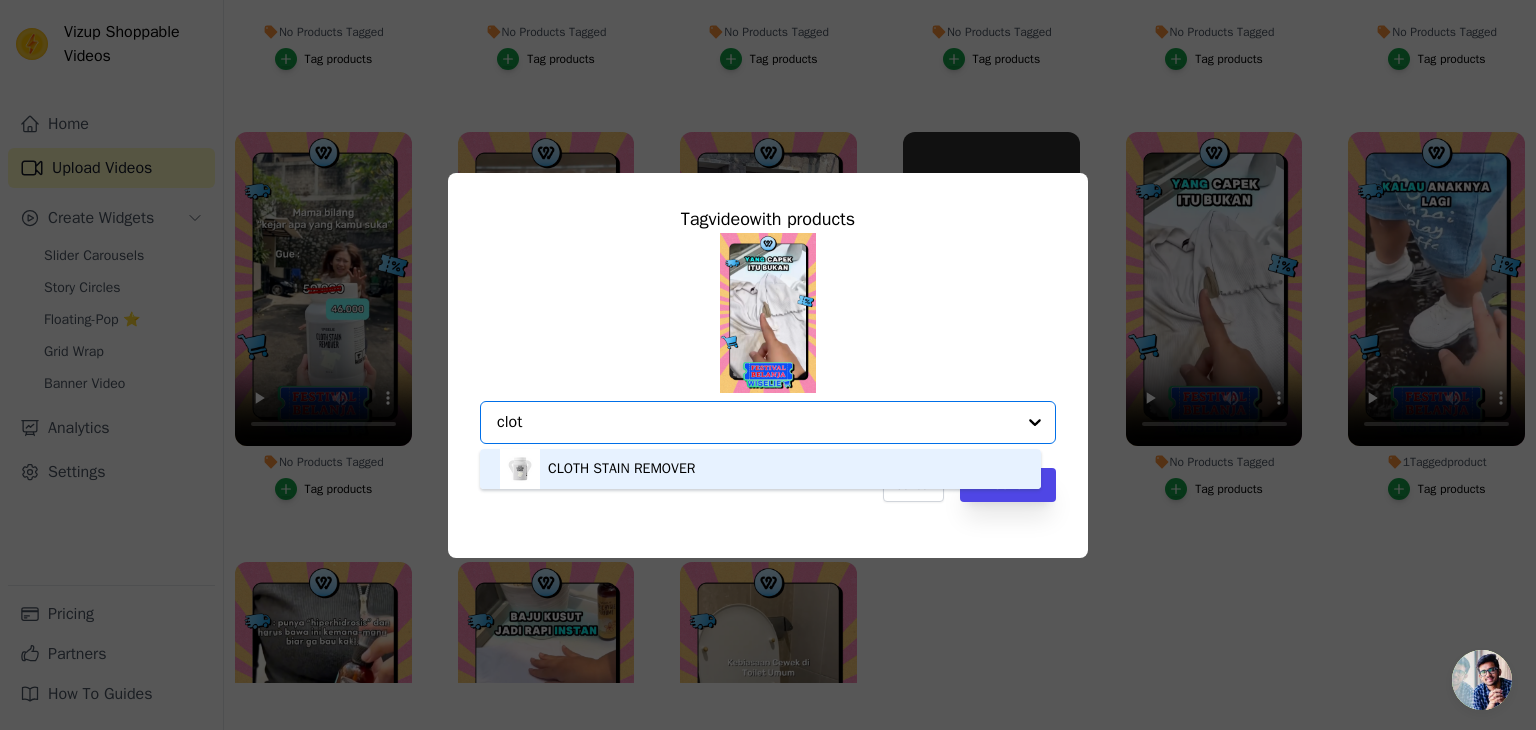 click on "CLOTH STAIN REMOVER" at bounding box center (760, 469) 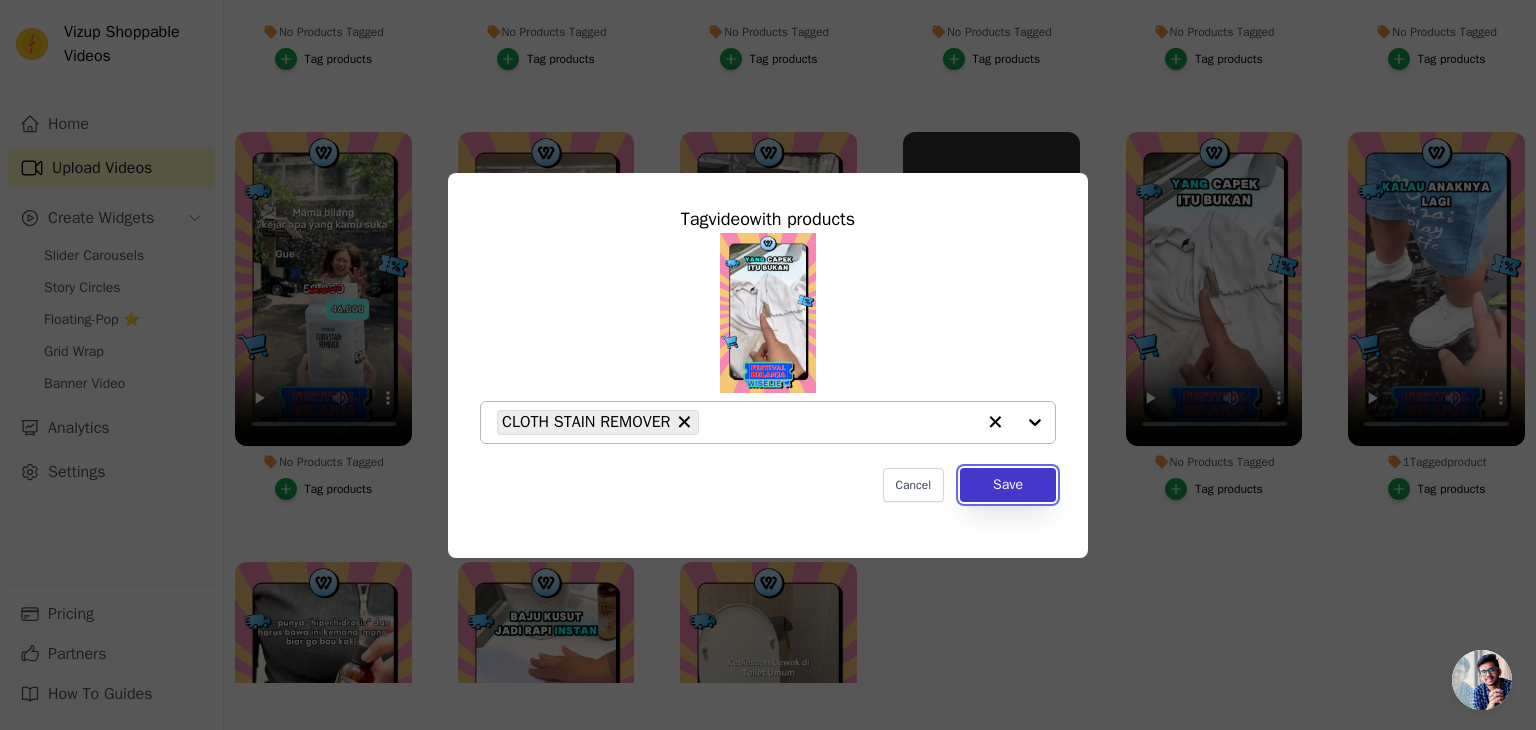 click on "Save" at bounding box center (1008, 485) 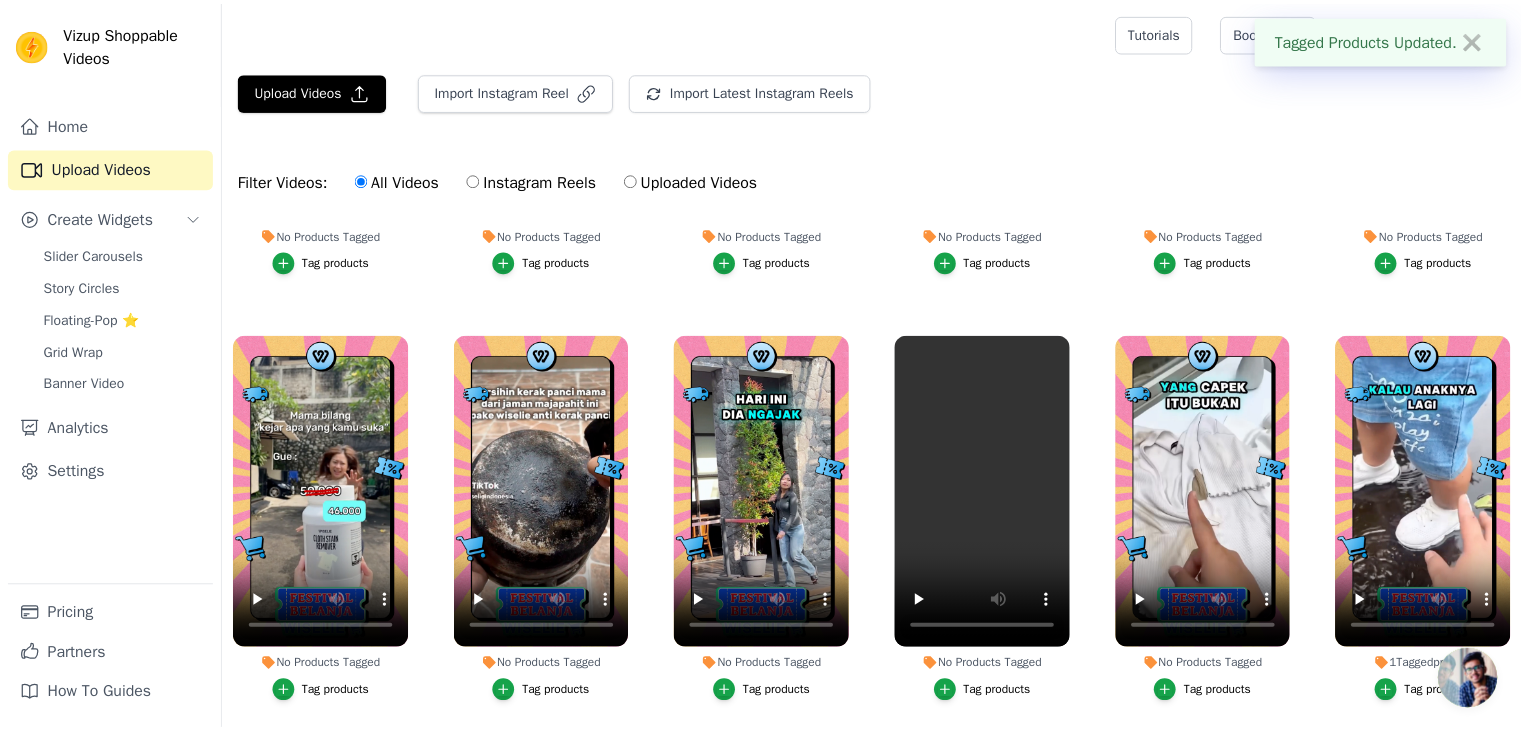 scroll, scrollTop: 203, scrollLeft: 0, axis: vertical 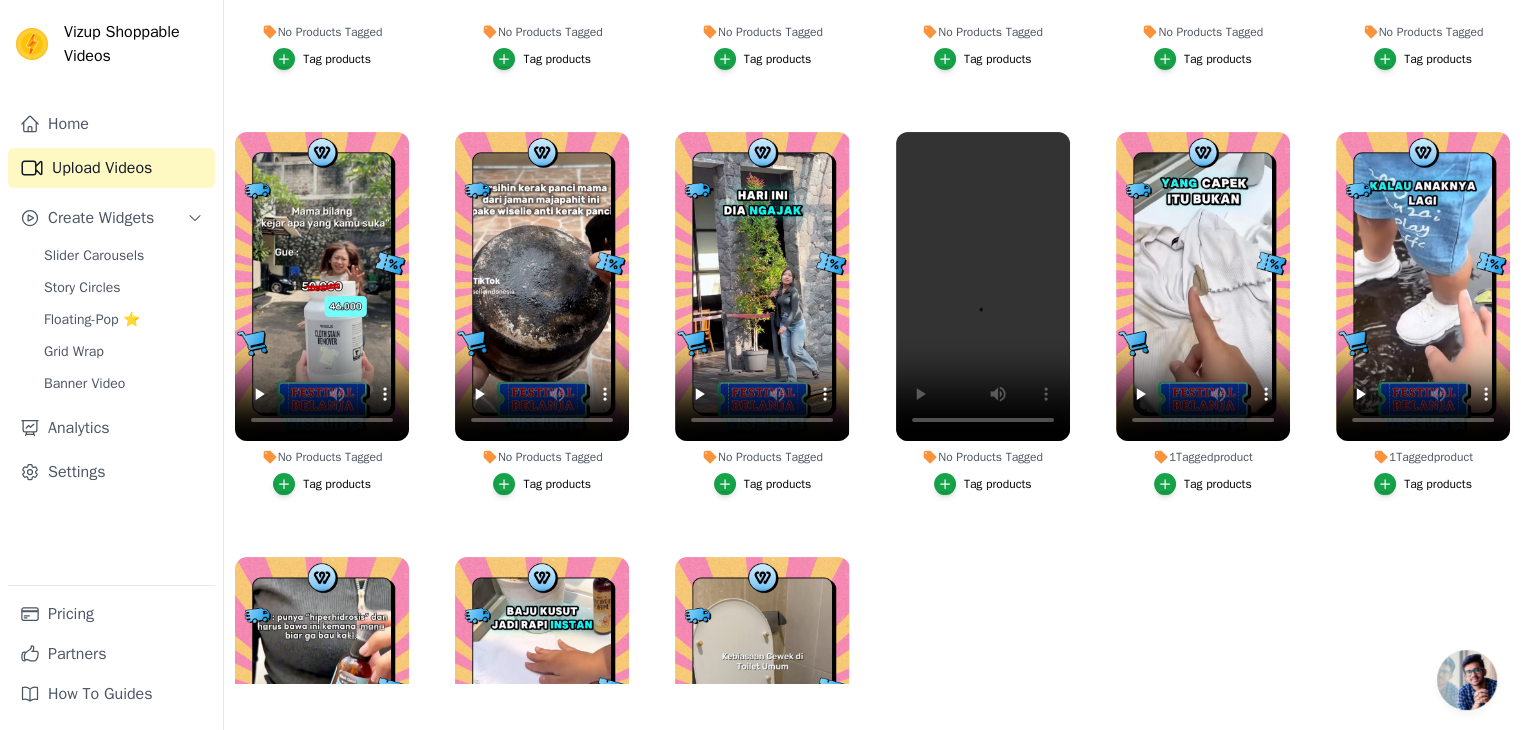 click on "Tag products" at bounding box center [337, 484] 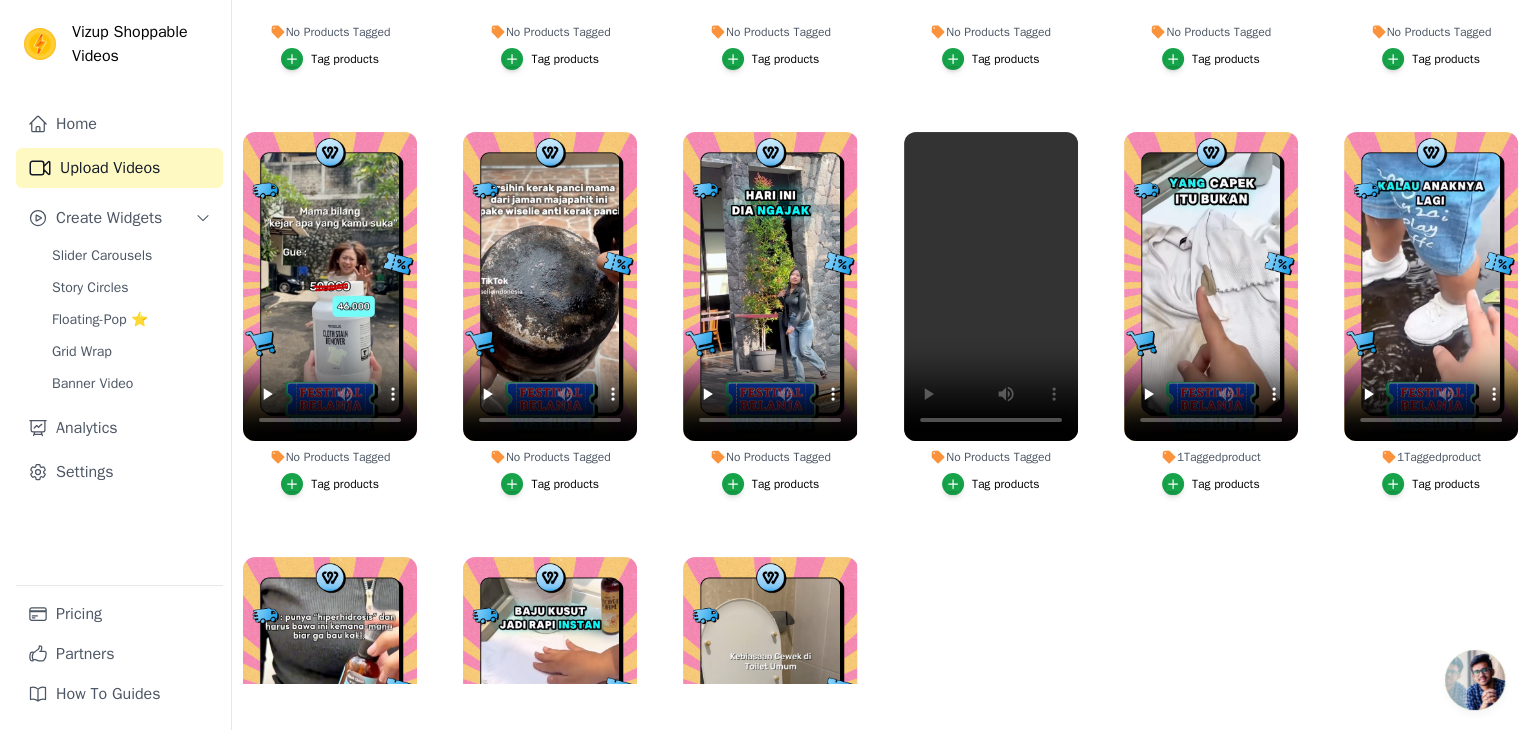 scroll, scrollTop: 0, scrollLeft: 0, axis: both 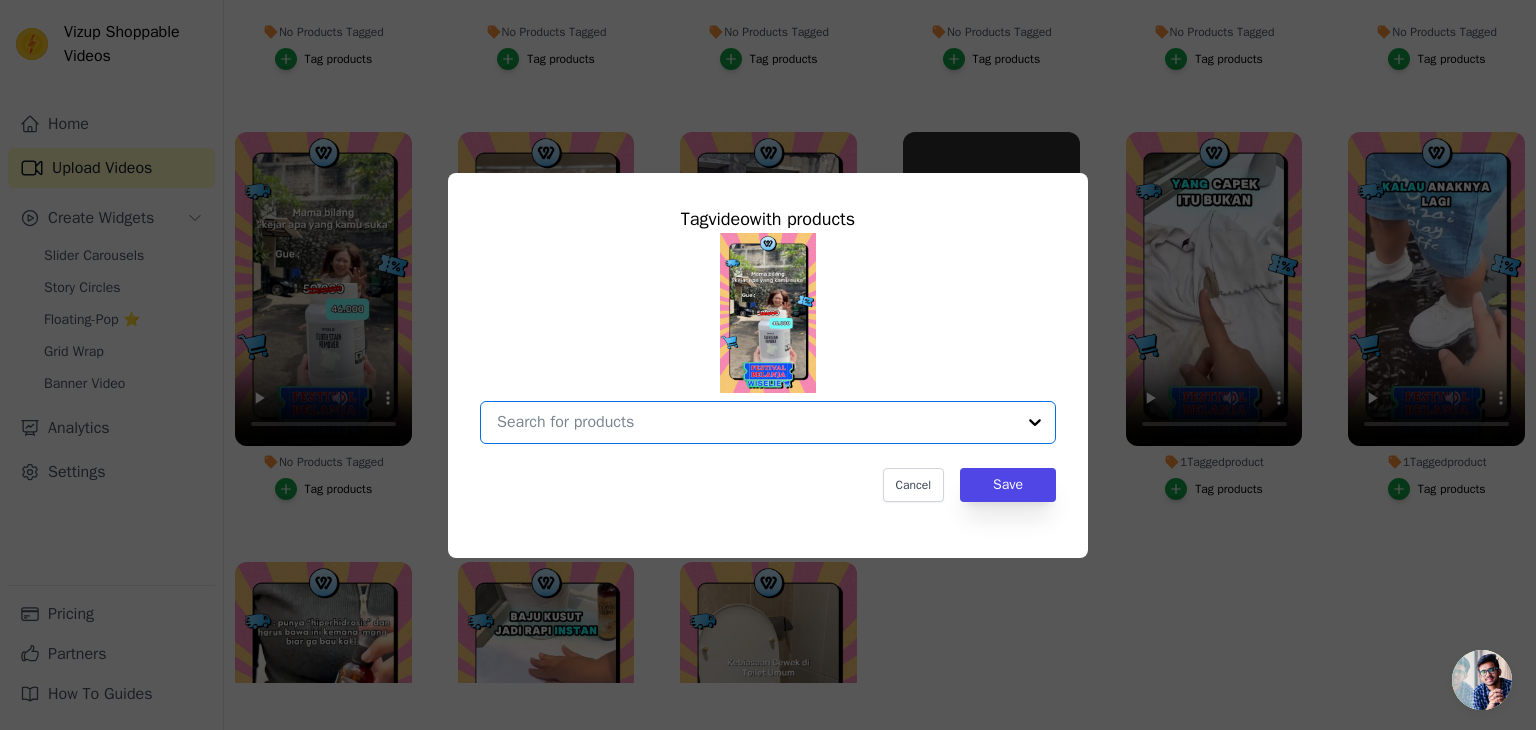 click on "No Products Tagged     Tag  video  with products       Option undefined, selected.   Select is focused, type to refine list, press down to open the menu.                   Cancel   Save     Tag products" at bounding box center (756, 422) 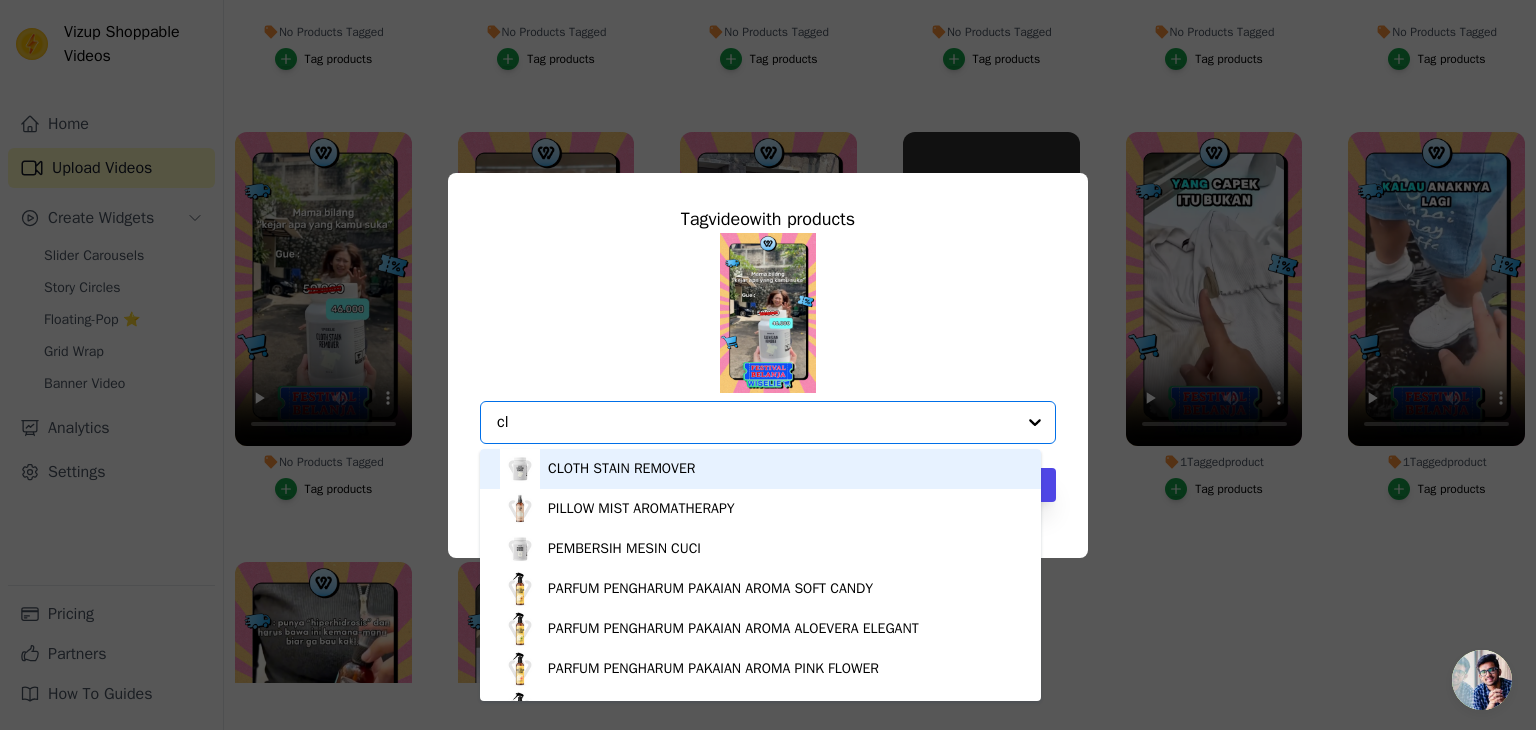 type on "clo" 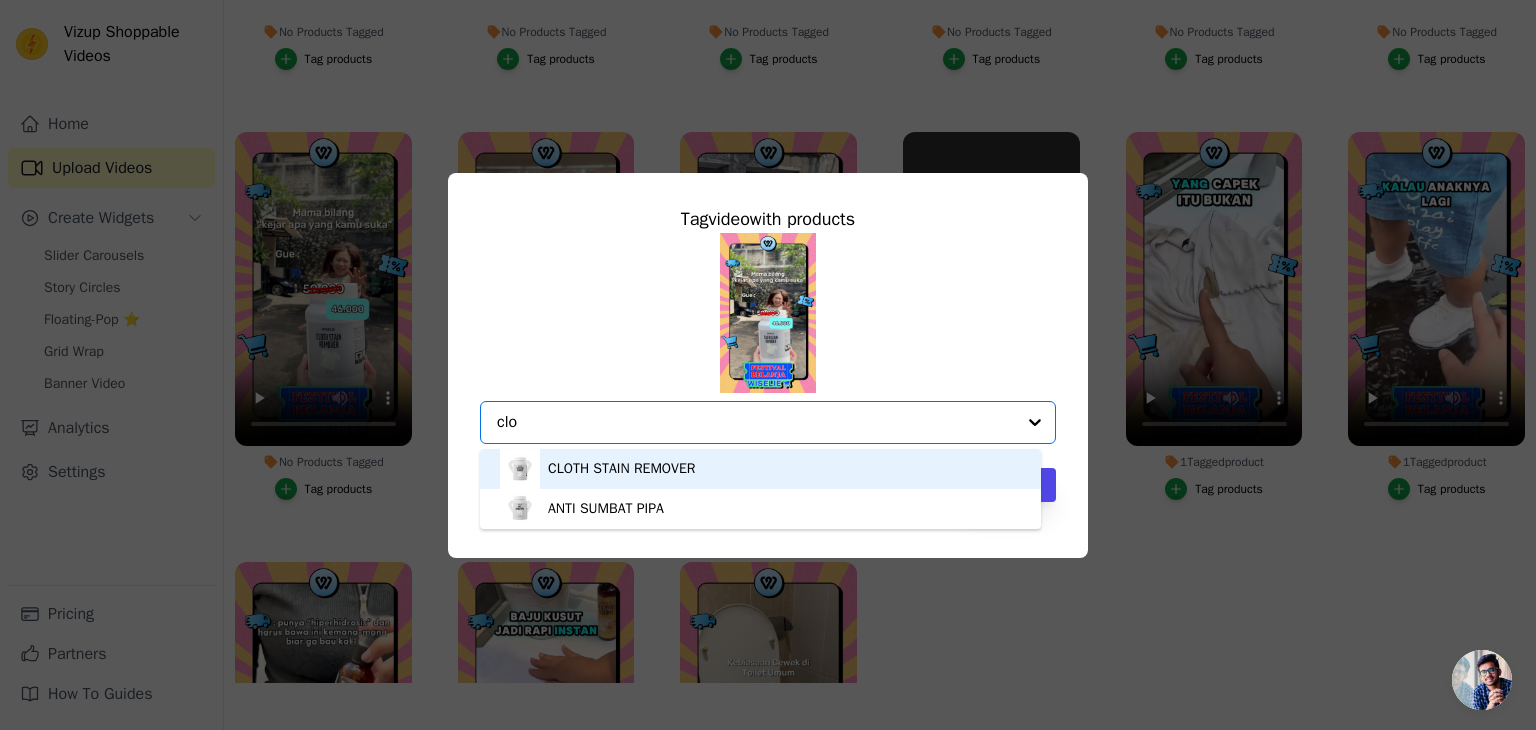 click on "CLOTH STAIN REMOVER" at bounding box center (621, 469) 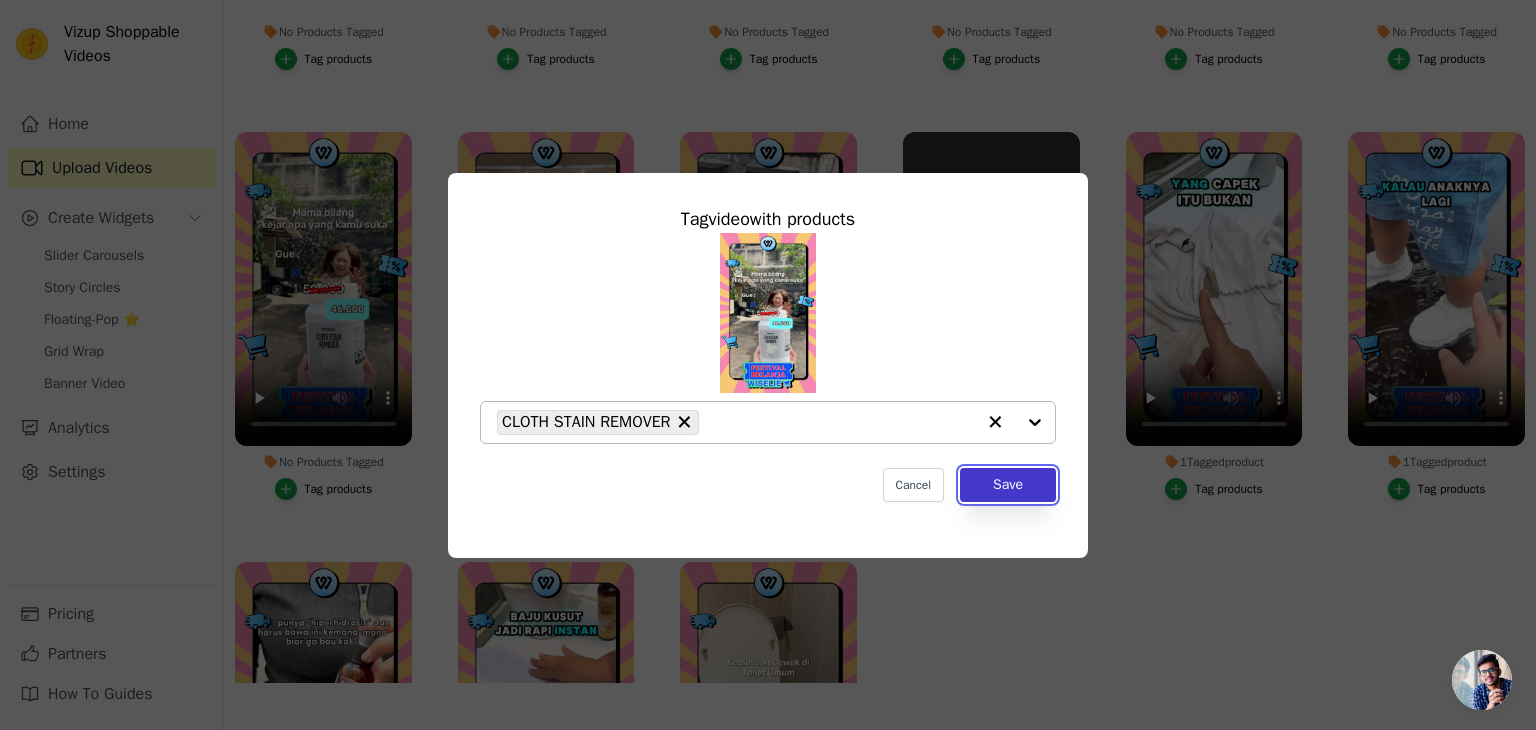click on "Save" at bounding box center [1008, 485] 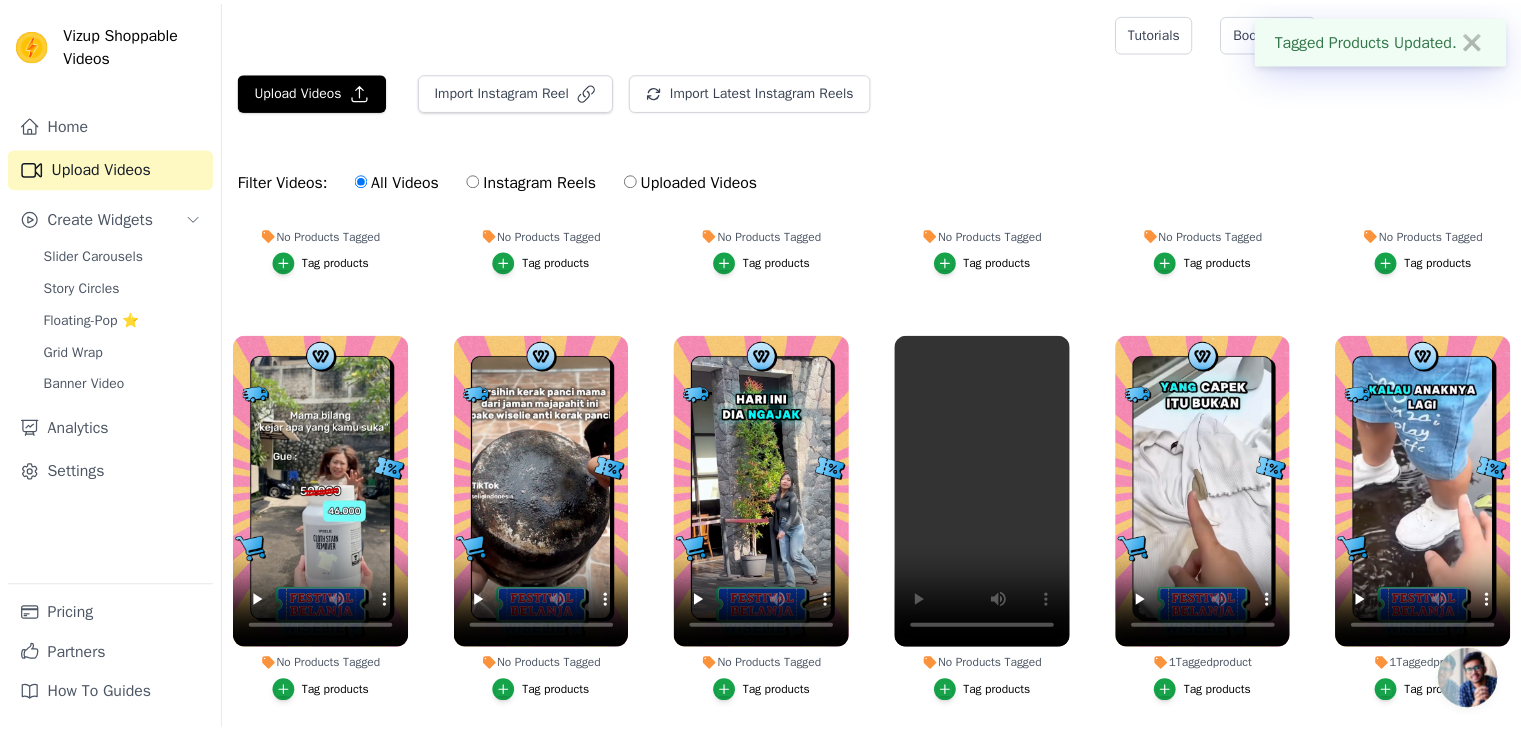 scroll, scrollTop: 203, scrollLeft: 0, axis: vertical 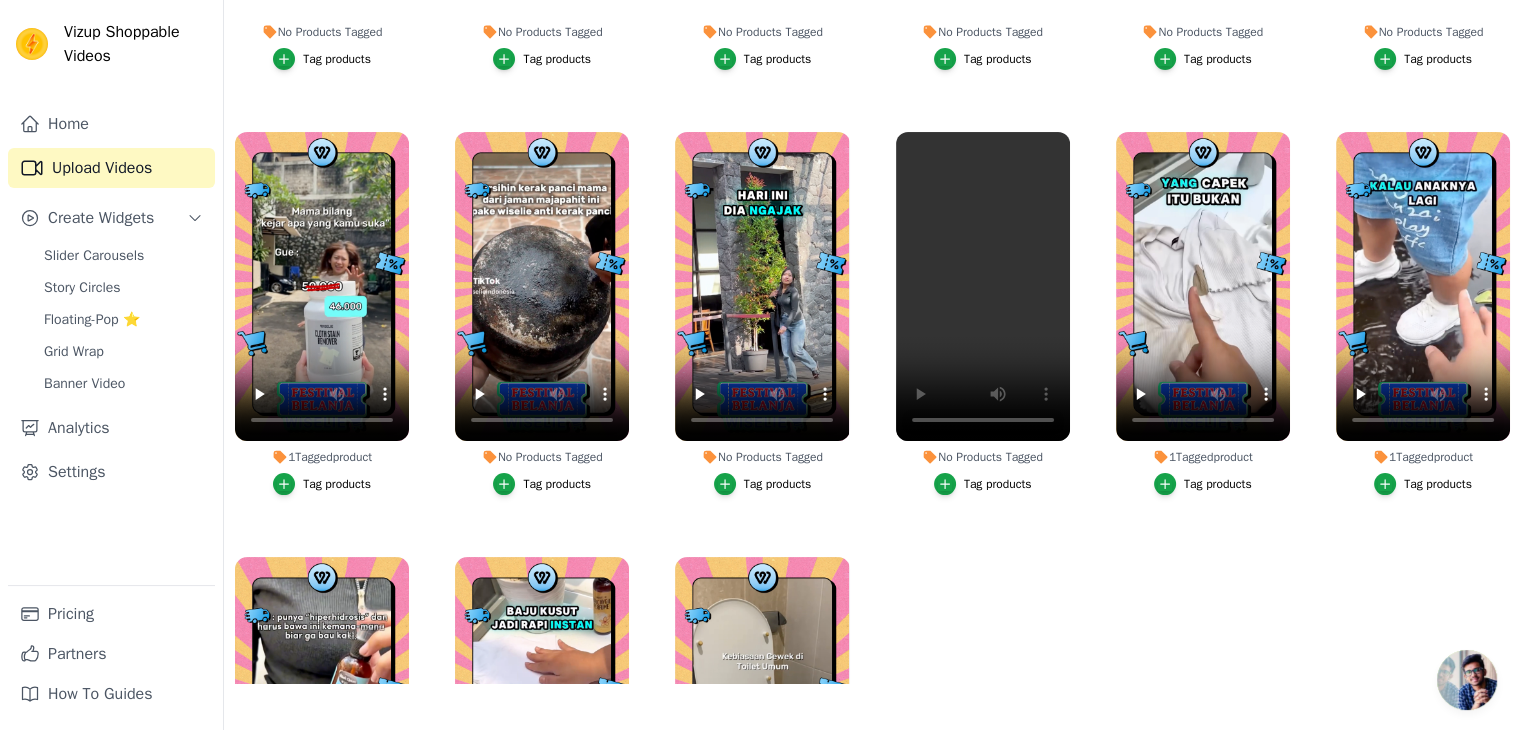 click on "Tag products" at bounding box center (557, 484) 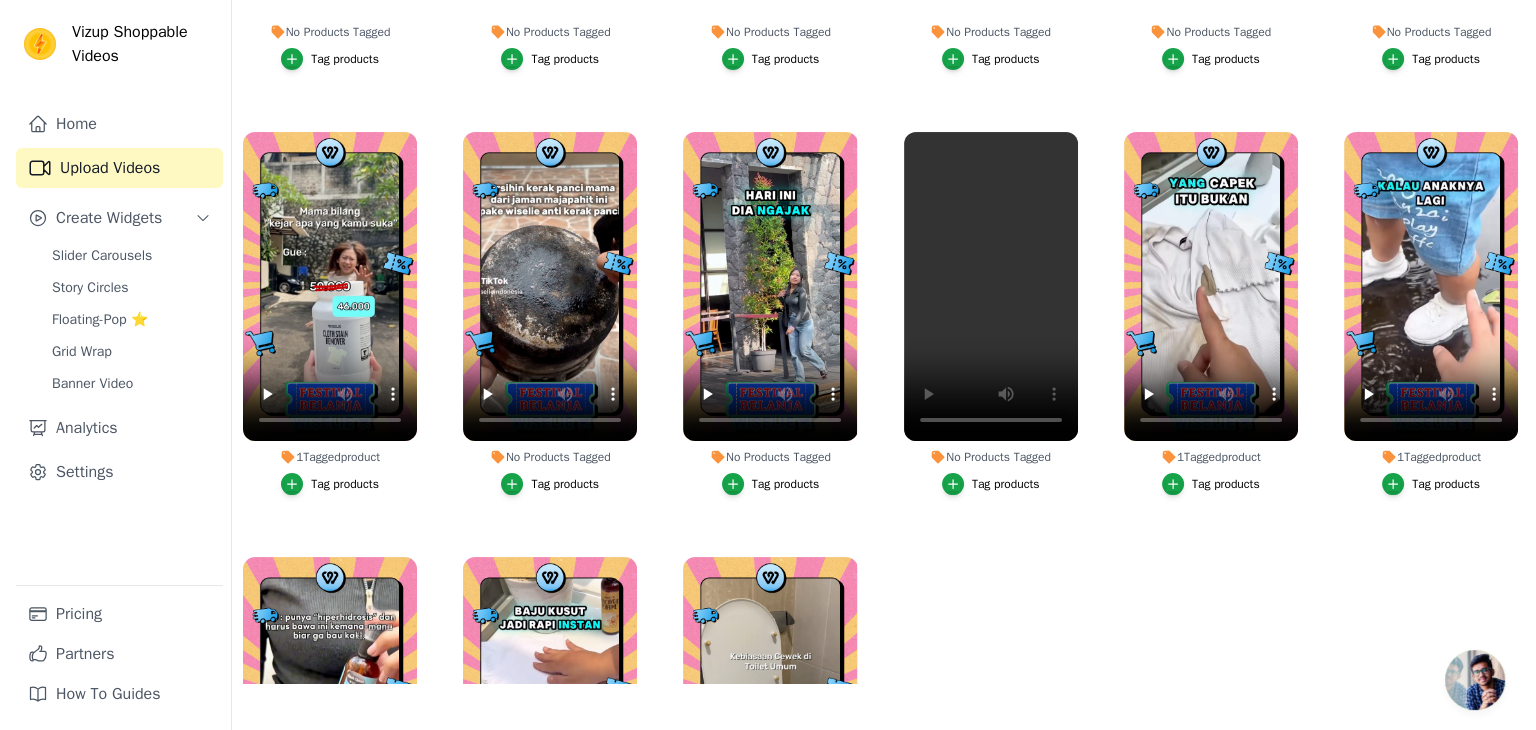 scroll, scrollTop: 0, scrollLeft: 0, axis: both 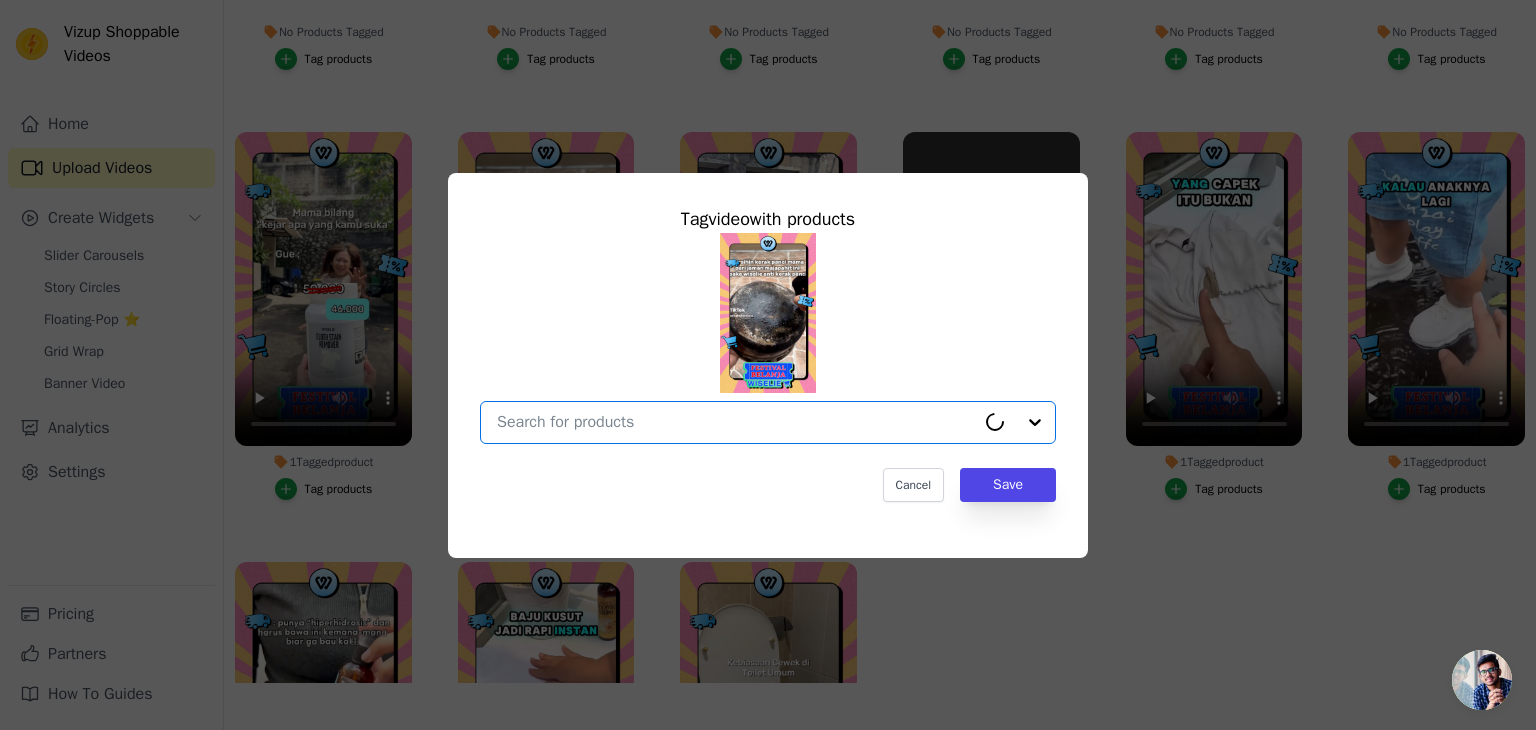 click on "No Products Tagged     Tag  video  with products       Option undefined, selected.   Select is focused, type to refine list, press down to open the menu.                   Cancel   Save     Tag products" at bounding box center (736, 422) 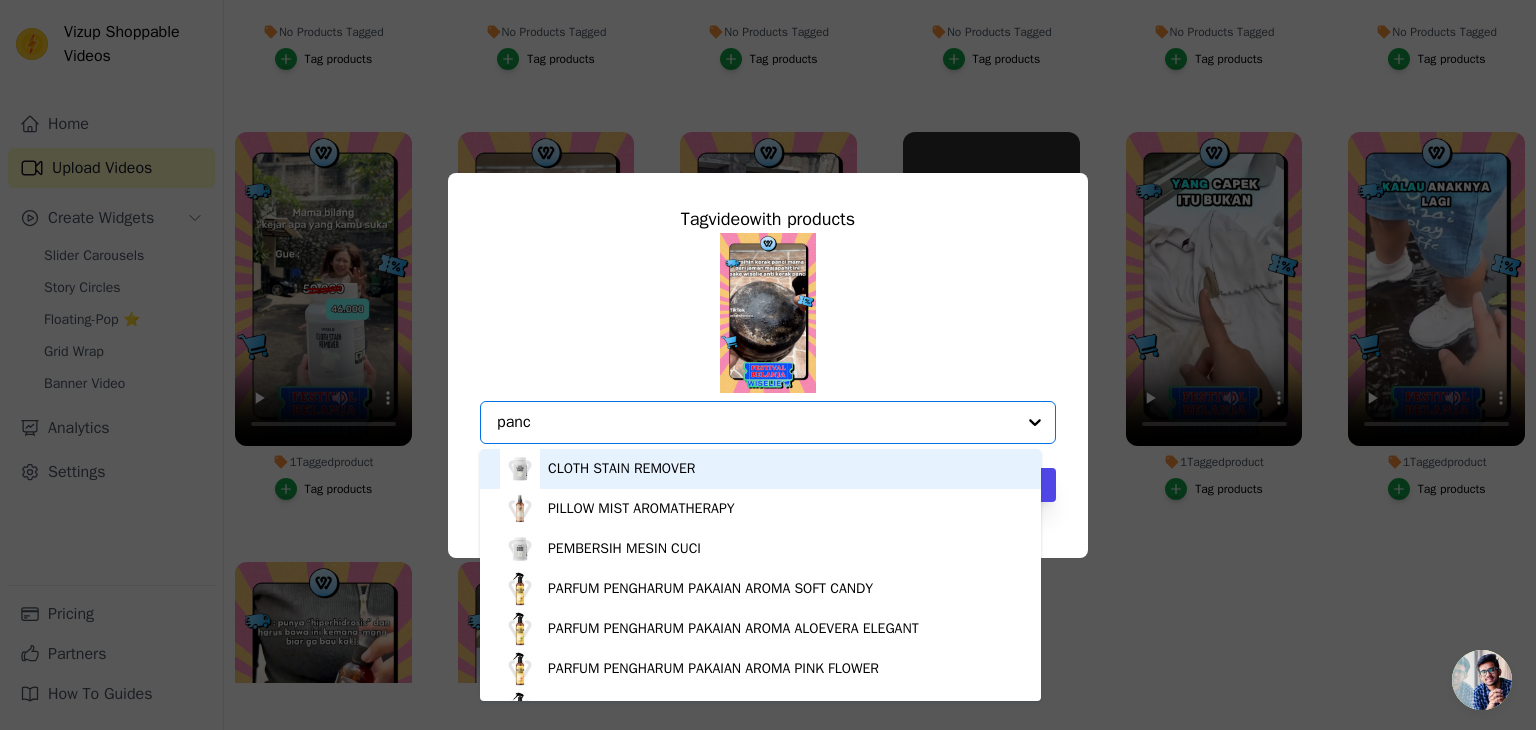 type on "panci" 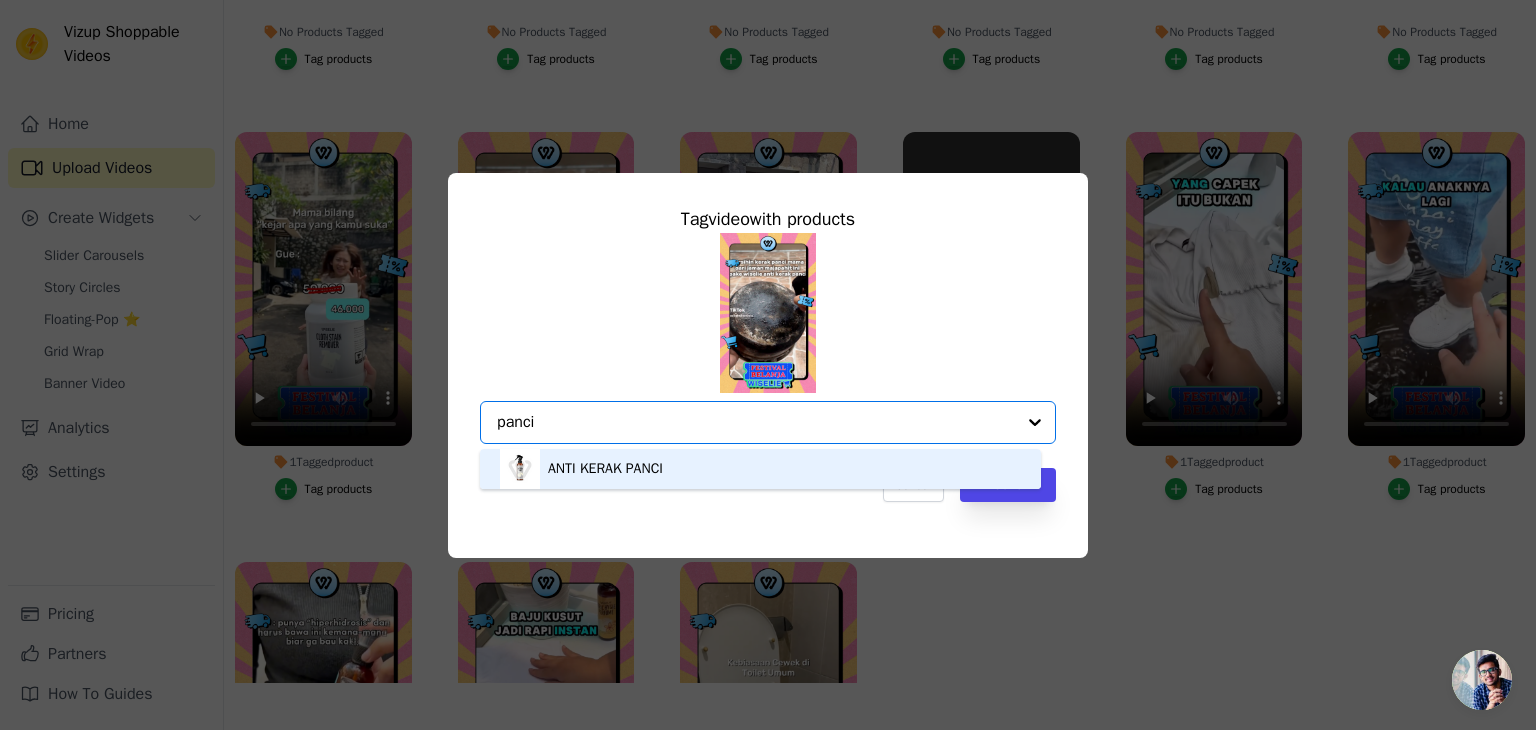 click on "ANTI KERAK PANCI" at bounding box center (760, 469) 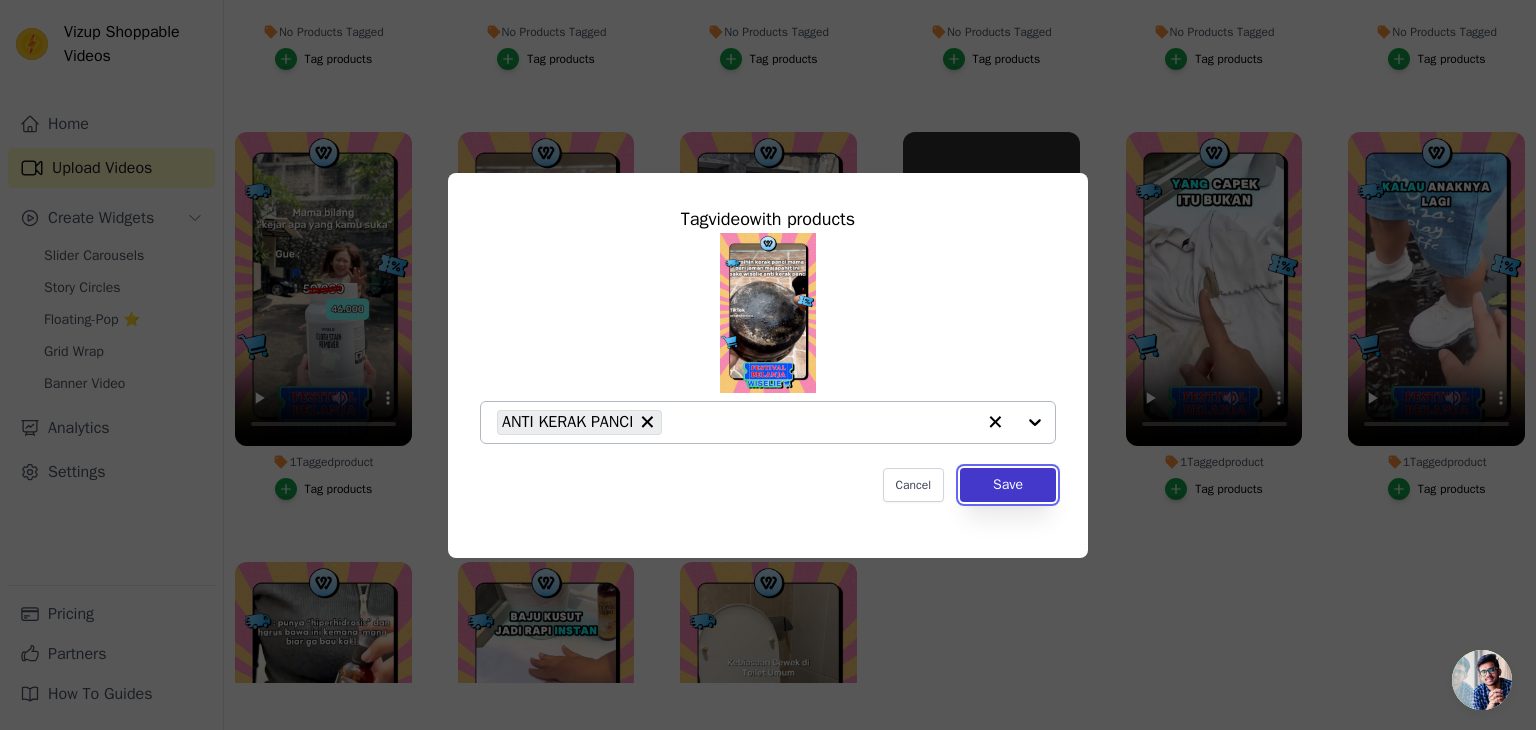 click on "Save" at bounding box center (1008, 485) 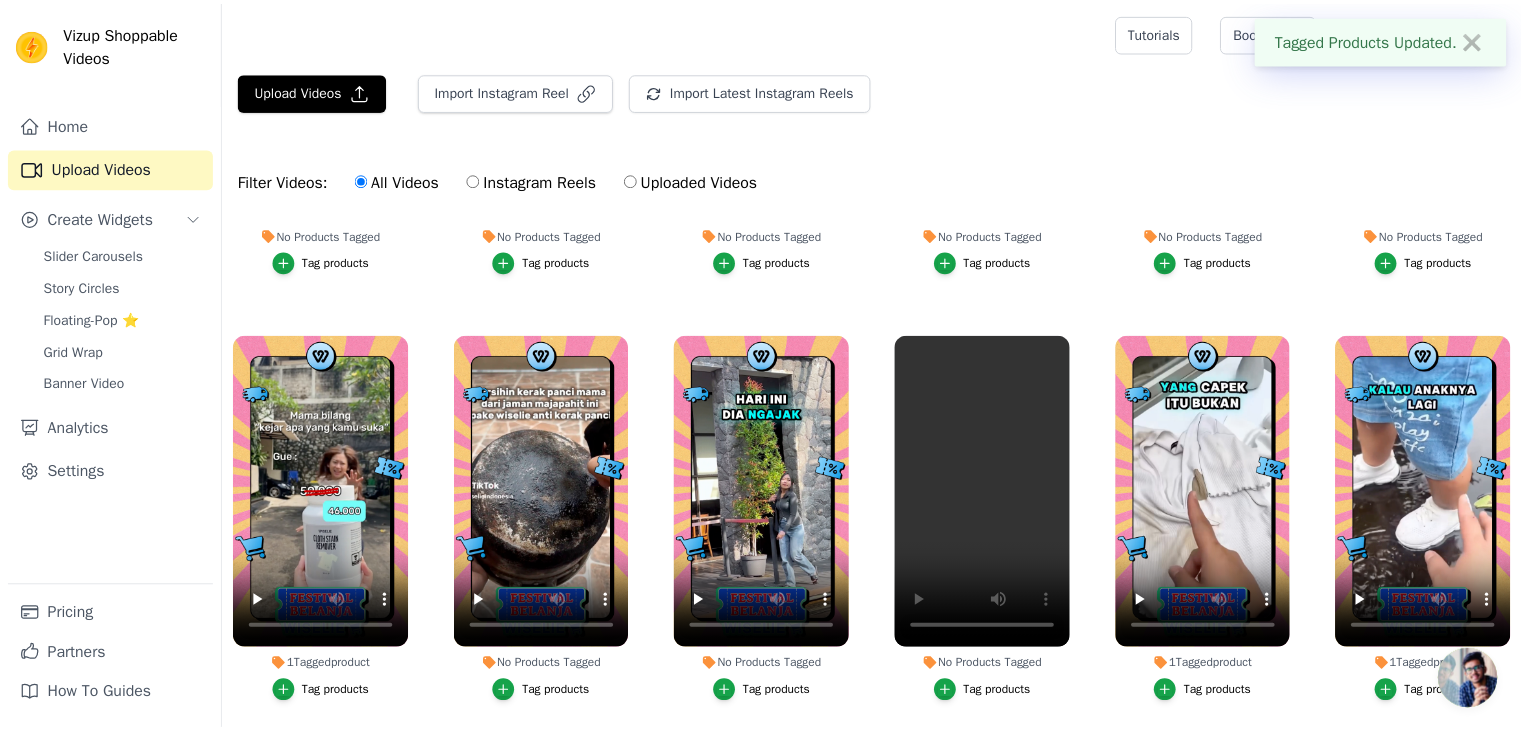 scroll, scrollTop: 203, scrollLeft: 0, axis: vertical 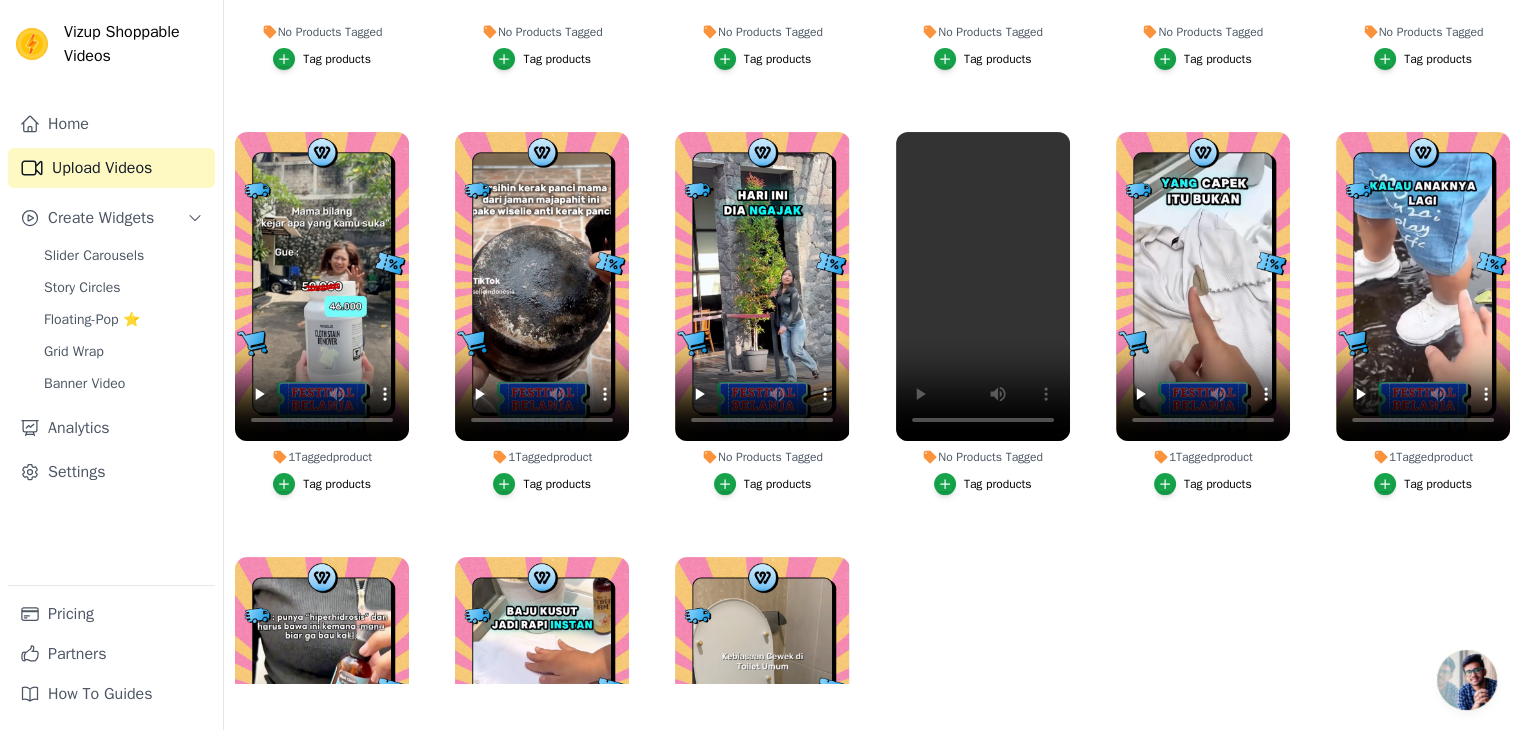 click on "Tag products" at bounding box center (778, 484) 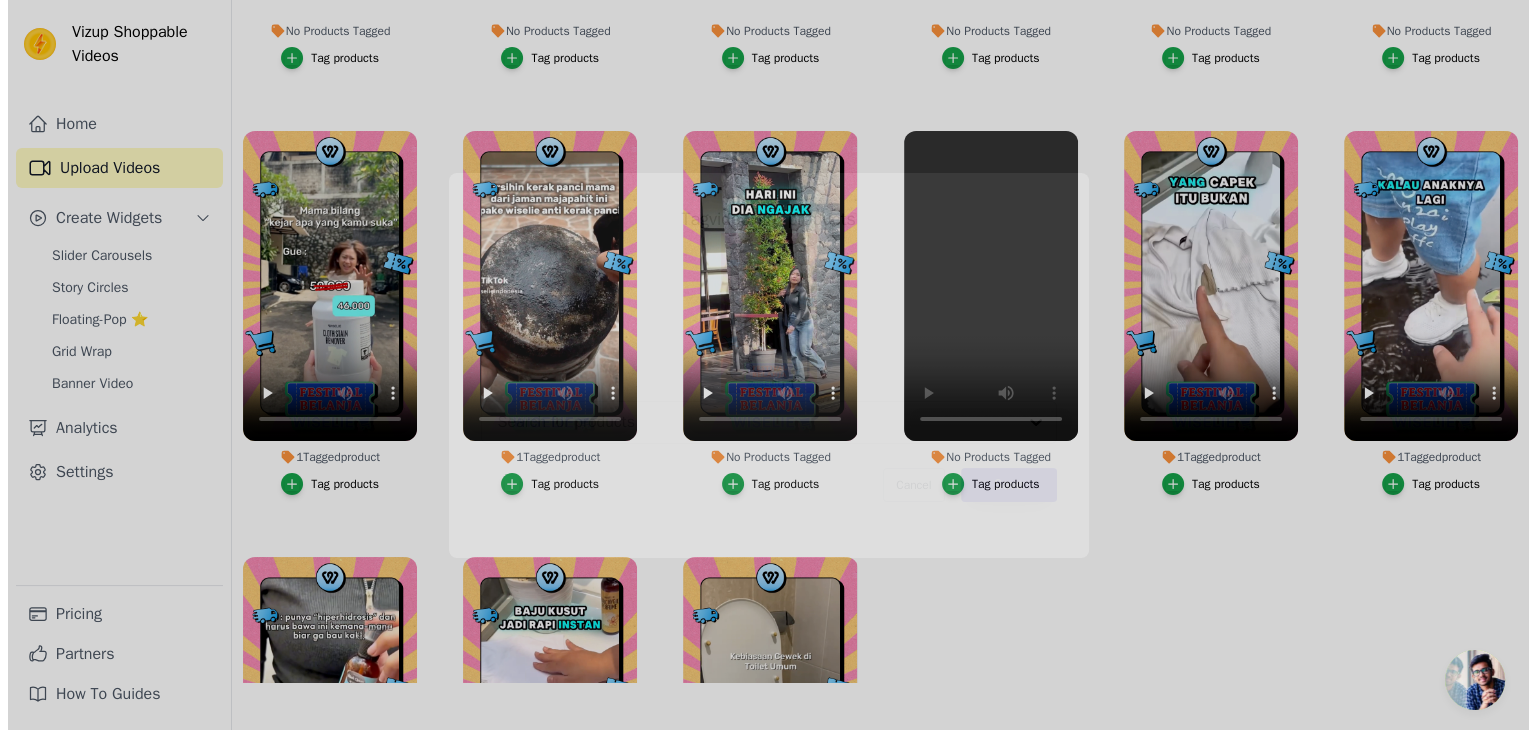 scroll, scrollTop: 0, scrollLeft: 0, axis: both 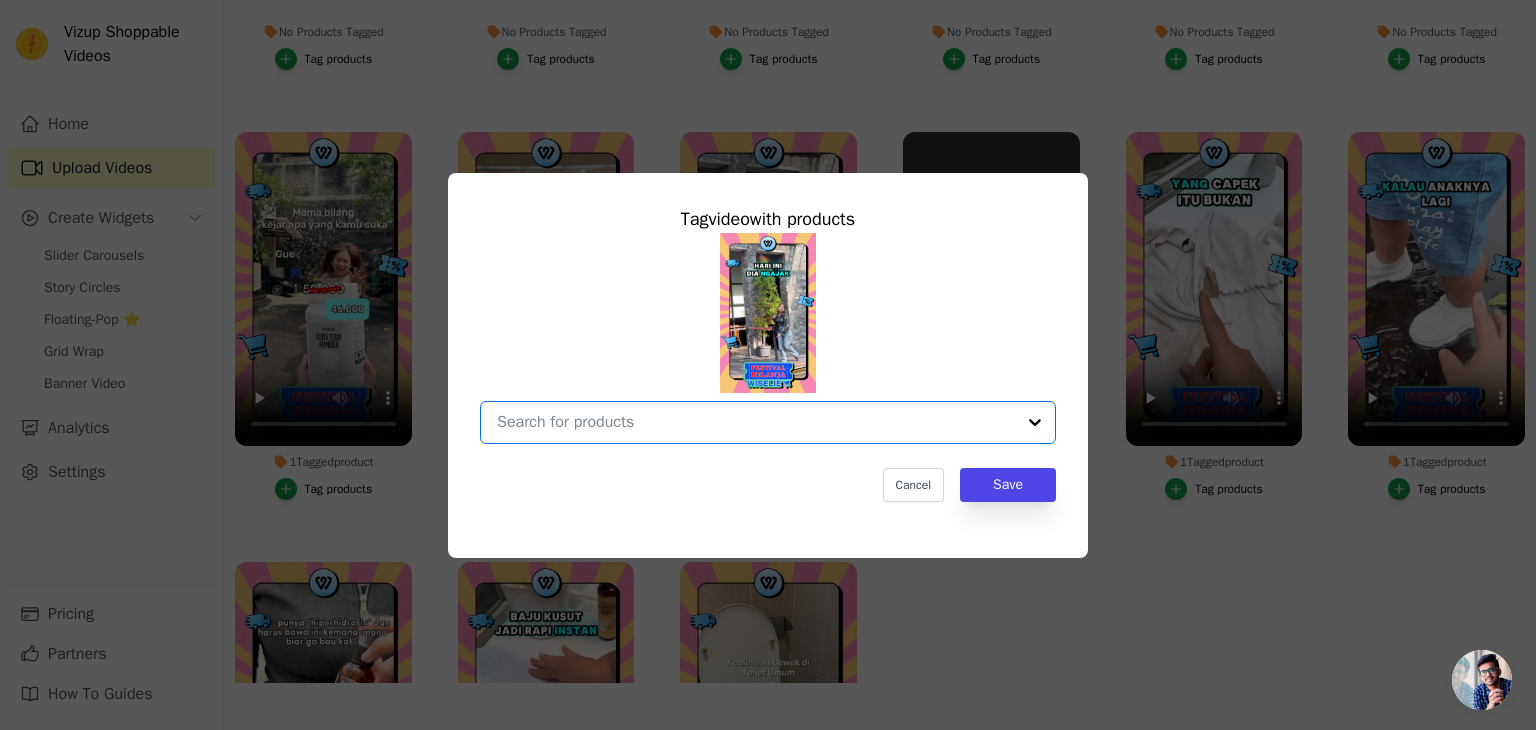 click on "No Products Tagged     Tag  video  with products       Option undefined, selected.   Select is focused, type to refine list, press down to open the menu.                   Cancel   Save     Tag products" at bounding box center [756, 422] 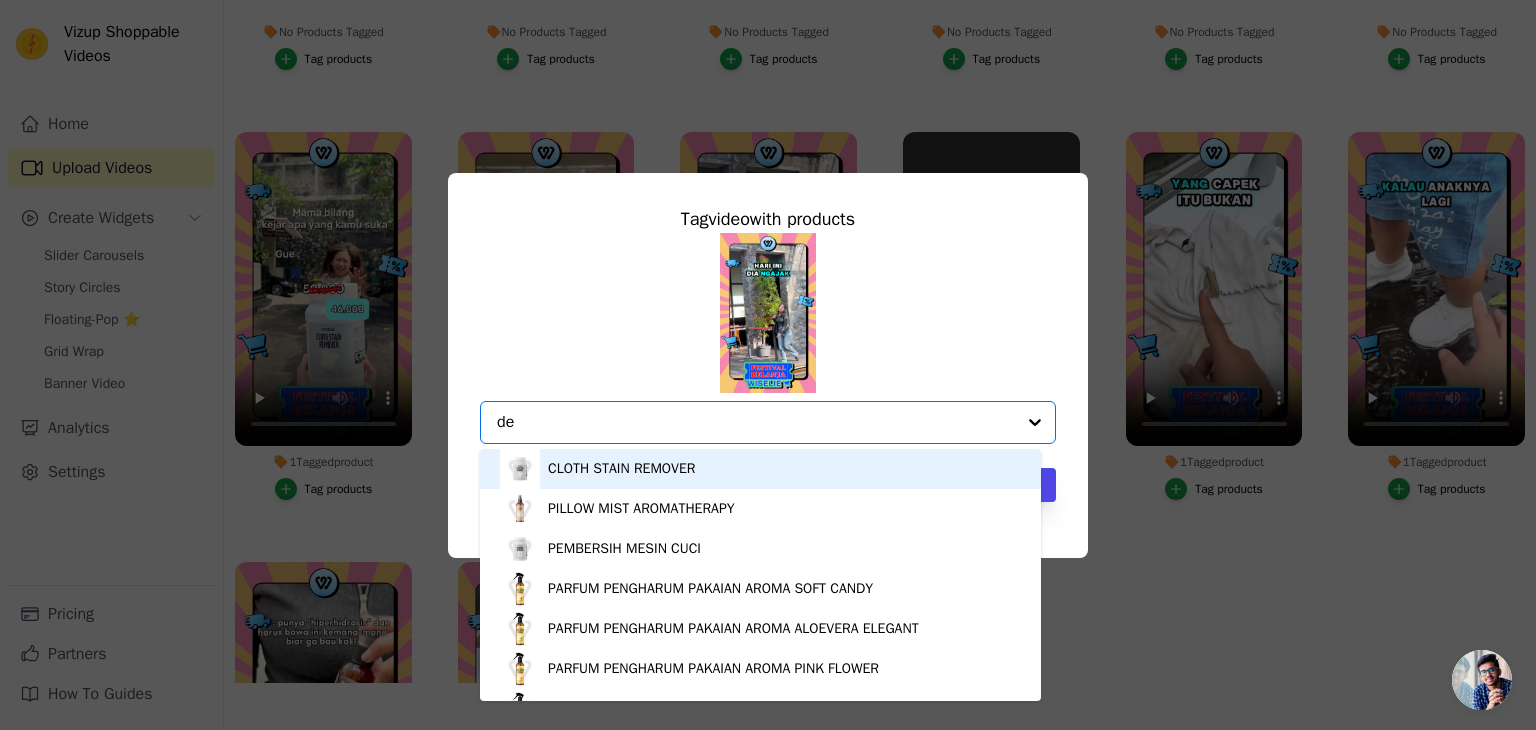 type on "deo" 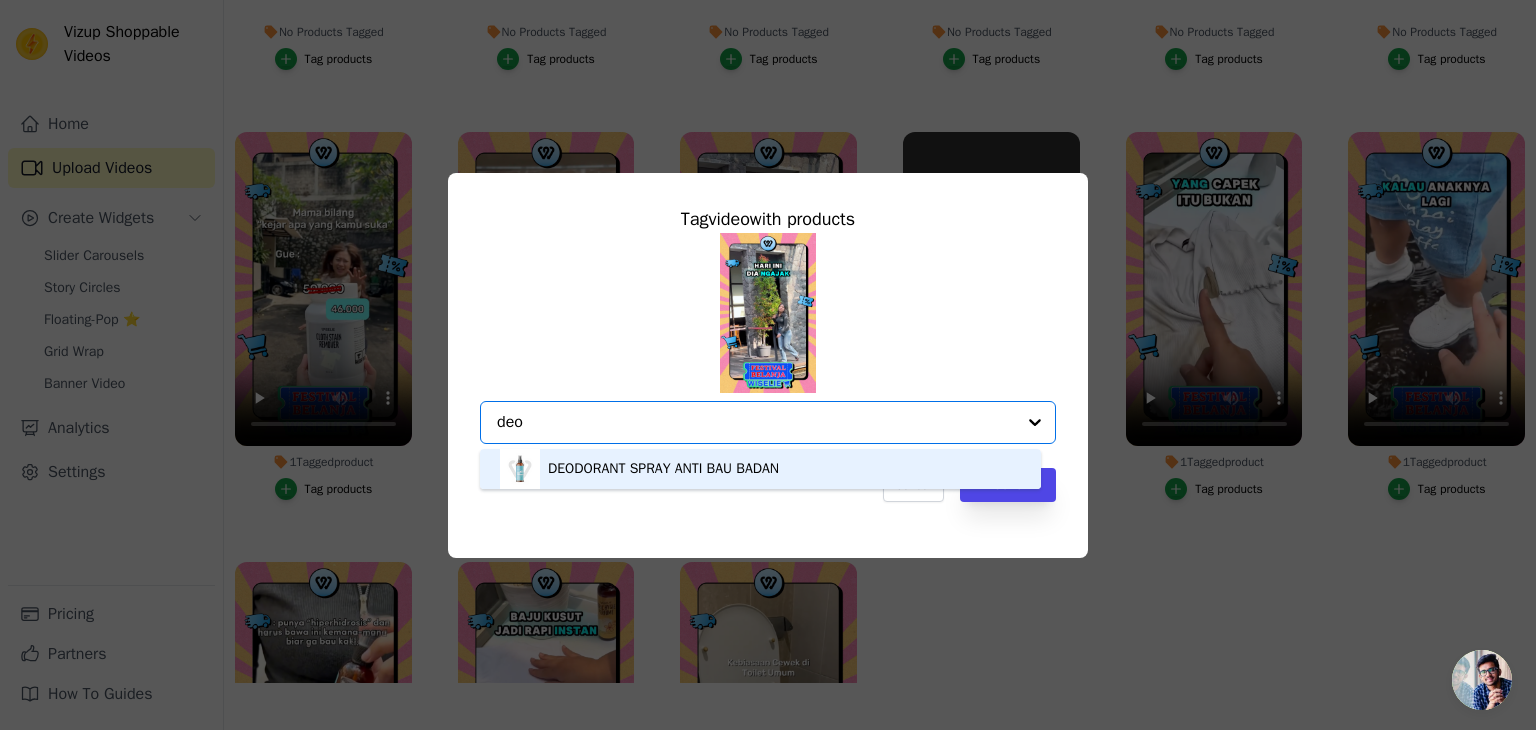 click on "DEODORANT SPRAY ANTI BAU BADAN" at bounding box center [663, 469] 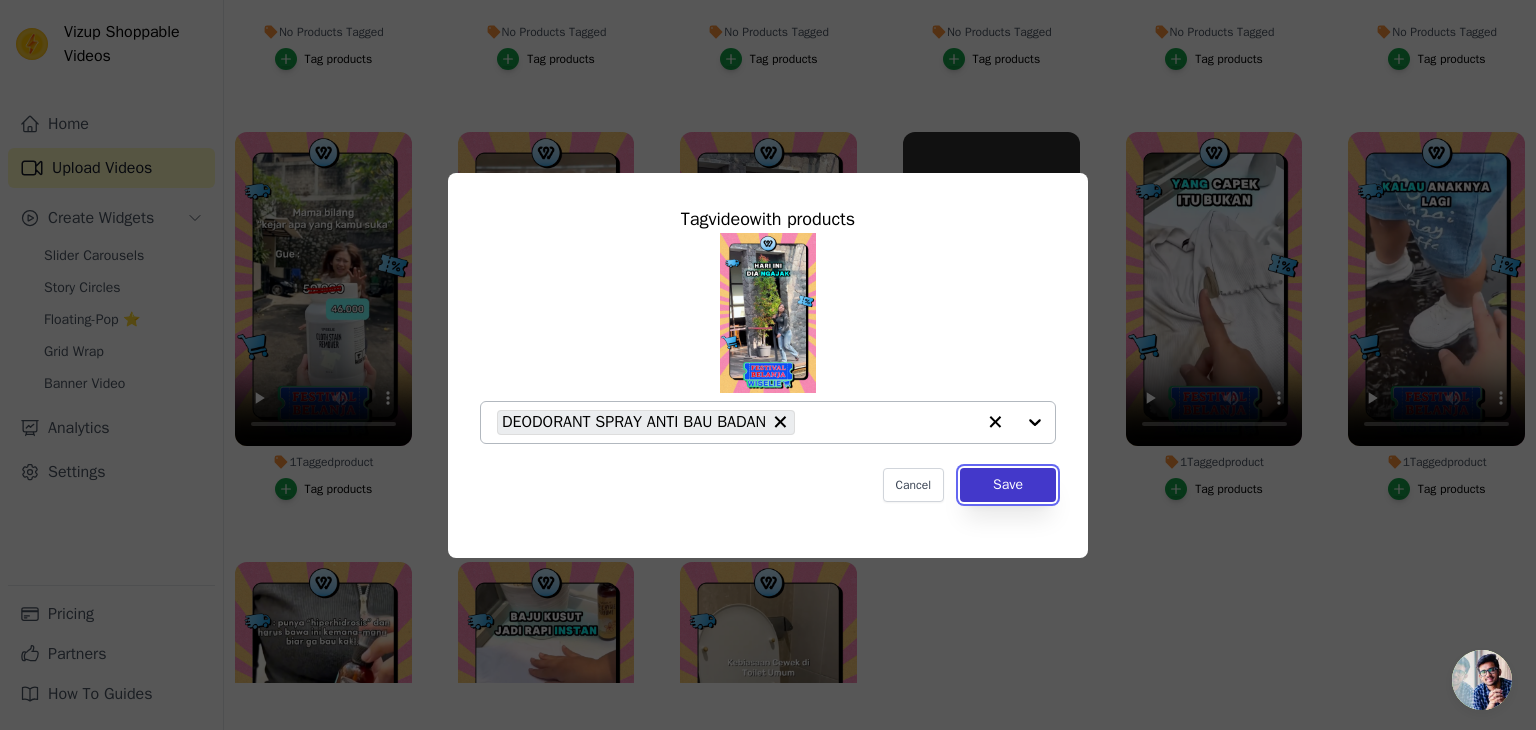 click on "Save" at bounding box center (1008, 485) 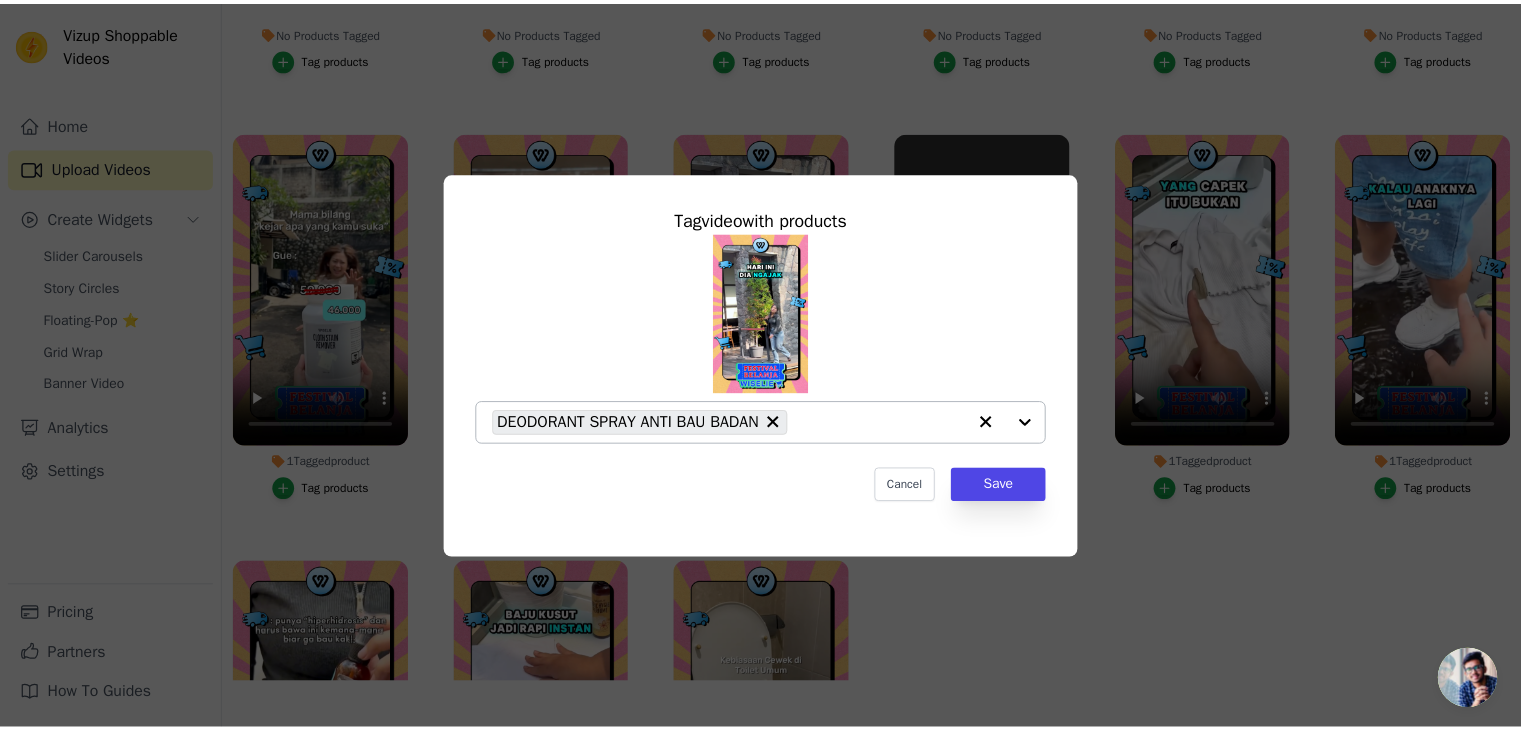 scroll, scrollTop: 203, scrollLeft: 0, axis: vertical 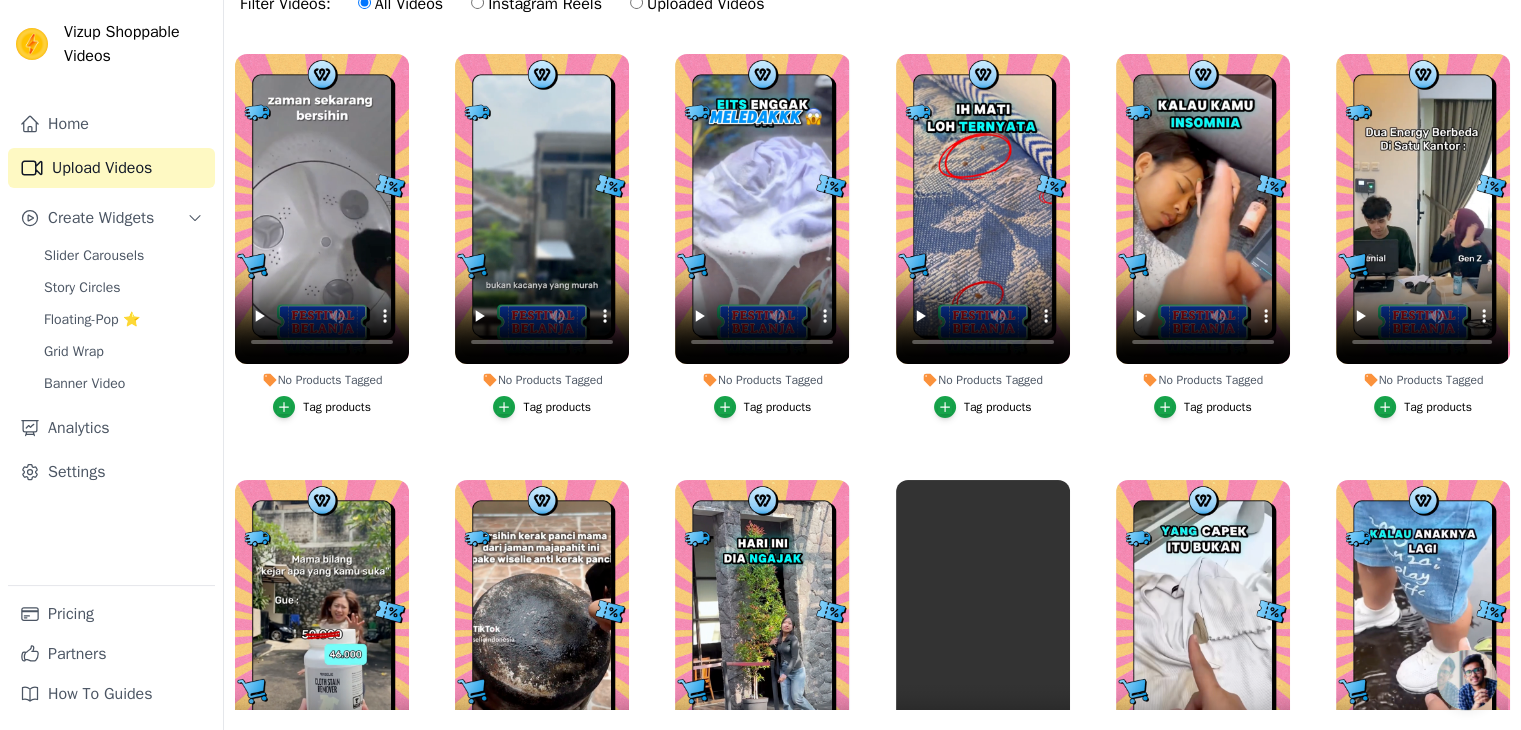 click on "Tag products" at bounding box center [1218, 407] 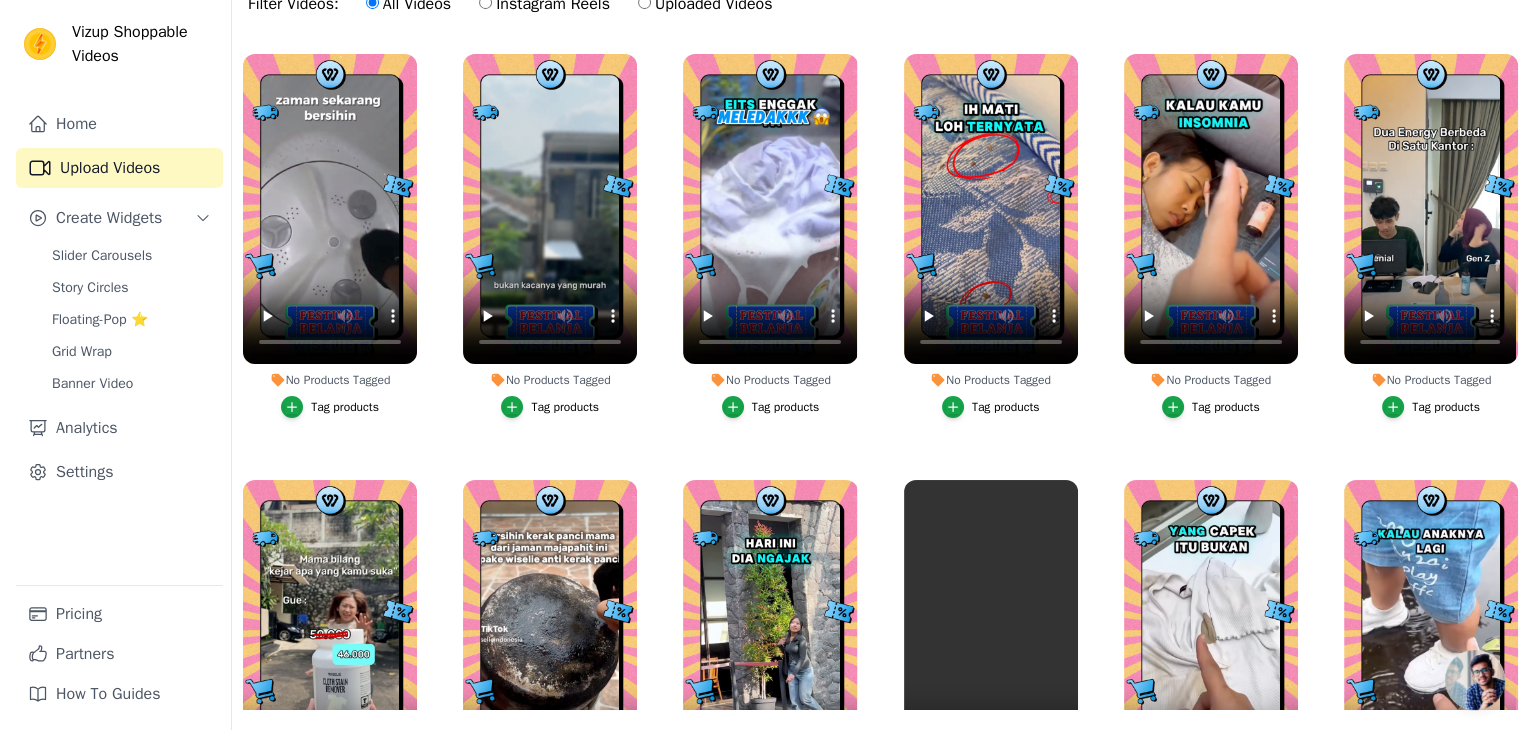 scroll, scrollTop: 0, scrollLeft: 0, axis: both 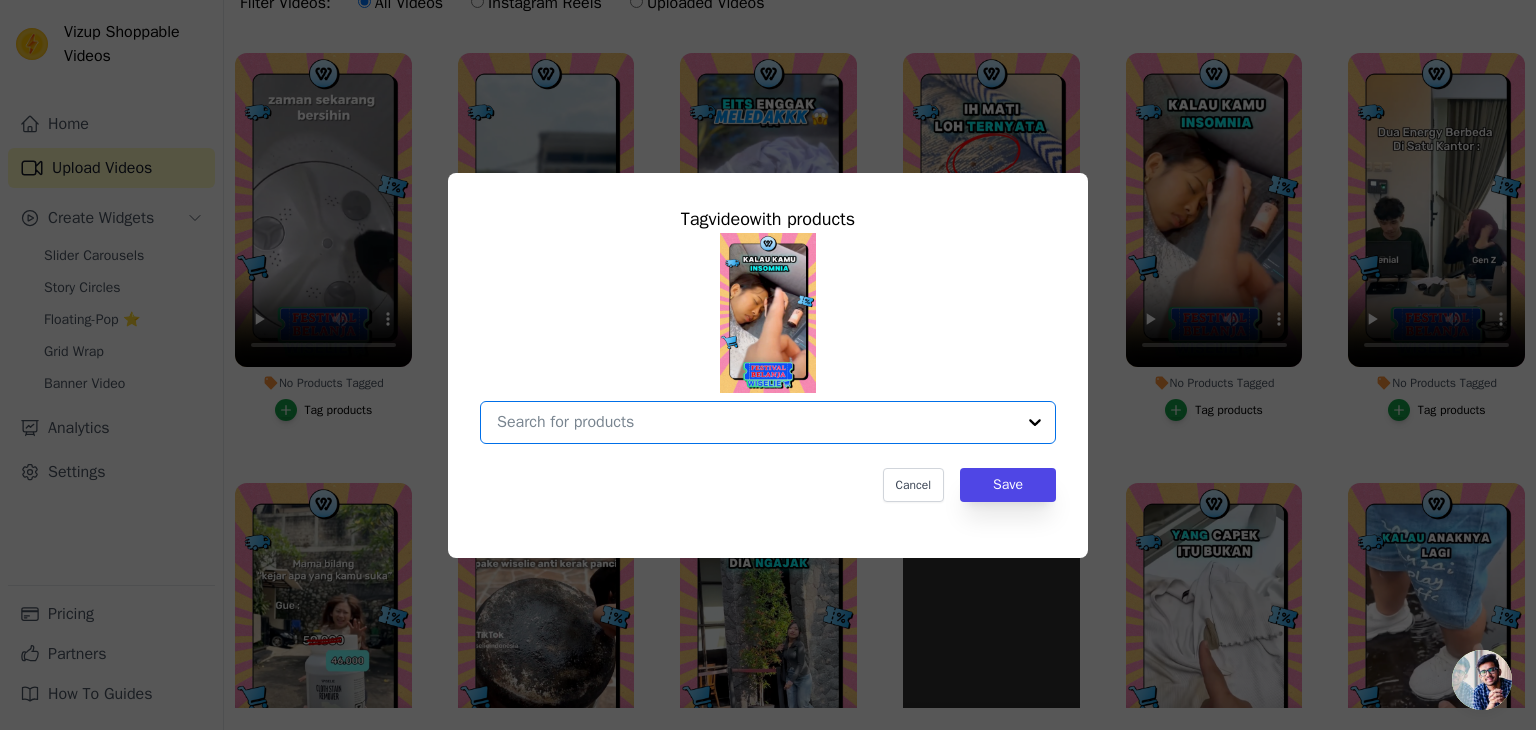 click on "No Products Tagged     Tag  video  with products       Option undefined, selected.   Select is focused, type to refine list, press down to open the menu.                   Cancel   Save     Tag products" at bounding box center (756, 422) 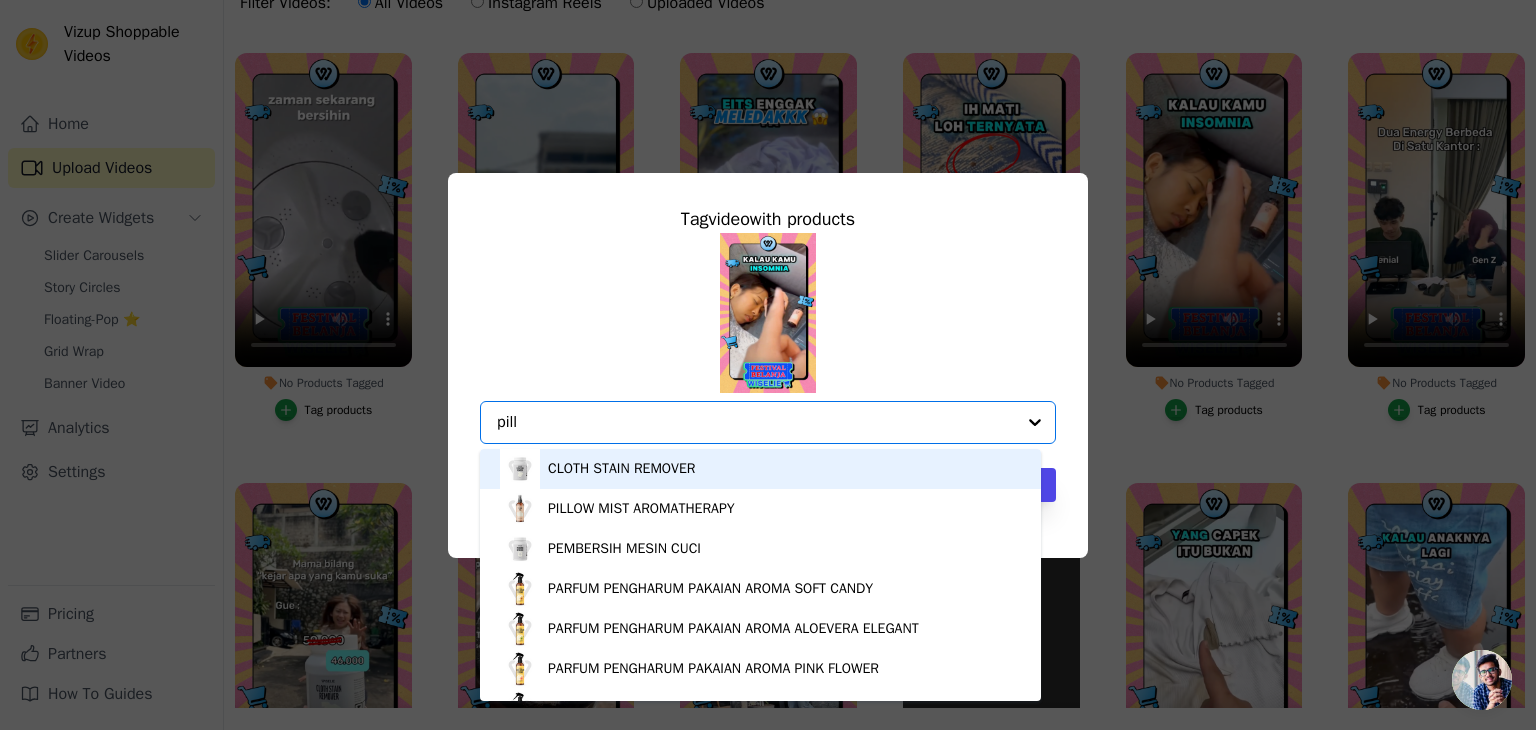 type on "pillo" 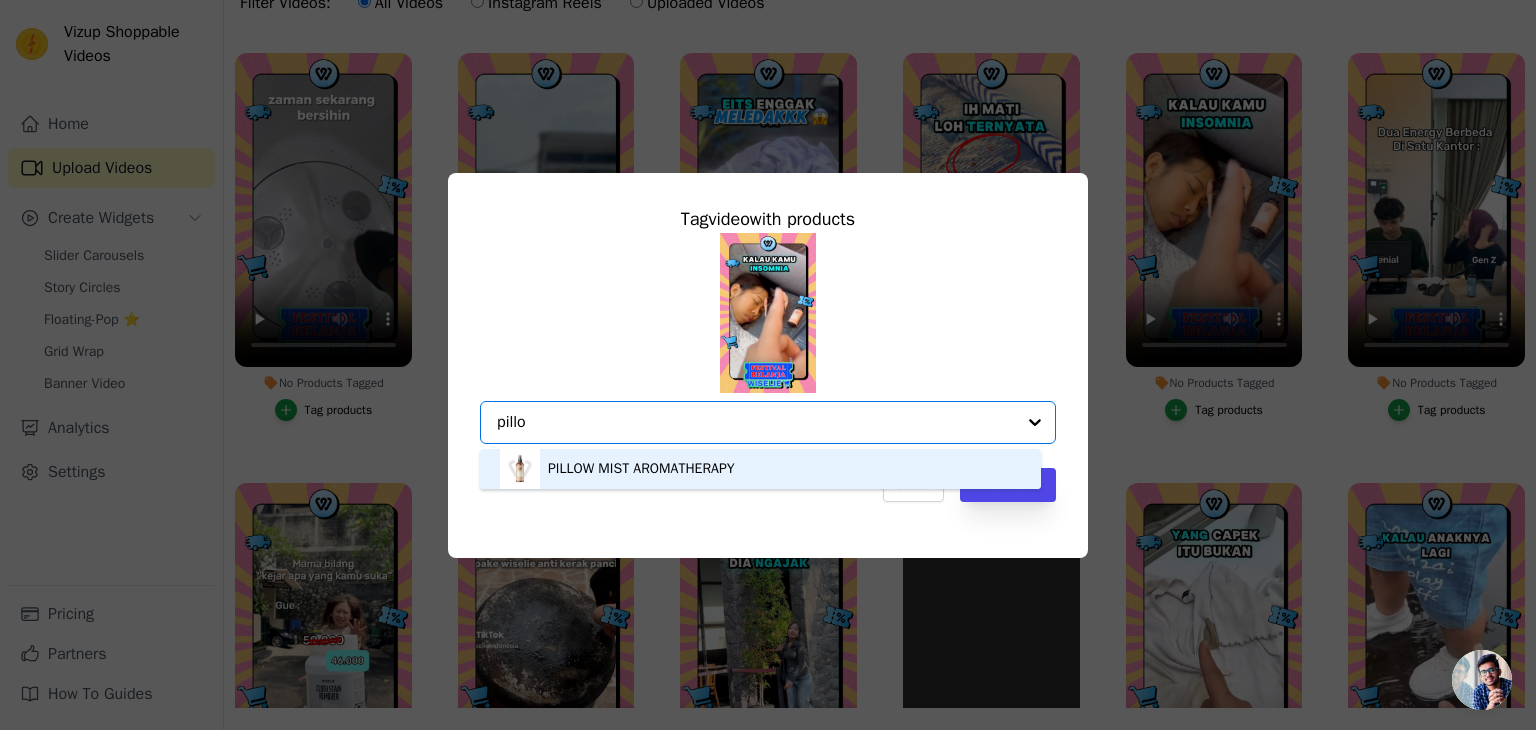 click on "PILLOW MIST AROMATHERAPY" at bounding box center (760, 469) 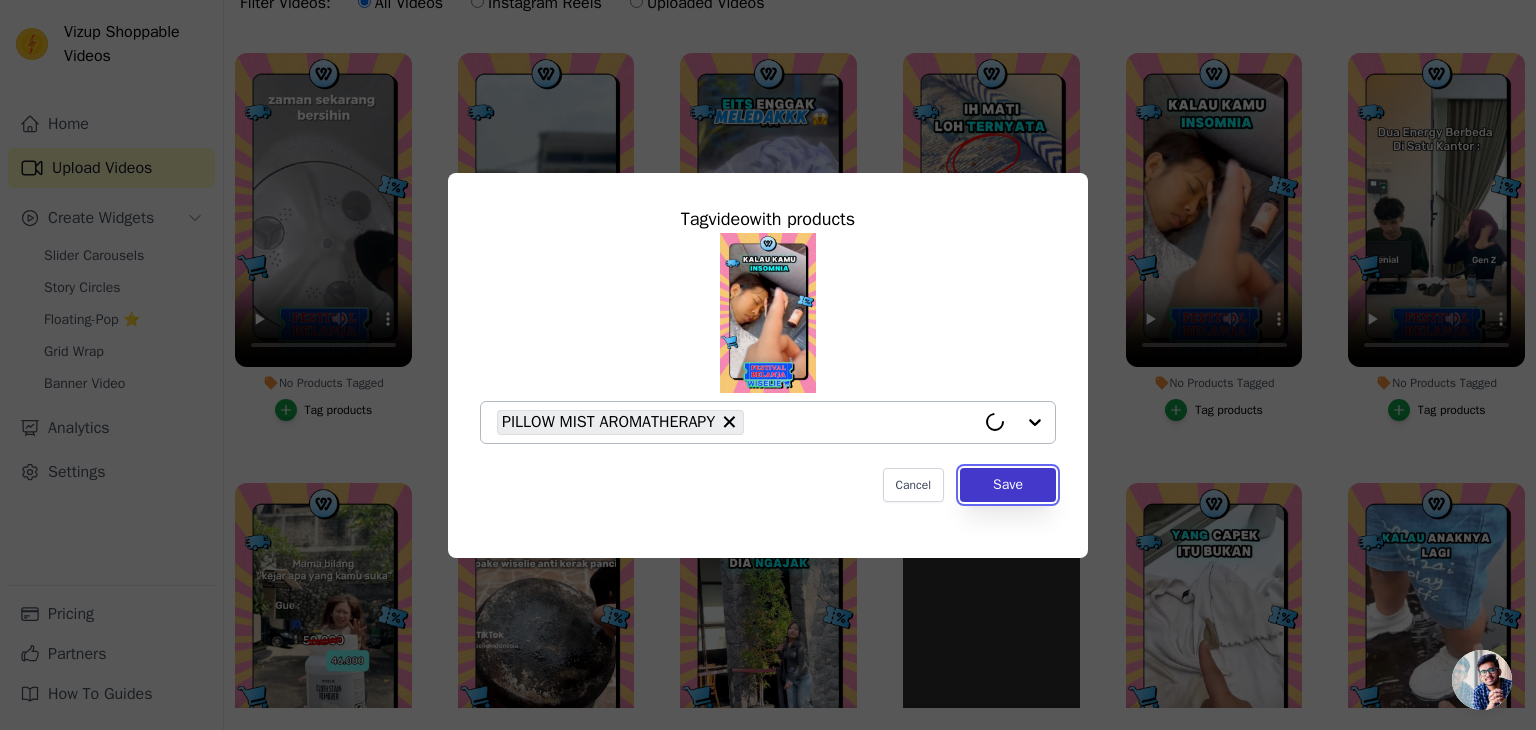 click on "Save" at bounding box center (1008, 485) 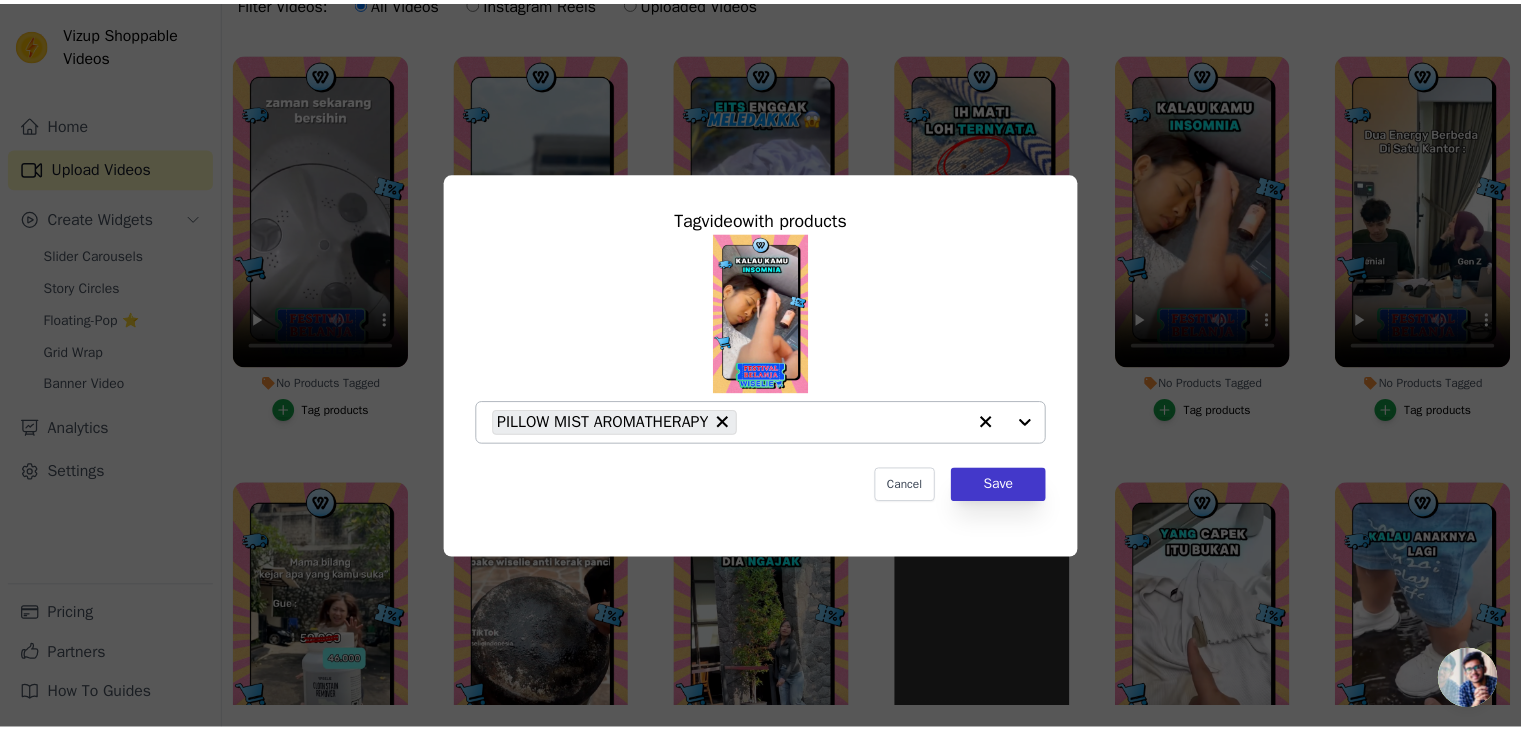 scroll, scrollTop: 177, scrollLeft: 0, axis: vertical 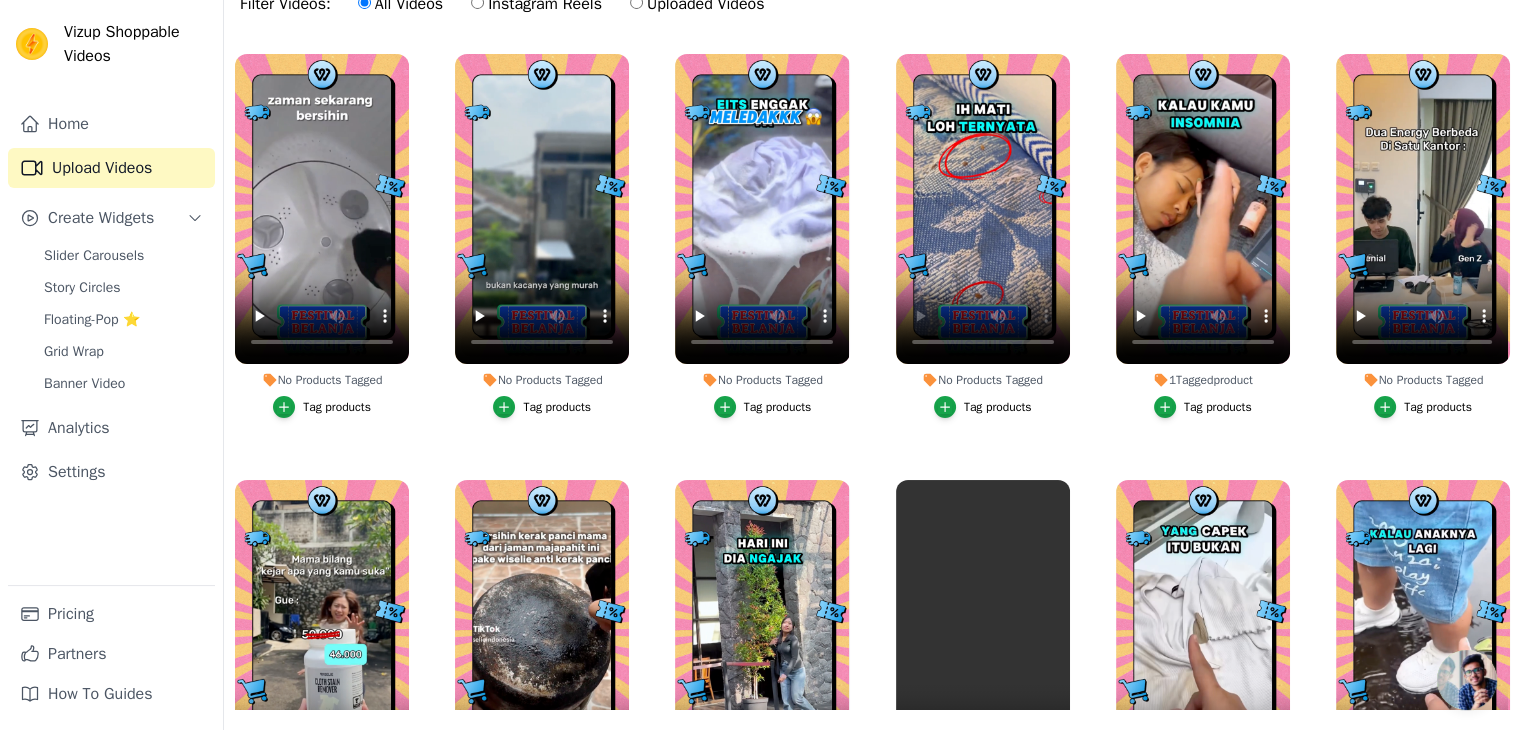 click on "Tag products" at bounding box center [998, 407] 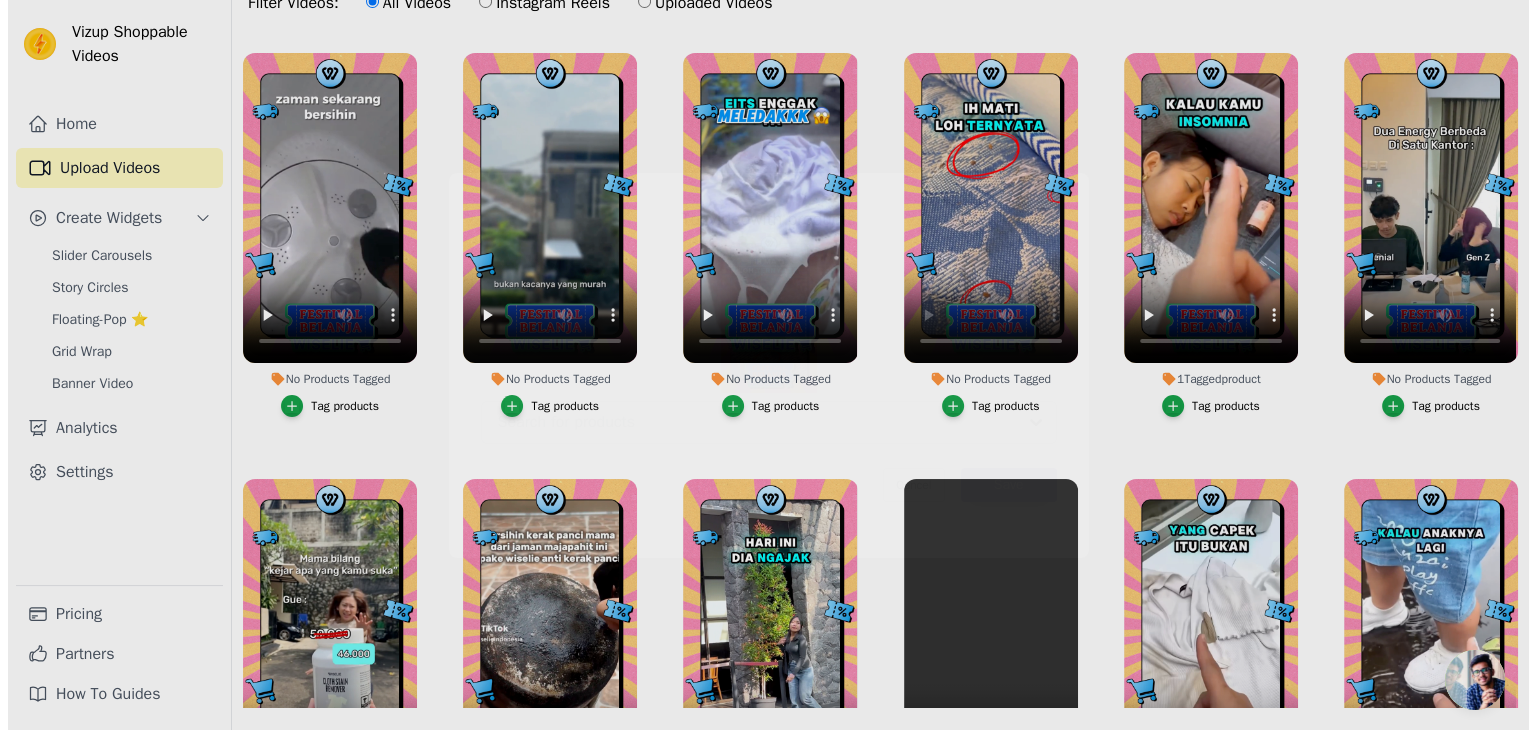 scroll, scrollTop: 0, scrollLeft: 0, axis: both 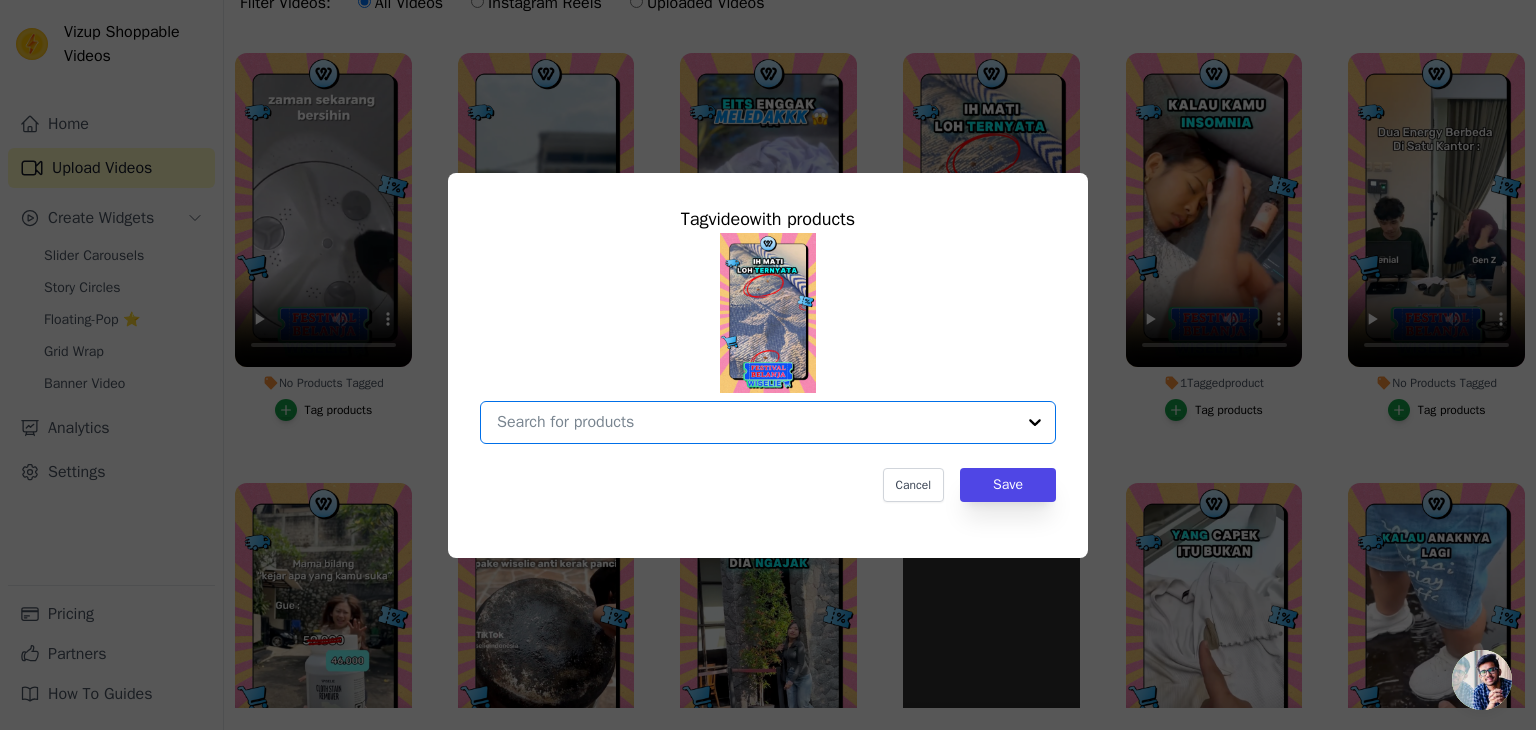click on "No Products Tagged     Tag  video  with products       Option undefined, selected.   Select is focused, type to refine list, press down to open the menu.                   Cancel   Save     Tag products" at bounding box center [756, 422] 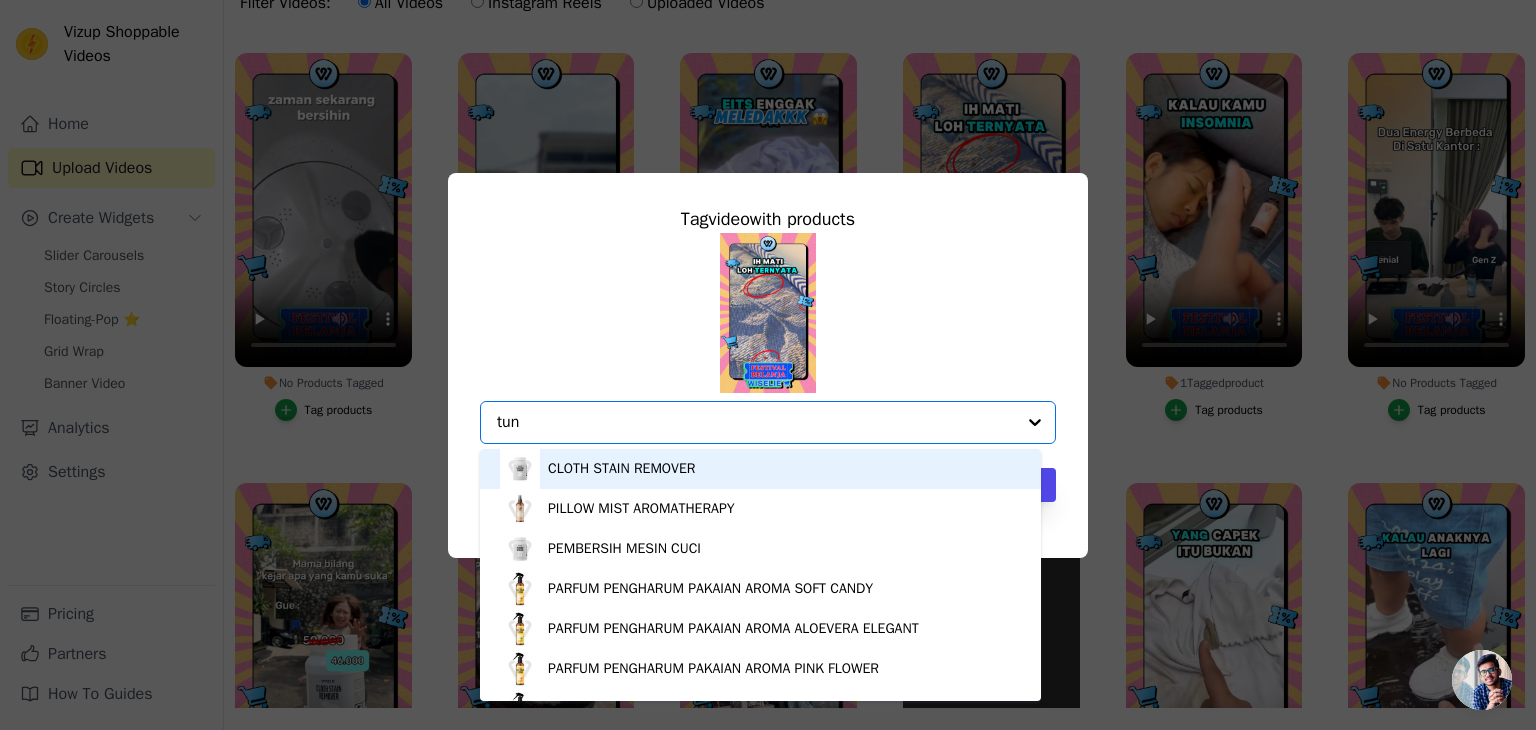 type on "tung" 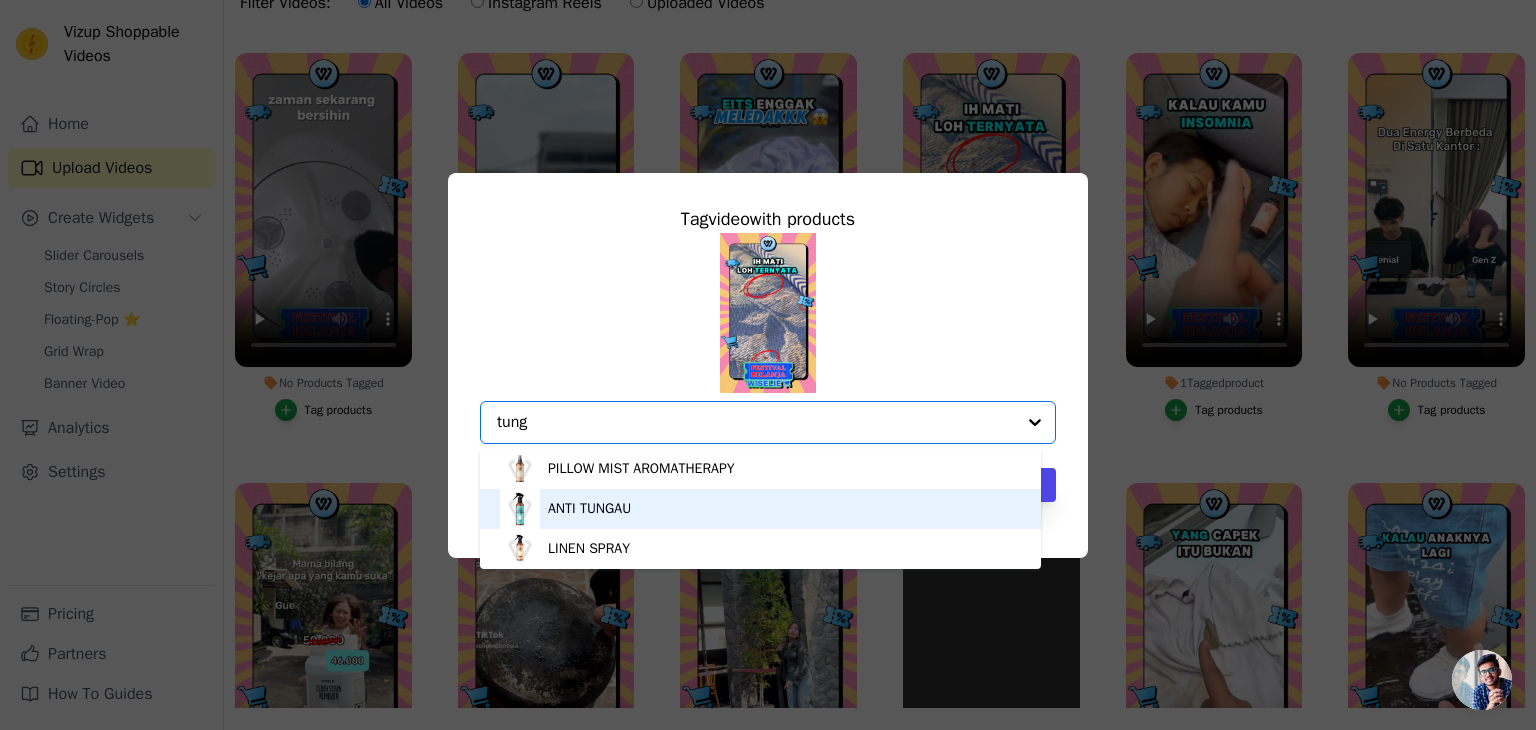 click on "ANTI TUNGAU" at bounding box center [760, 509] 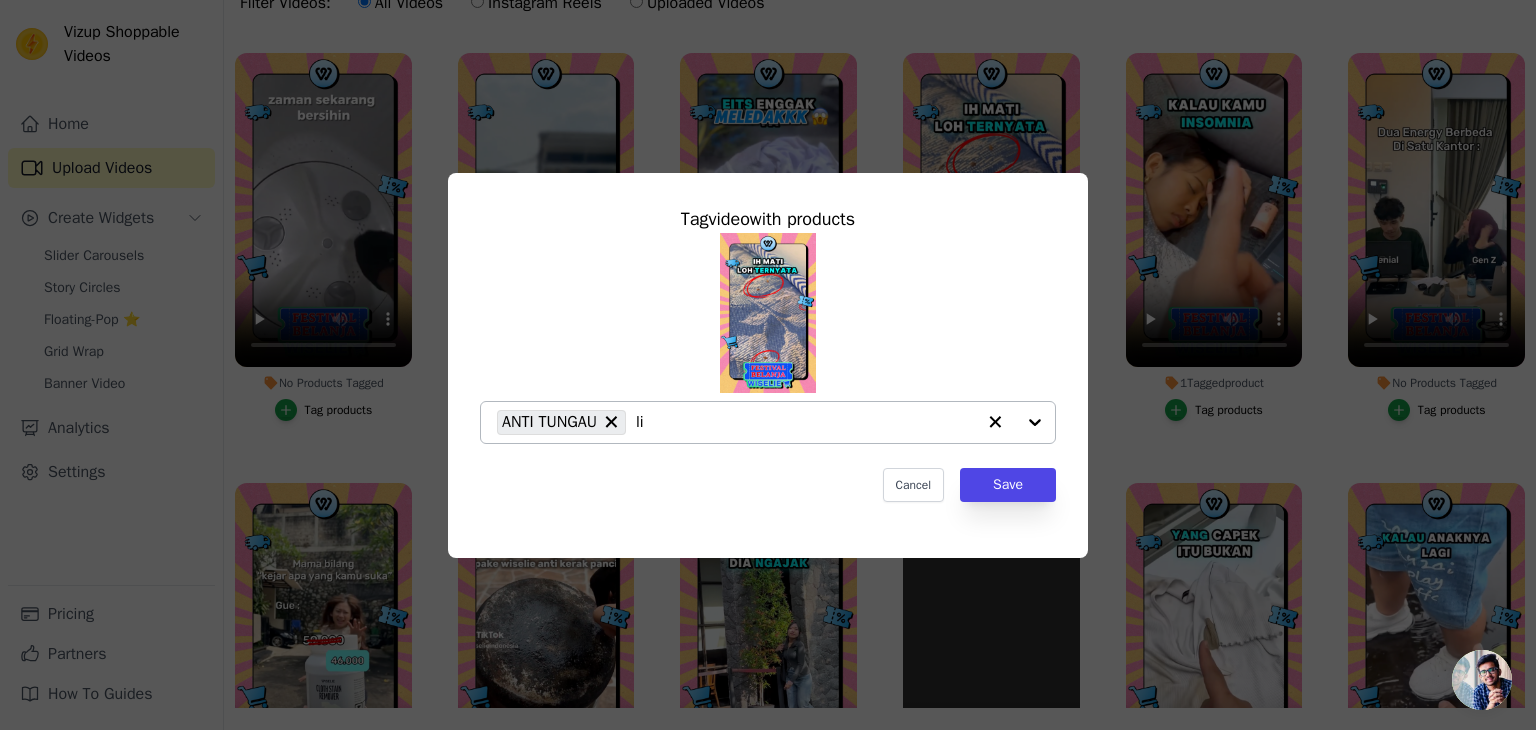 type on "lin" 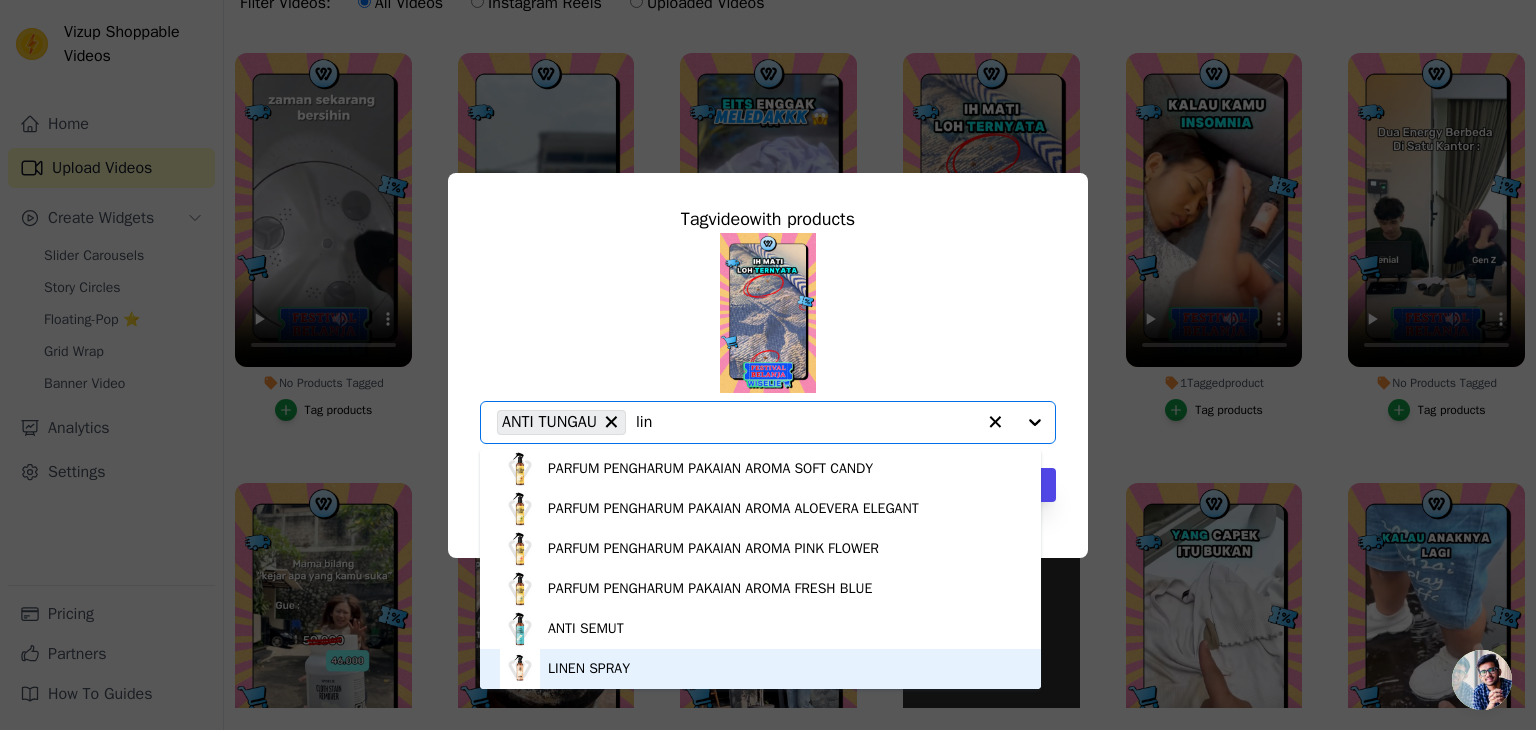 click on "LINEN SPRAY" at bounding box center [589, 669] 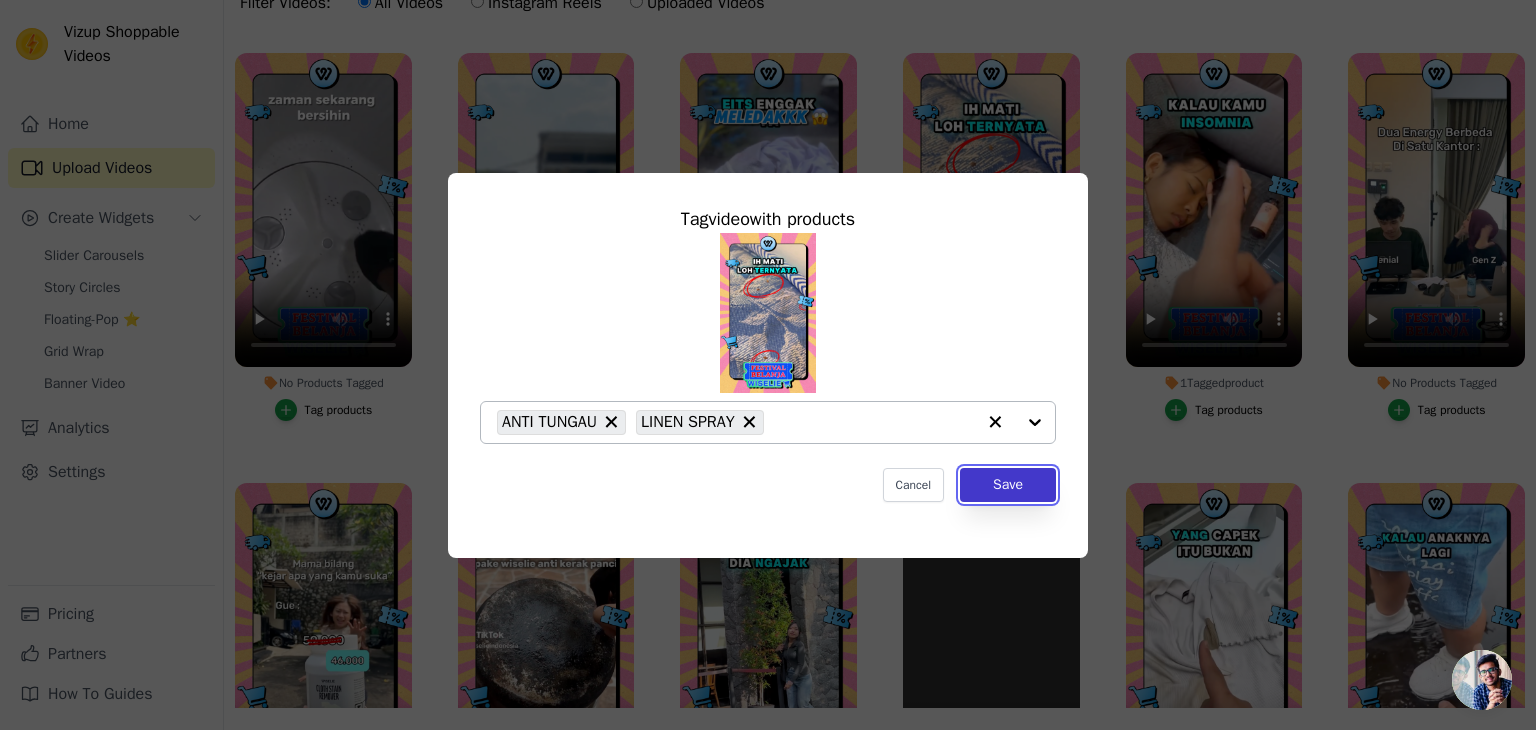 click on "Save" at bounding box center [1008, 485] 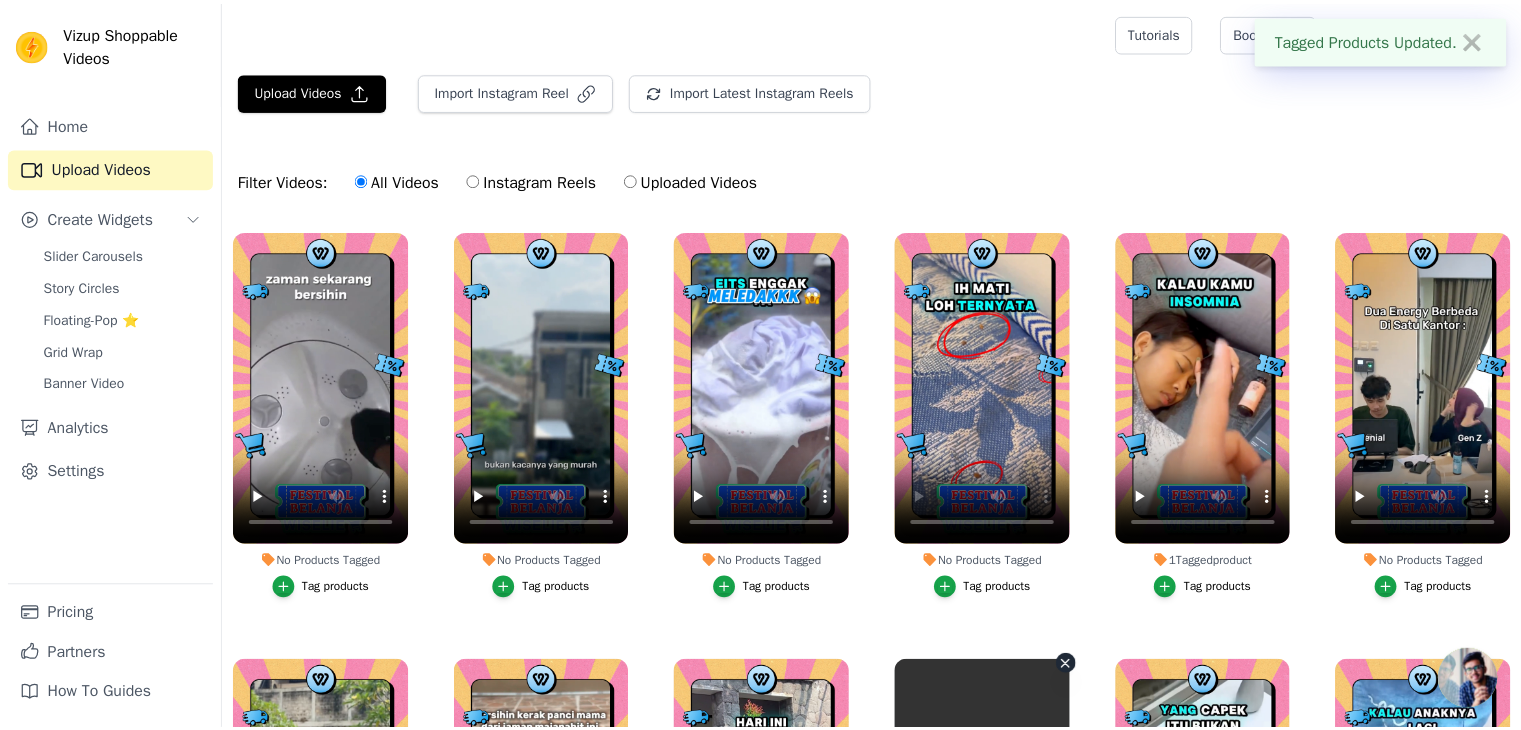 scroll, scrollTop: 177, scrollLeft: 0, axis: vertical 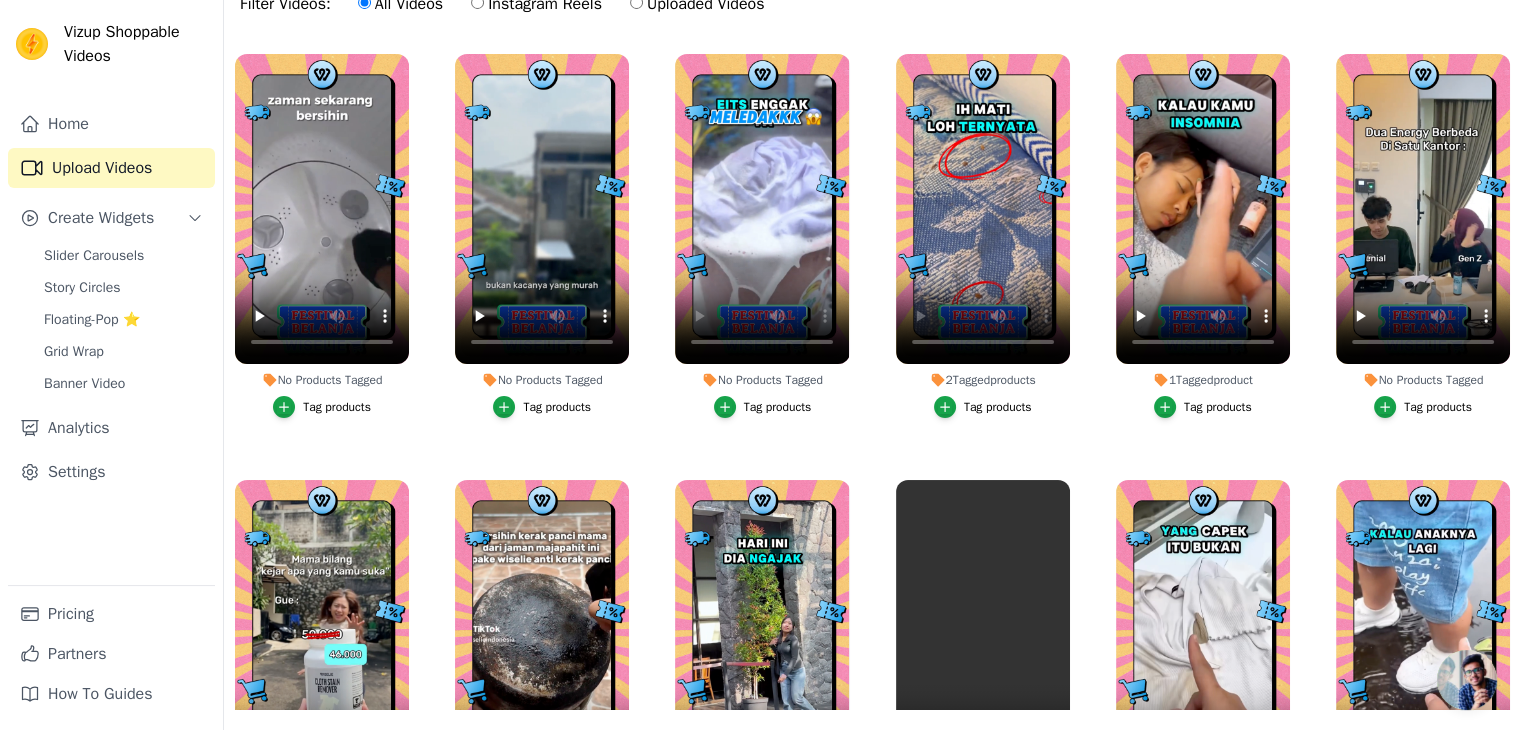 click on "Tag products" at bounding box center [778, 407] 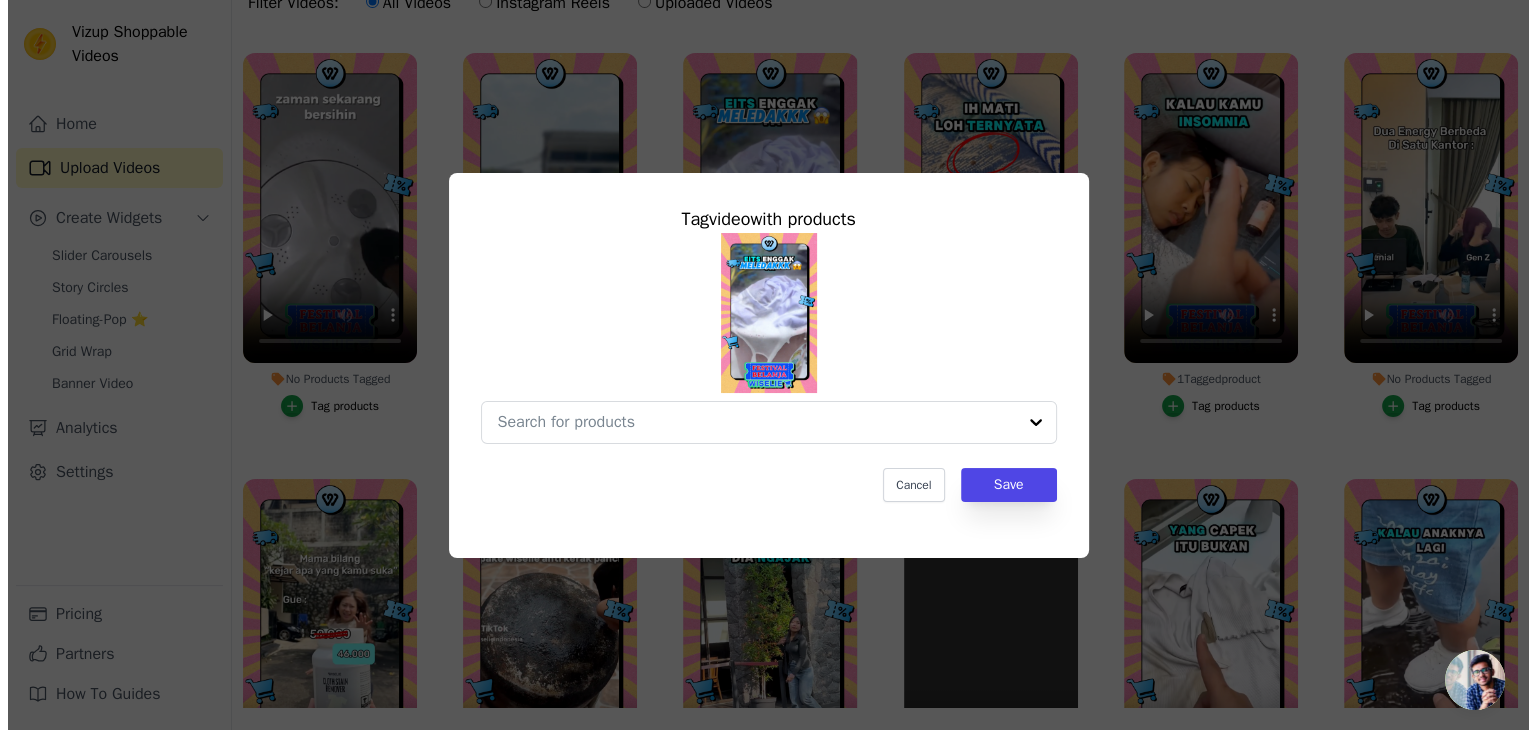 scroll, scrollTop: 0, scrollLeft: 0, axis: both 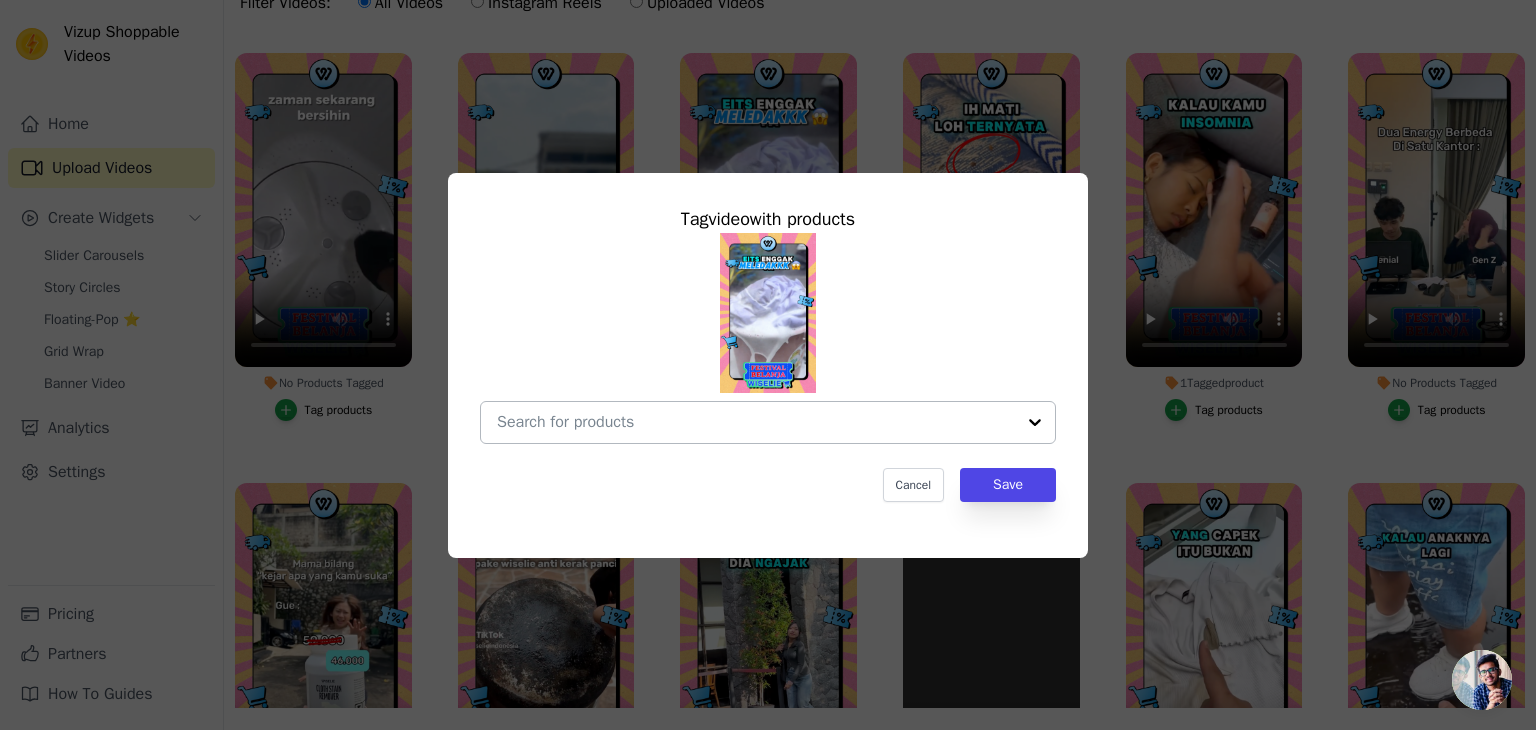 click on "No Products Tagged     Tag  video  with products                         Cancel   Save     Tag products" at bounding box center [756, 422] 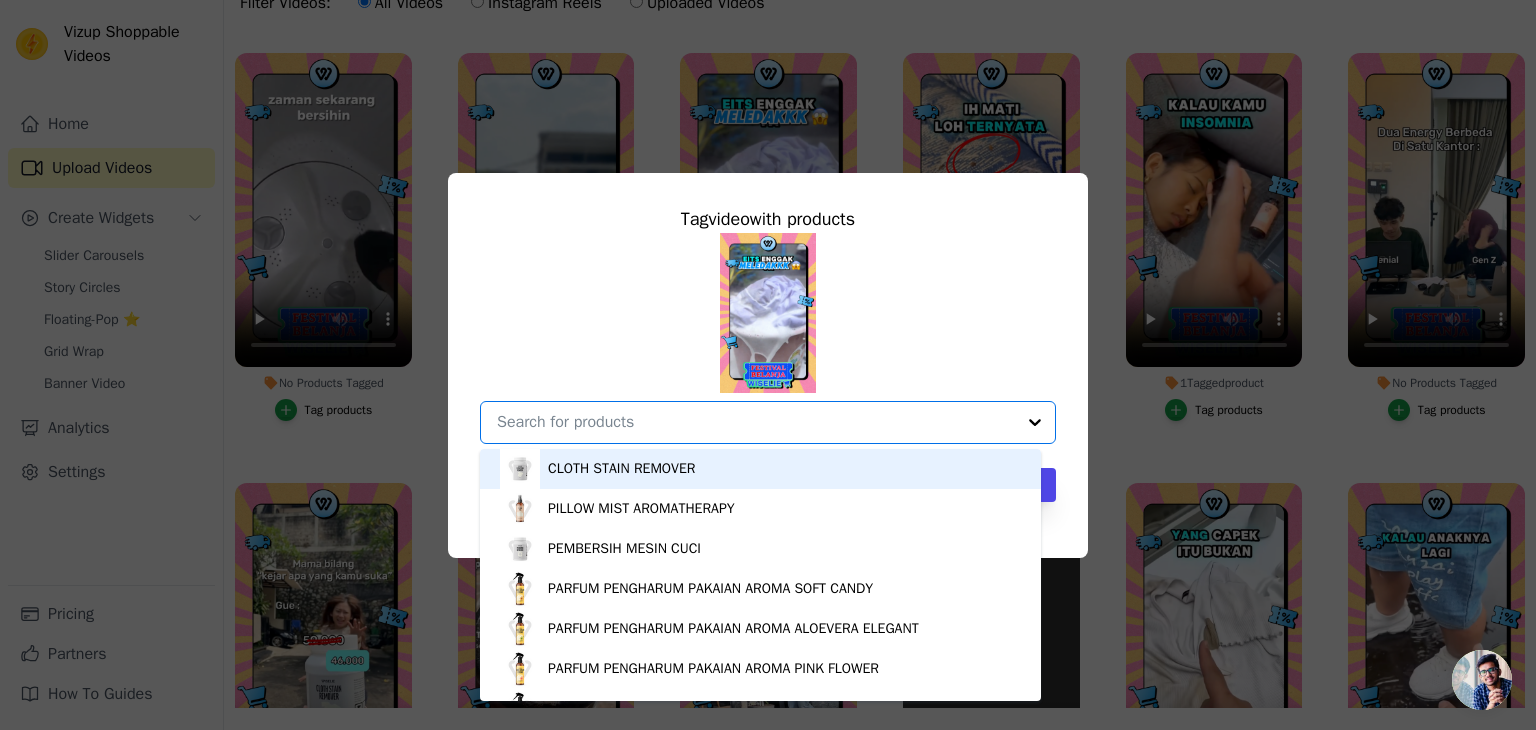 click on "CLOTH STAIN REMOVER" at bounding box center [621, 469] 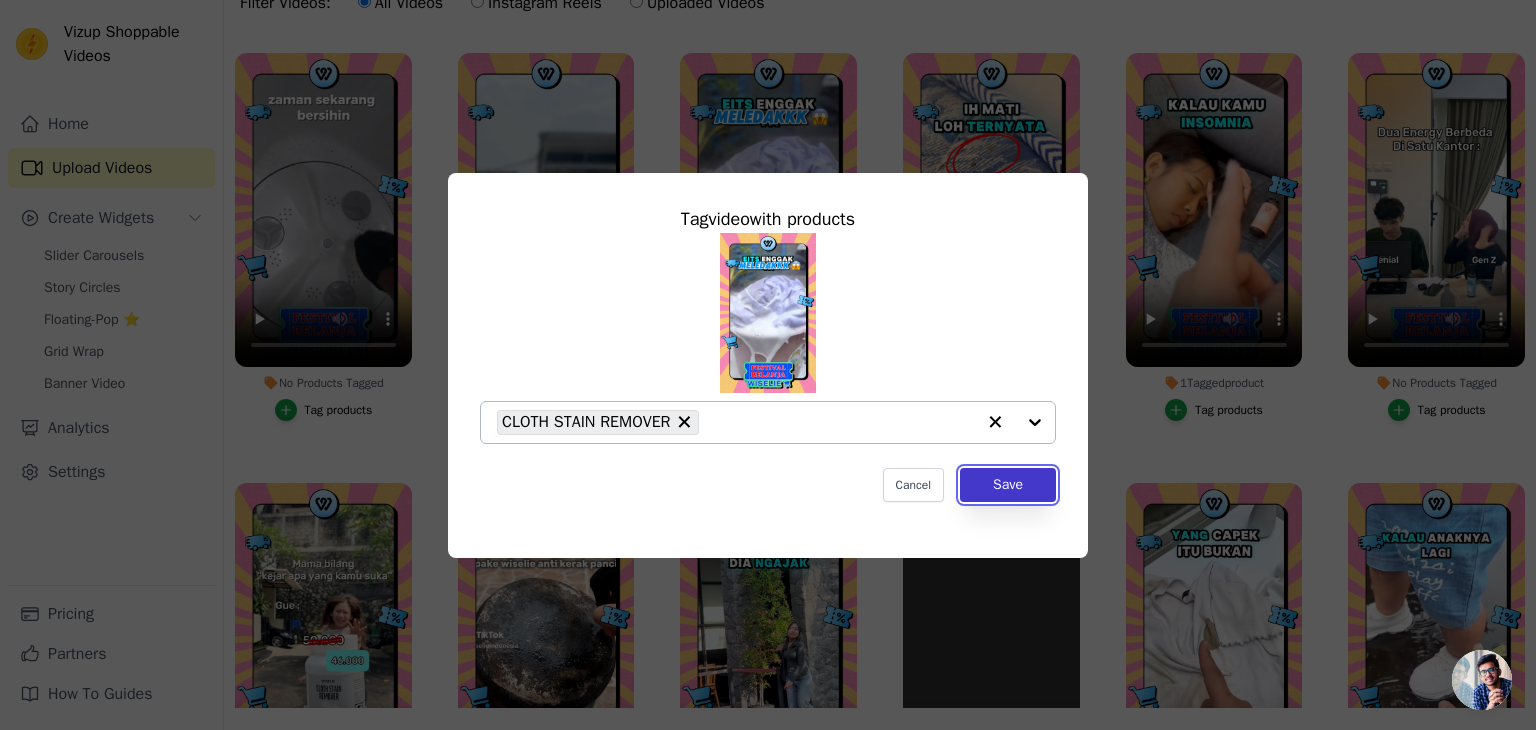 click on "Save" at bounding box center [1008, 485] 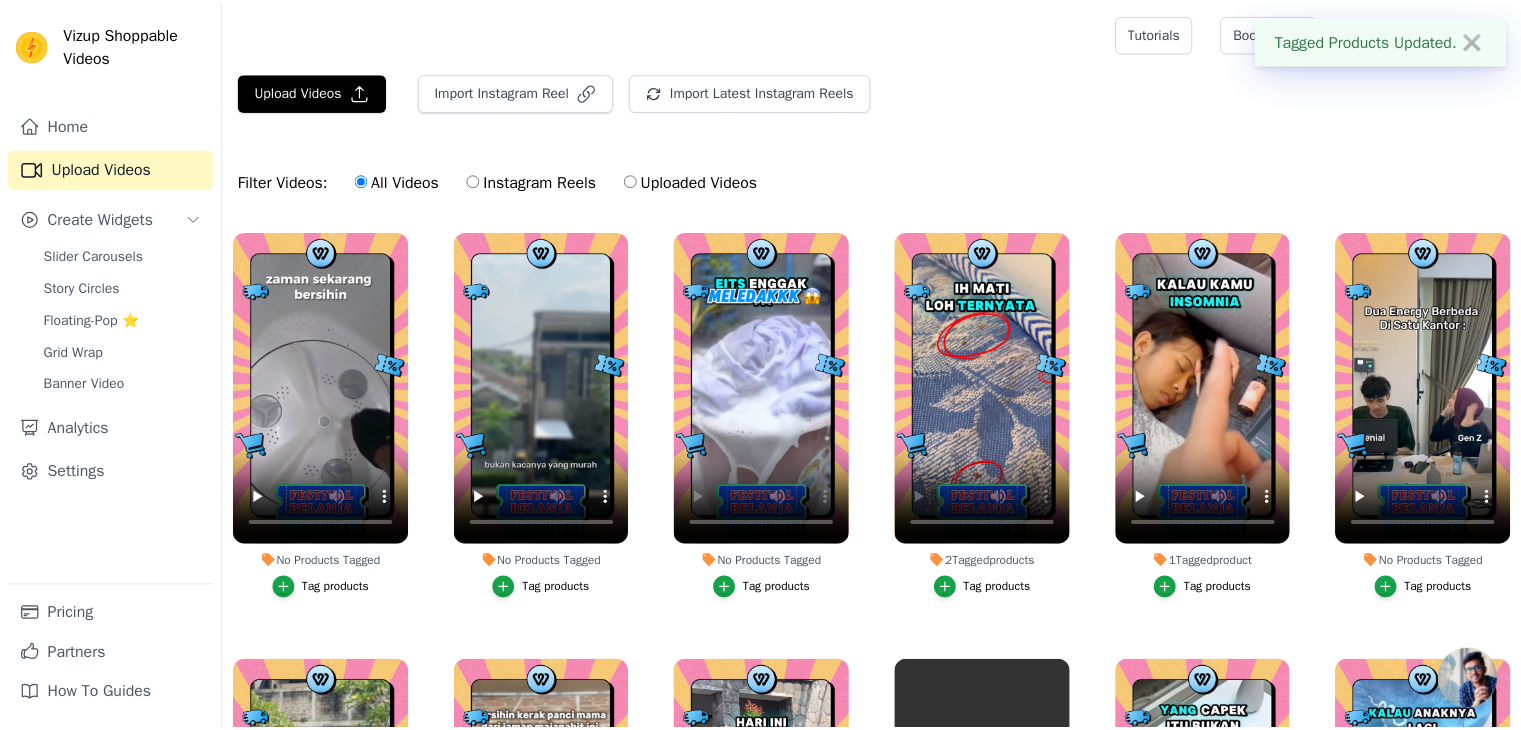 scroll, scrollTop: 177, scrollLeft: 0, axis: vertical 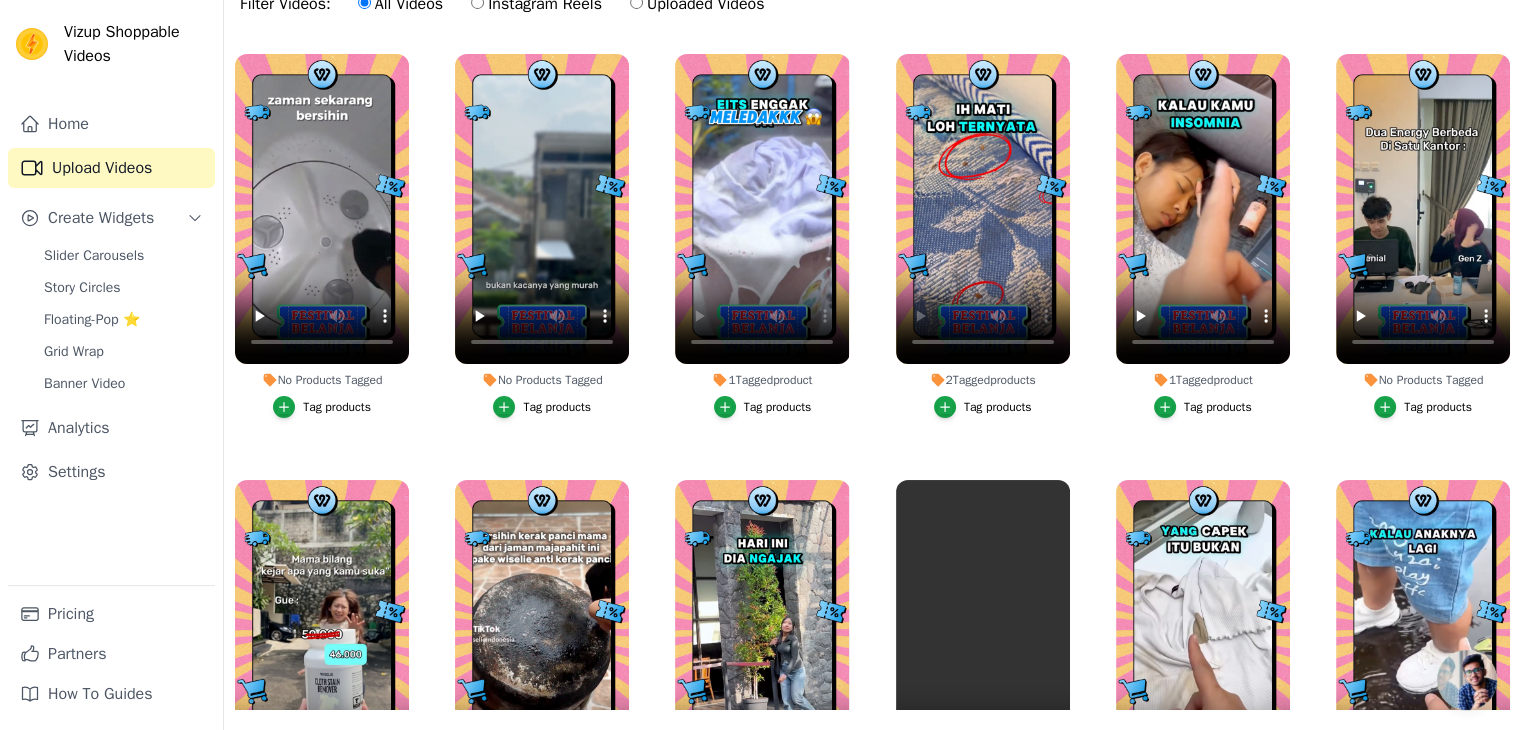 click on "Tag products" at bounding box center [557, 407] 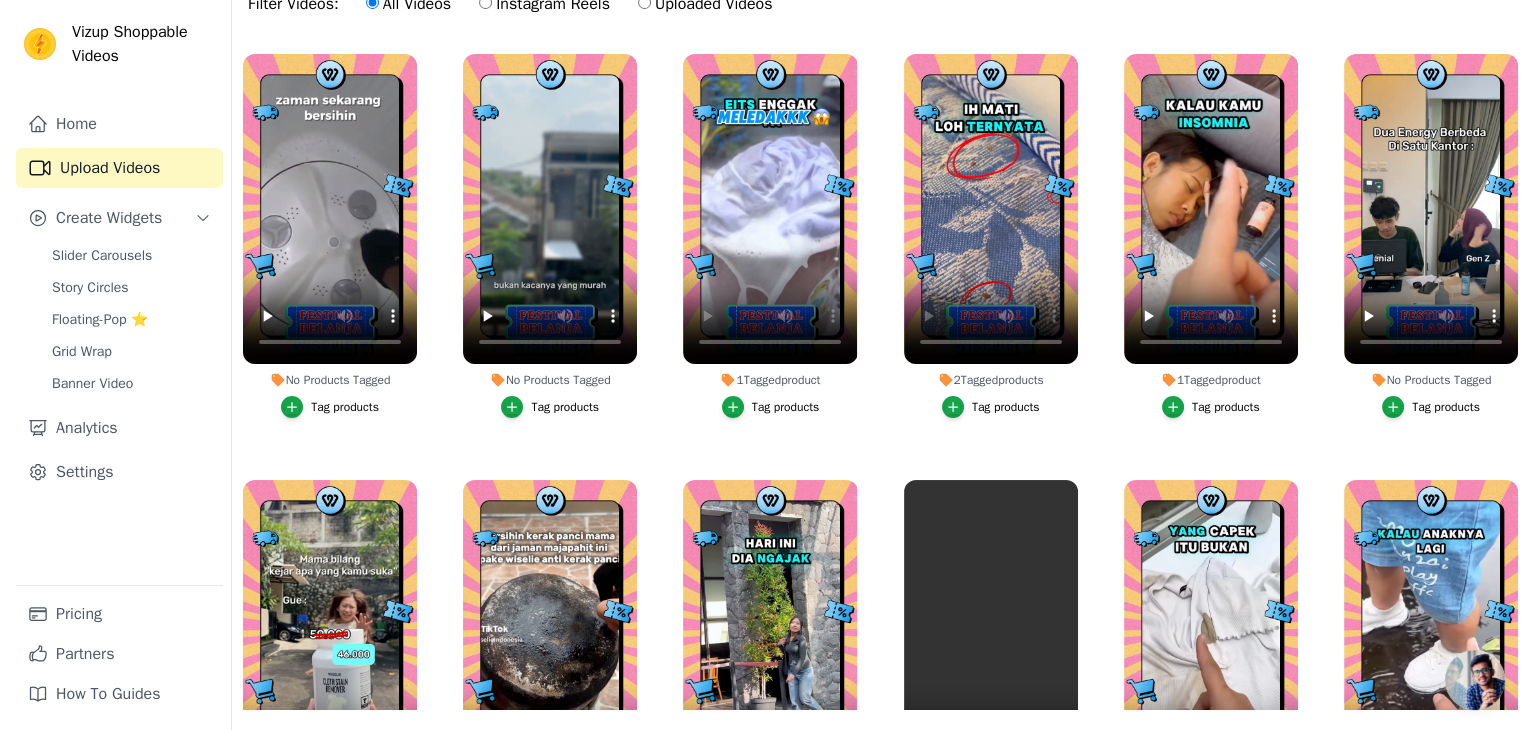 scroll, scrollTop: 0, scrollLeft: 0, axis: both 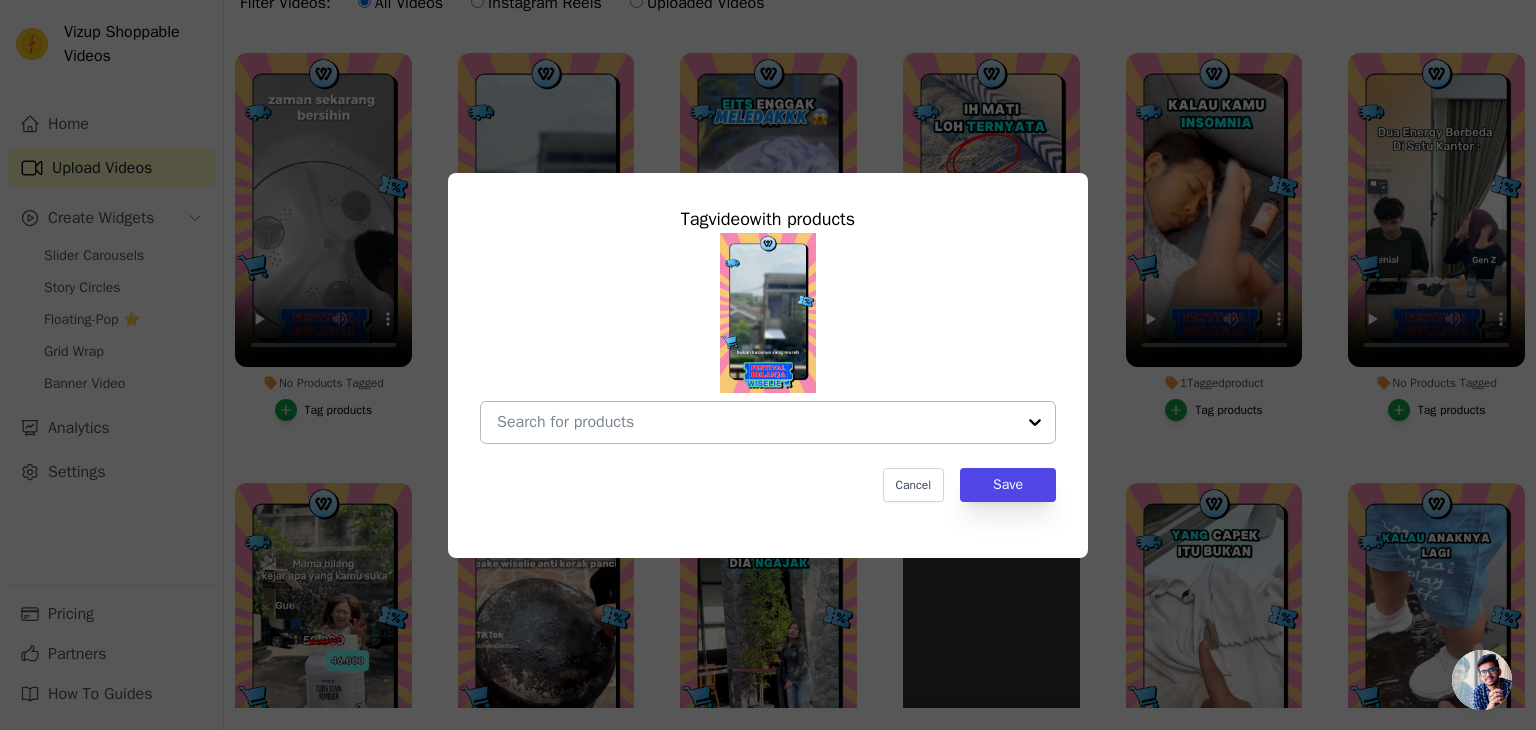click on "No Products Tagged     Tag  video  with products                         Cancel   Save     Tag products" at bounding box center (756, 422) 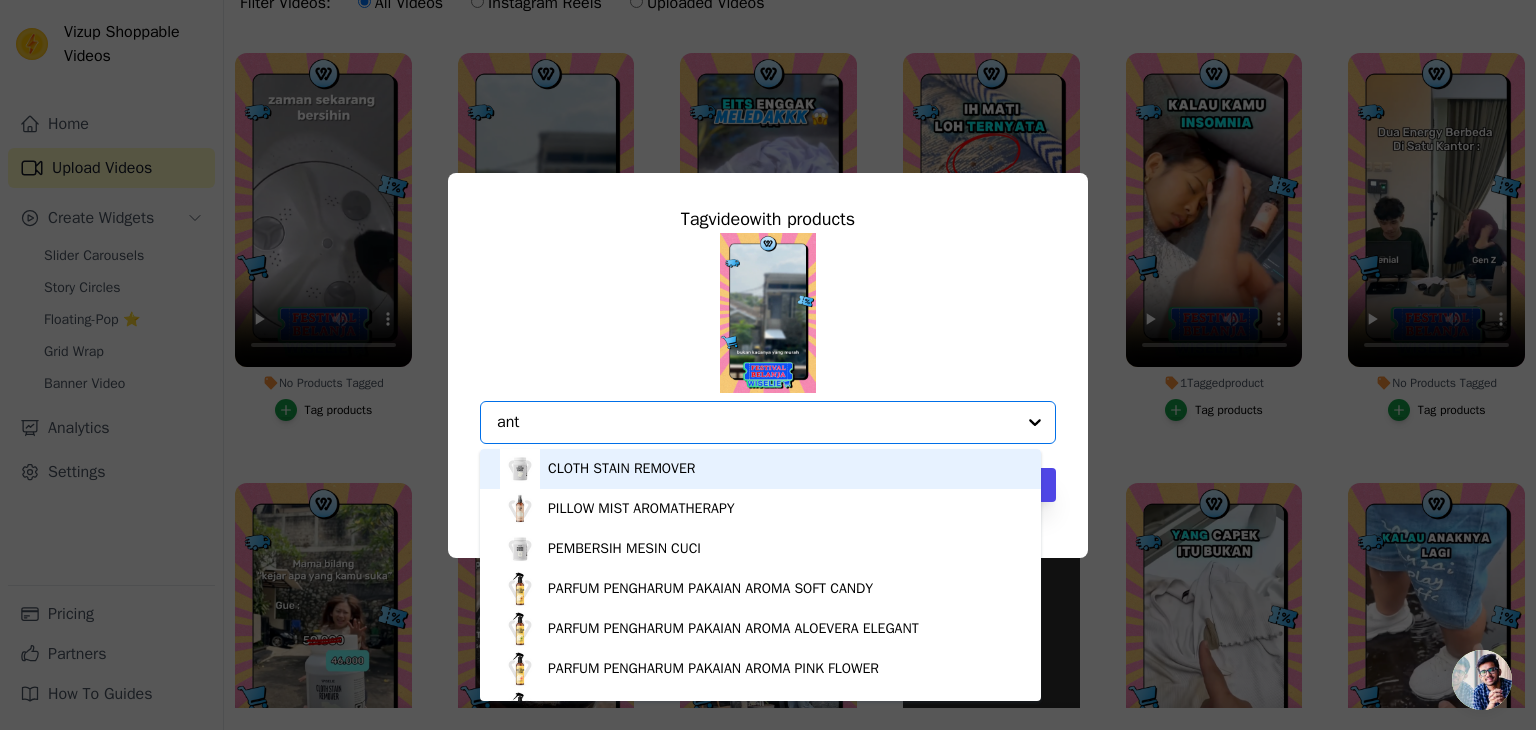 type on "anti" 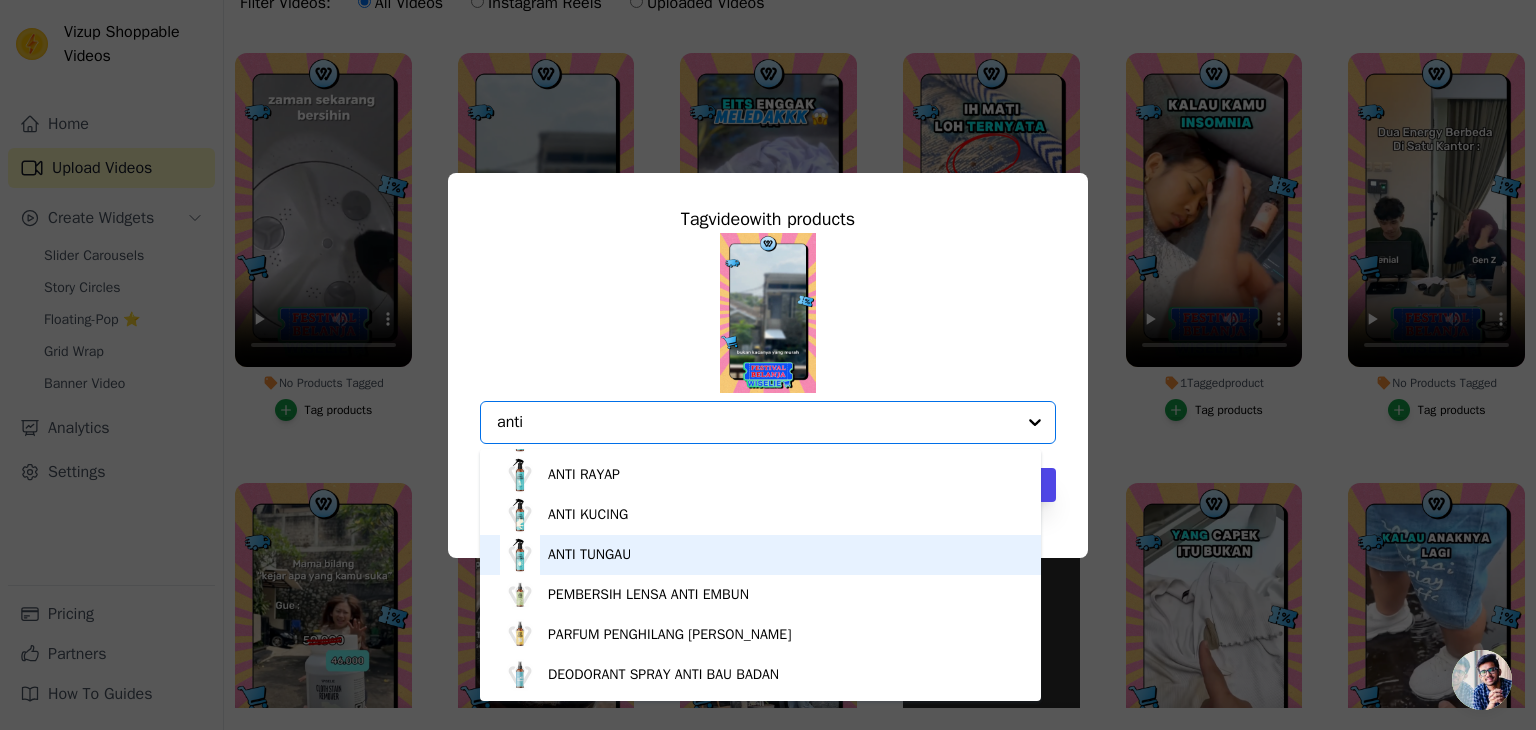 scroll, scrollTop: 152, scrollLeft: 0, axis: vertical 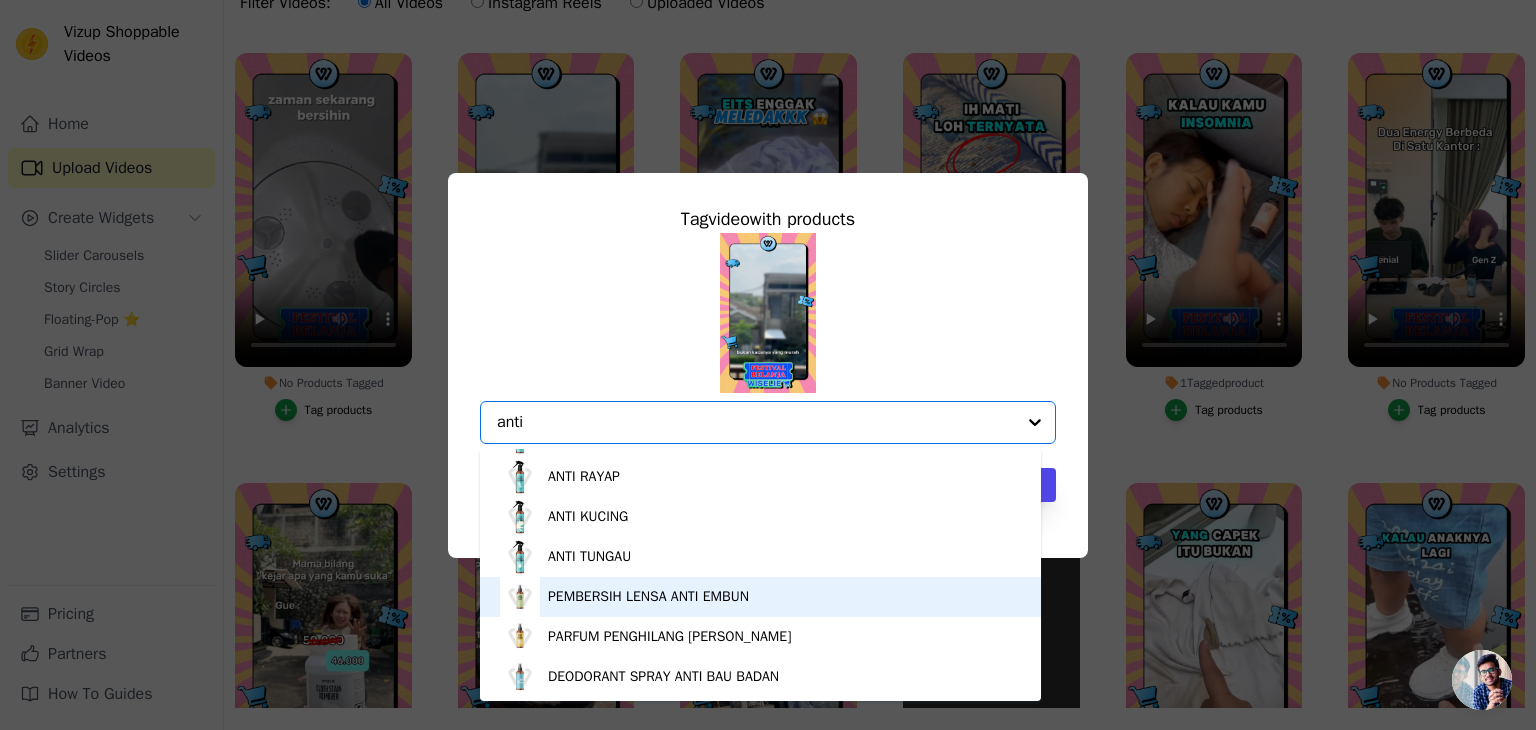 click on "PEMBERSIH LENSA ANTI EMBUN" at bounding box center [648, 597] 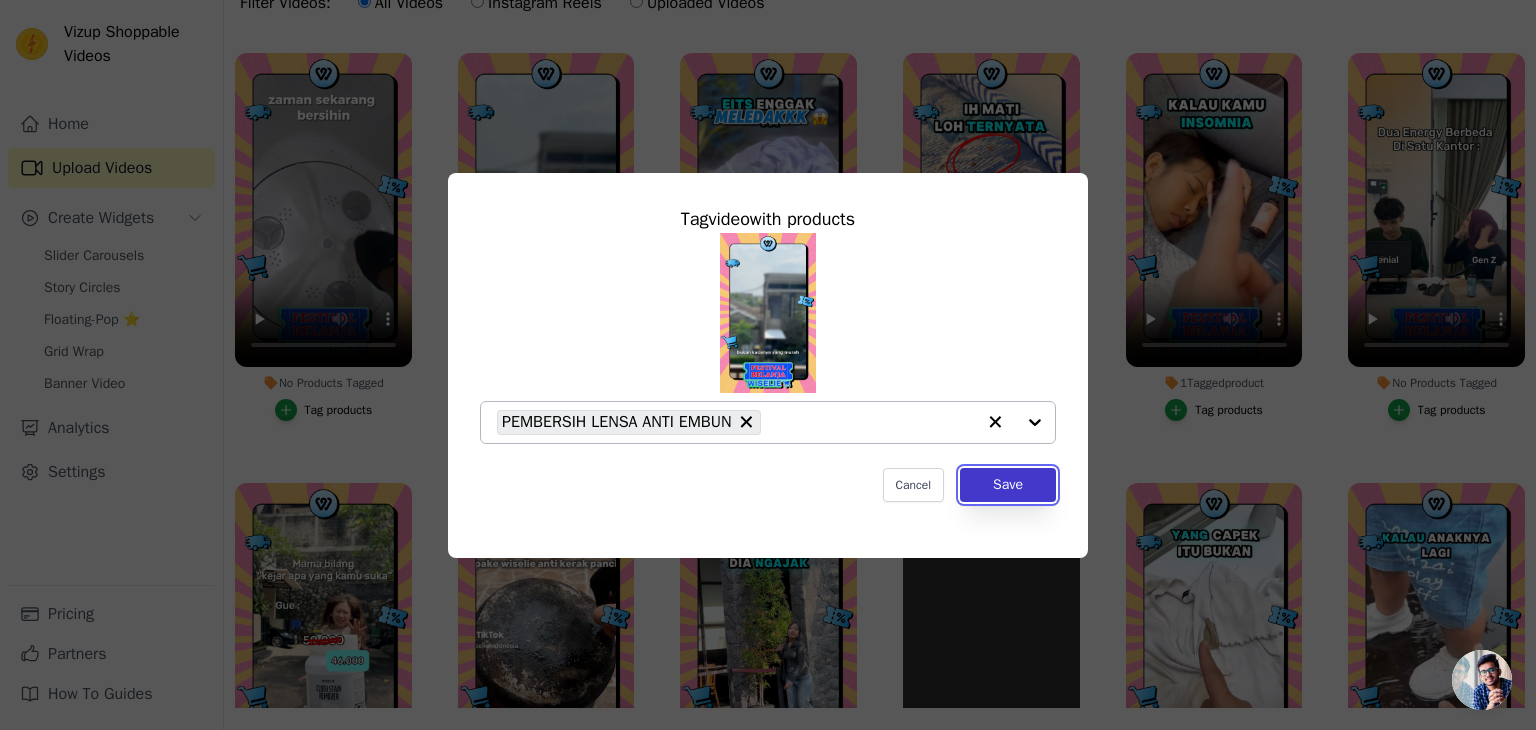 click on "Save" at bounding box center (1008, 485) 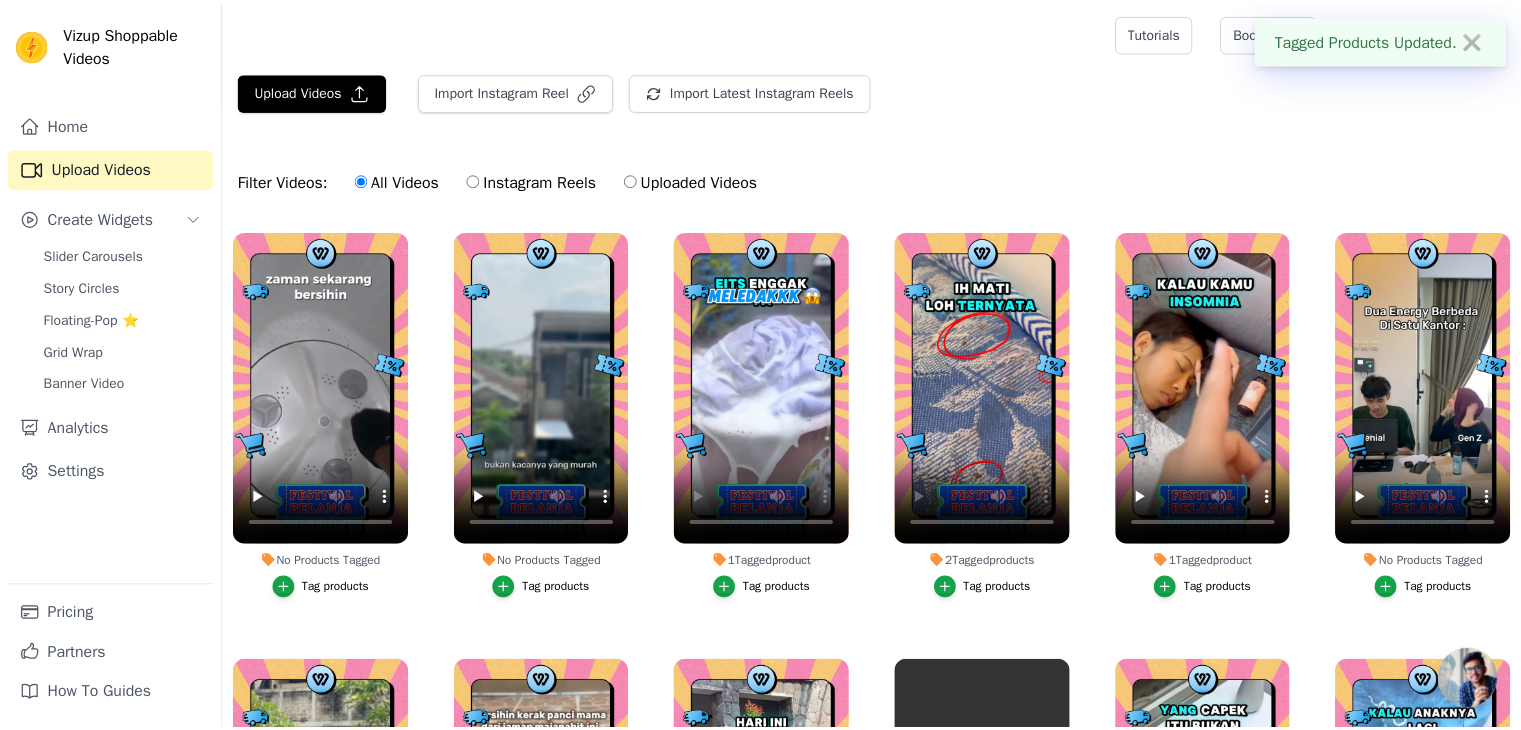 scroll, scrollTop: 177, scrollLeft: 0, axis: vertical 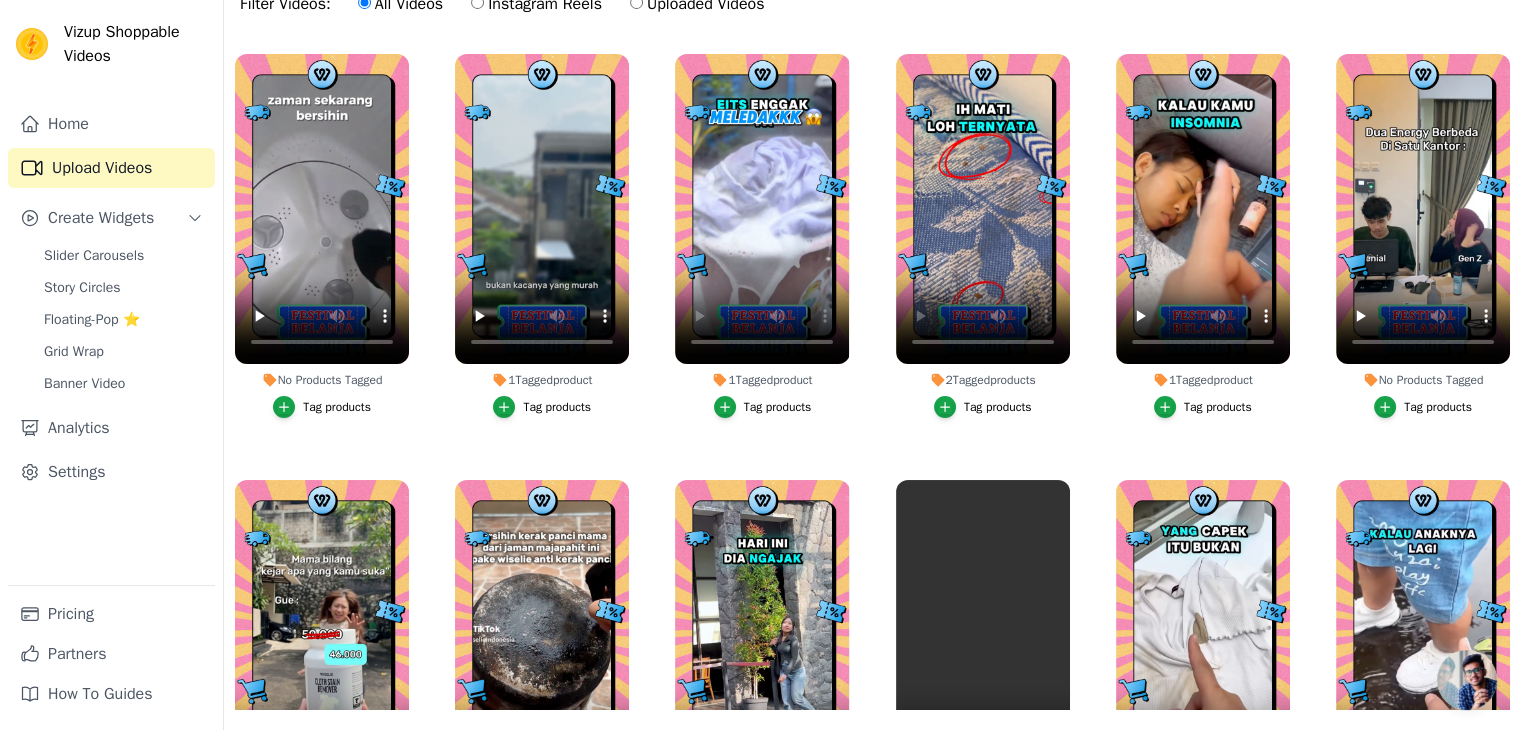 click on "Tag products" at bounding box center [337, 407] 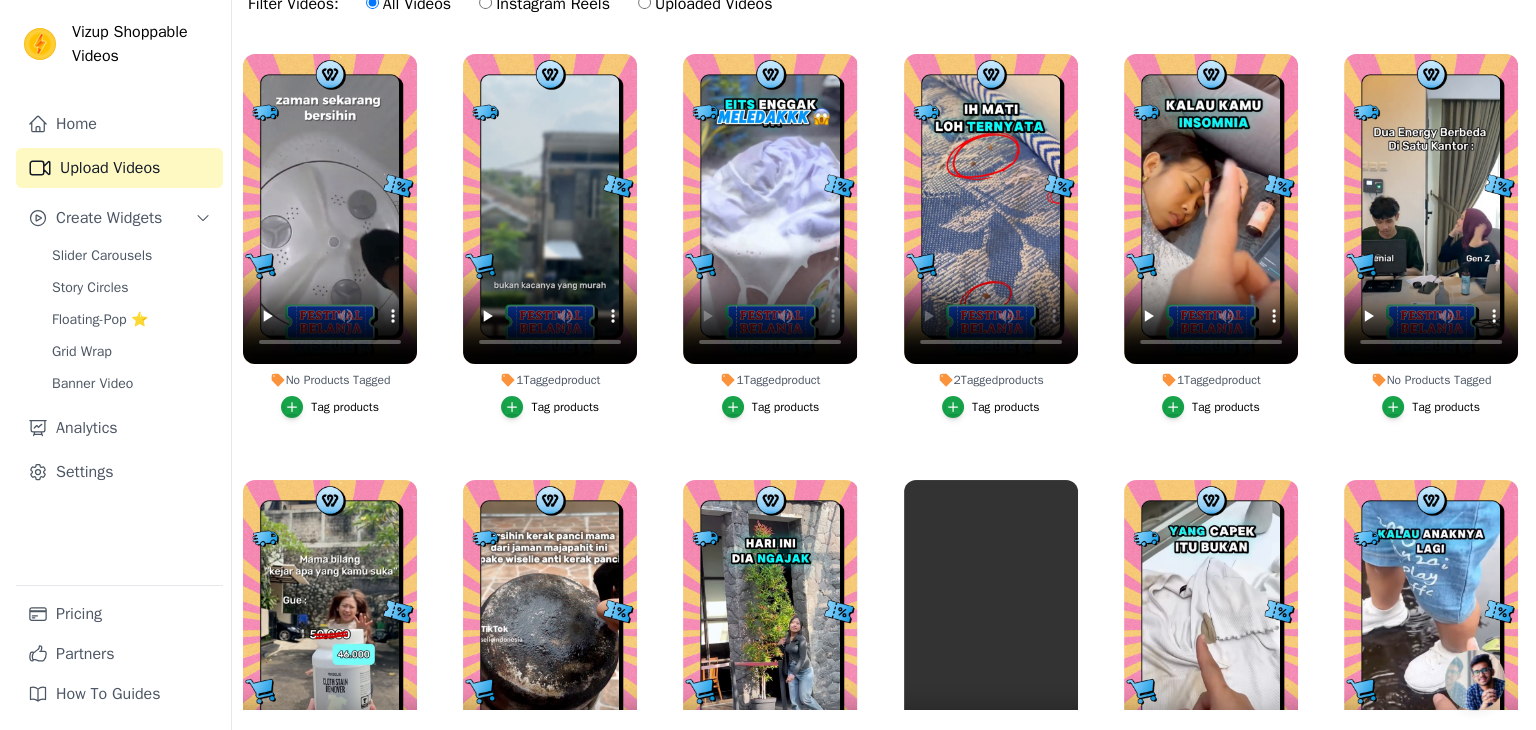scroll, scrollTop: 0, scrollLeft: 0, axis: both 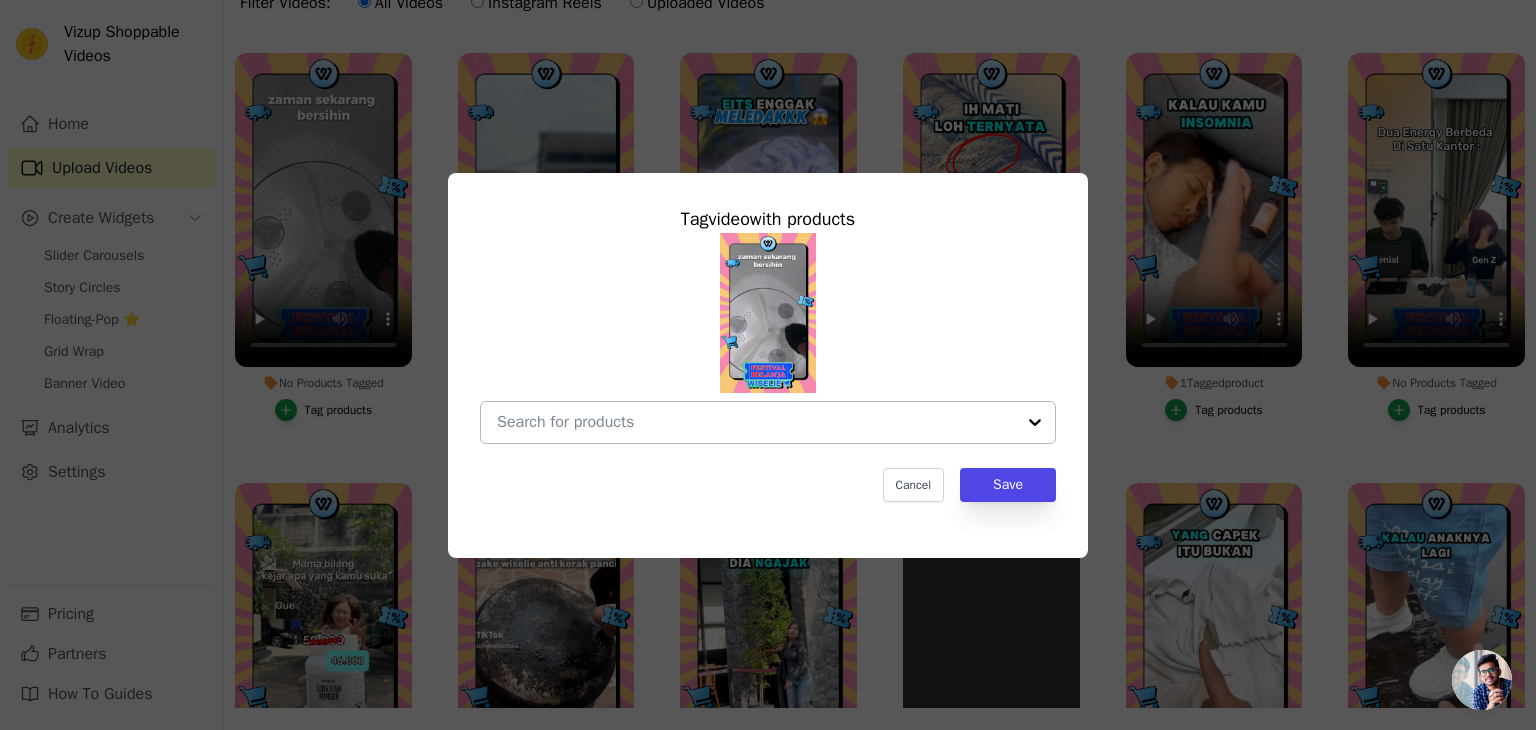 click at bounding box center [756, 422] 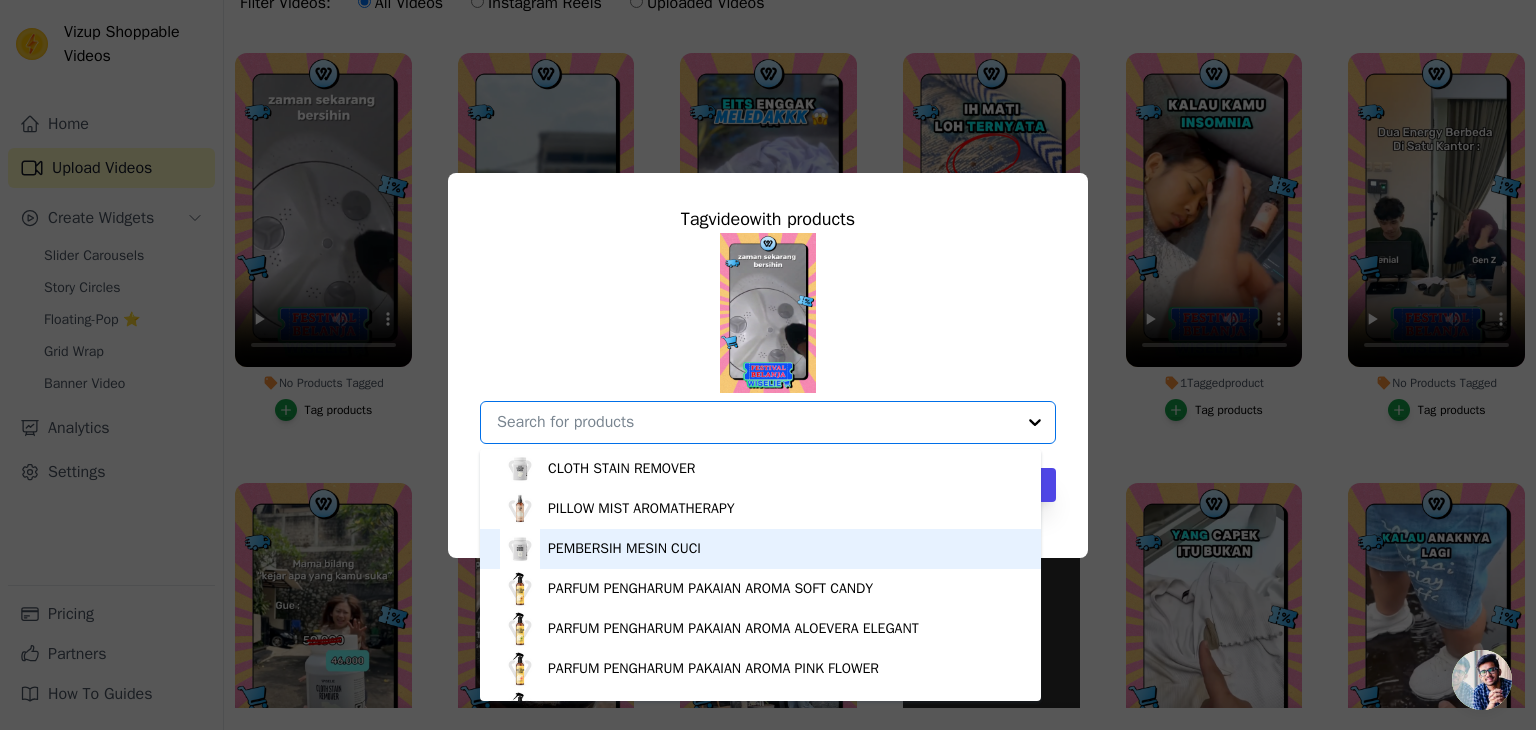 click on "PEMBERSIH MESIN CUCI" at bounding box center (624, 549) 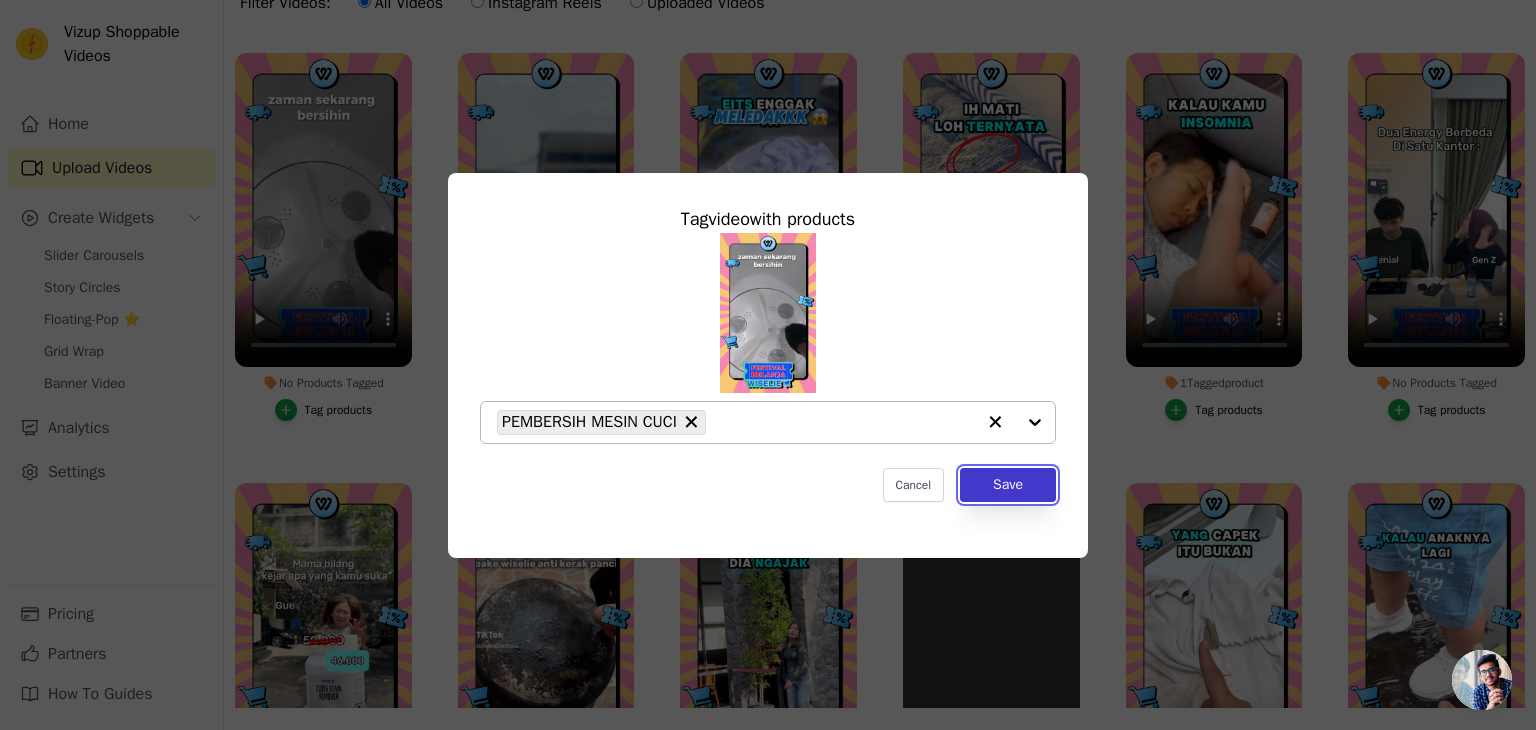 click on "Save" at bounding box center [1008, 485] 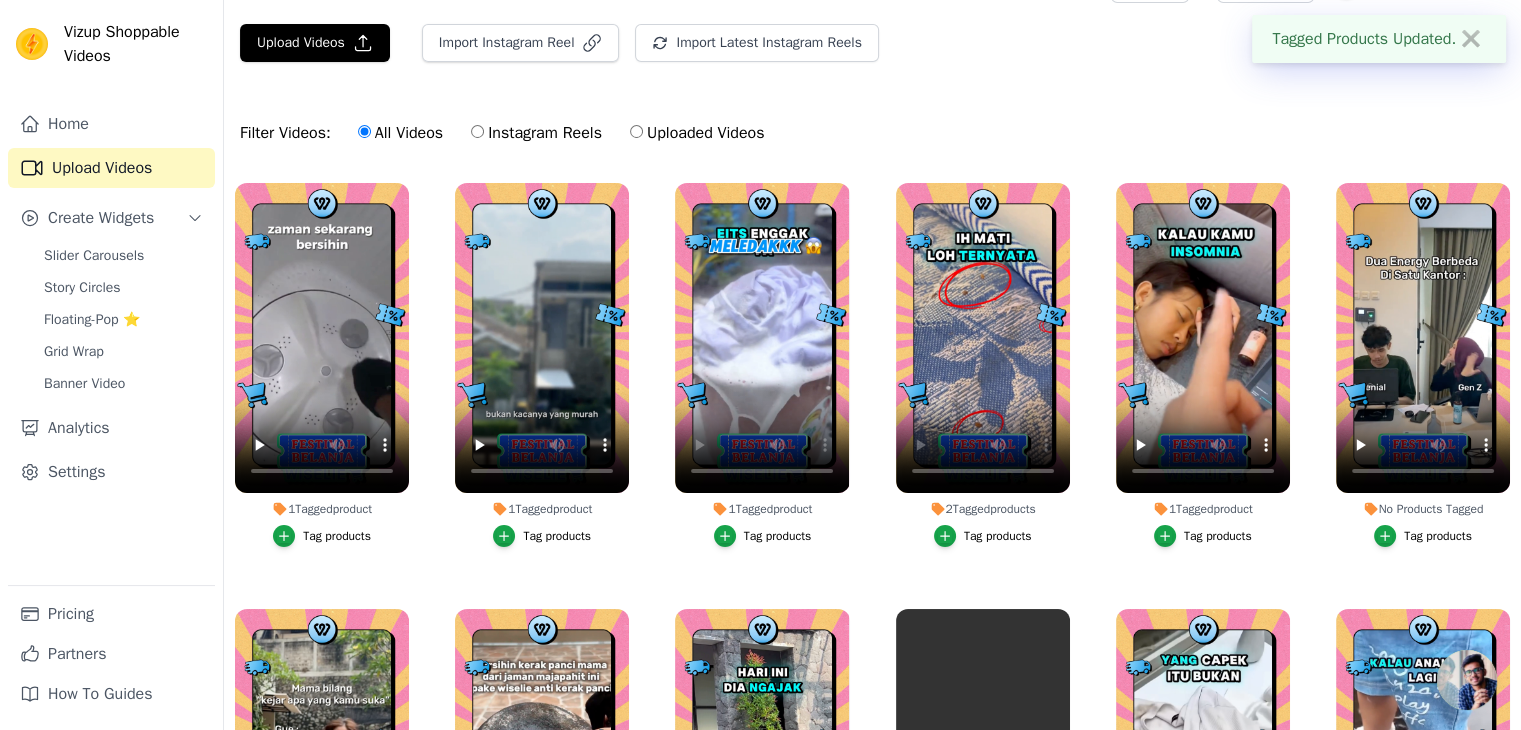 scroll, scrollTop: 0, scrollLeft: 0, axis: both 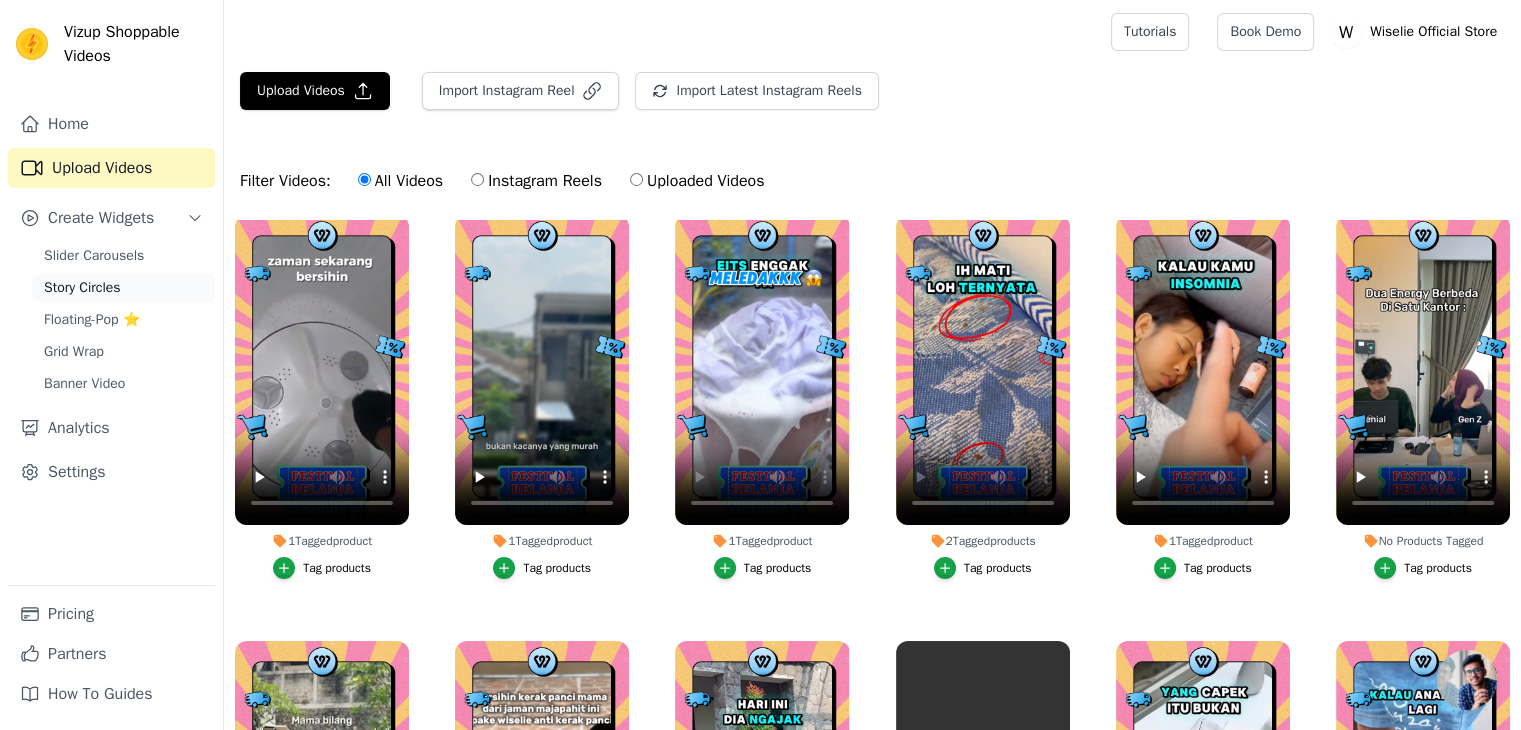 click on "Story Circles" at bounding box center [82, 288] 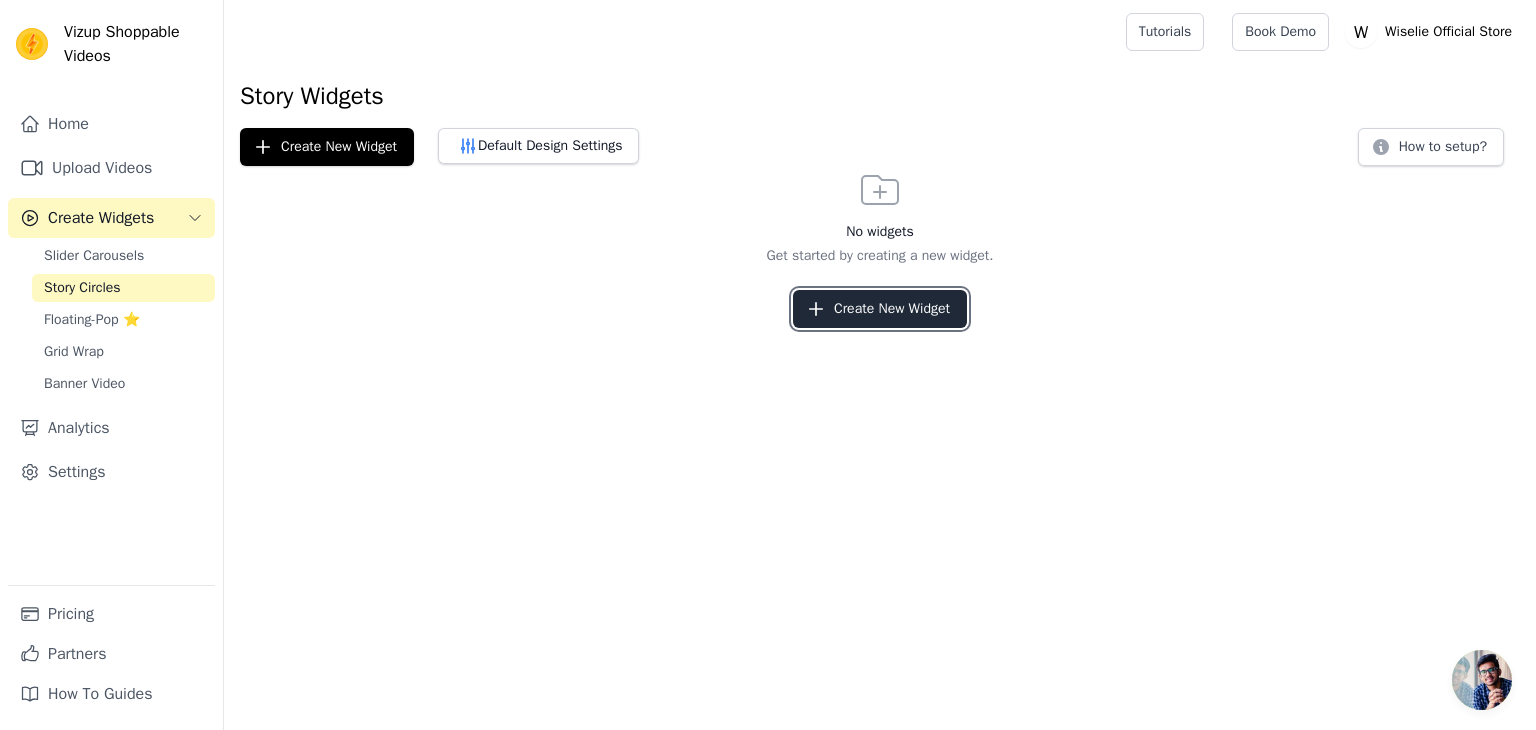 click on "Create New Widget" at bounding box center [880, 309] 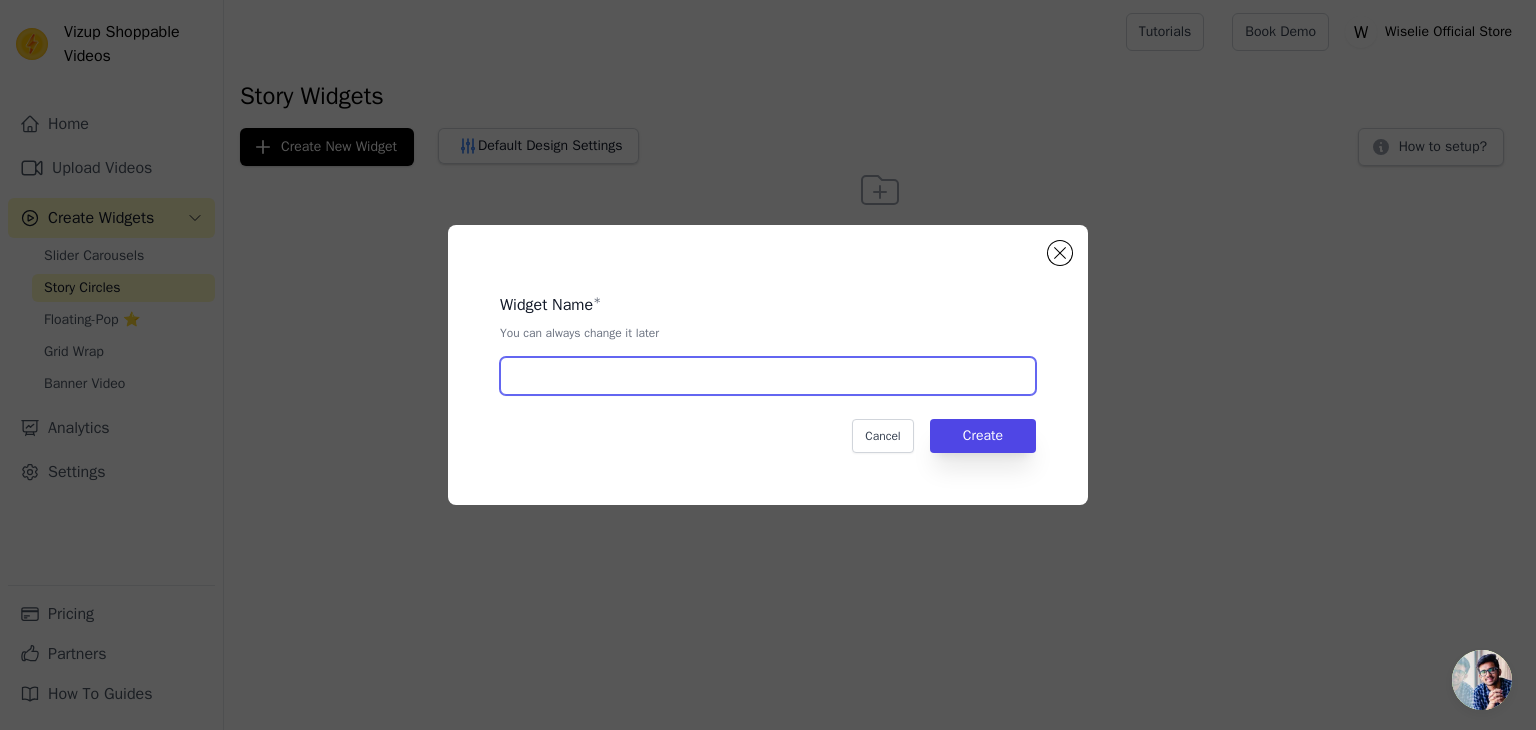 click at bounding box center [768, 376] 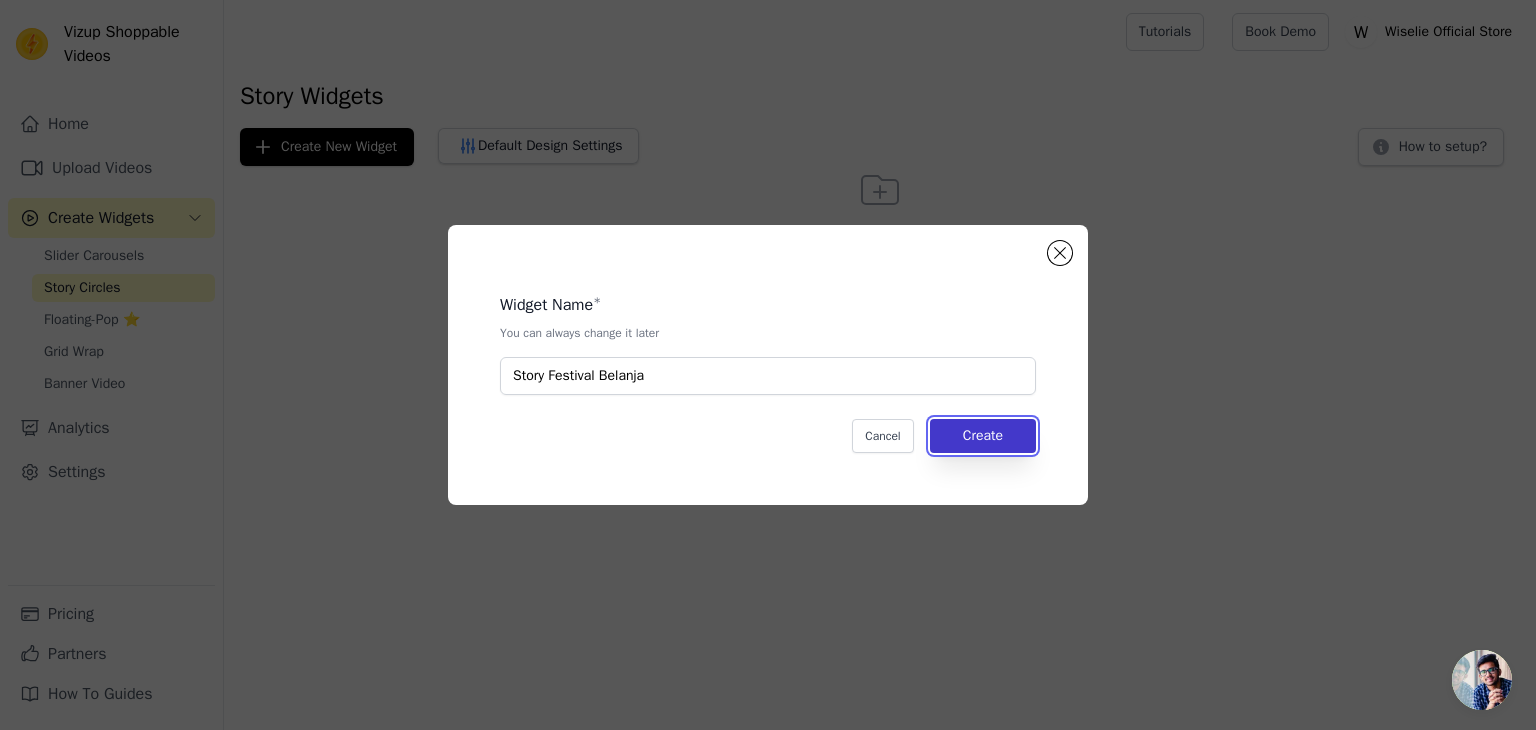 click on "Create" at bounding box center [983, 436] 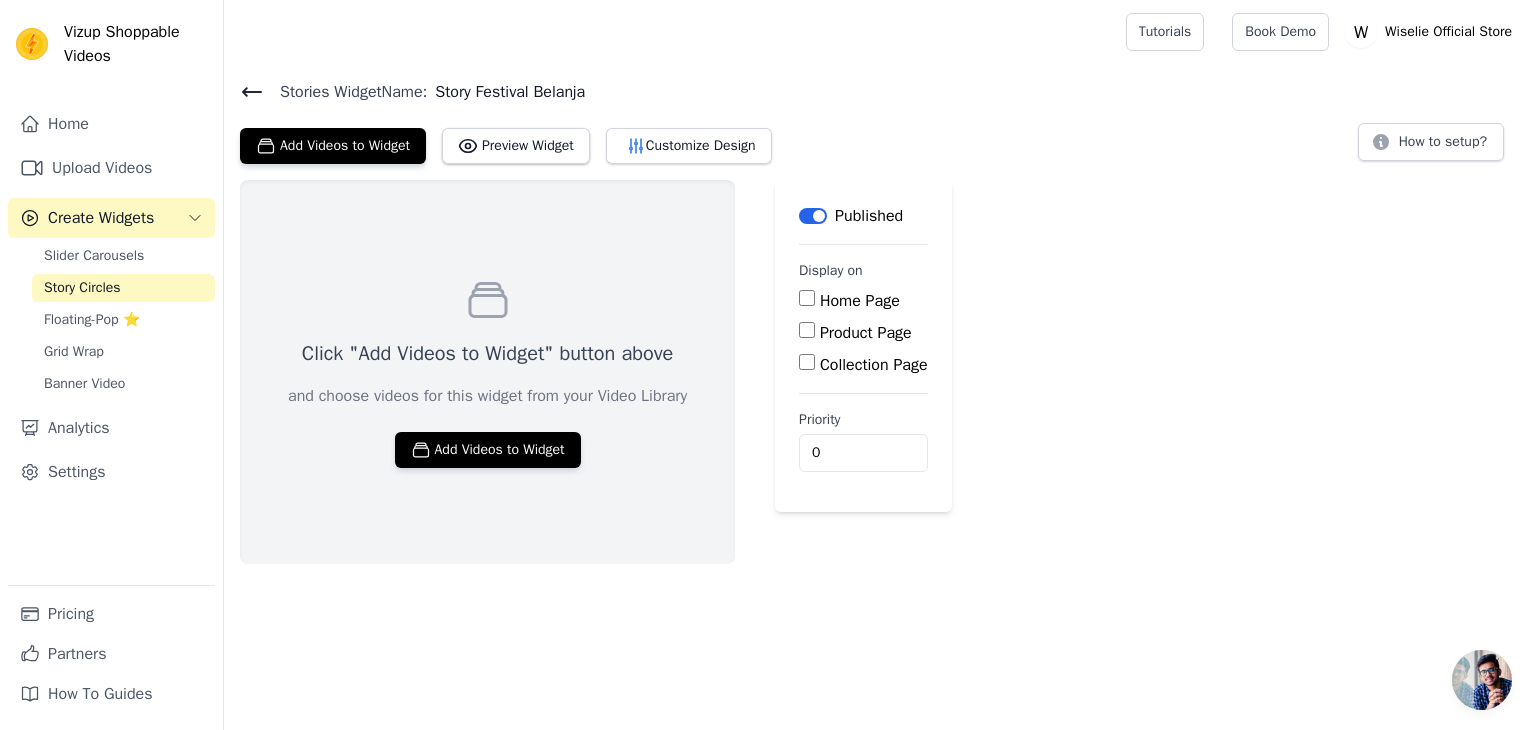 click on "Click "Add Videos to Widget" button above   and choose videos for this widget from your Video Library
Add Videos to Widget" at bounding box center (487, 372) 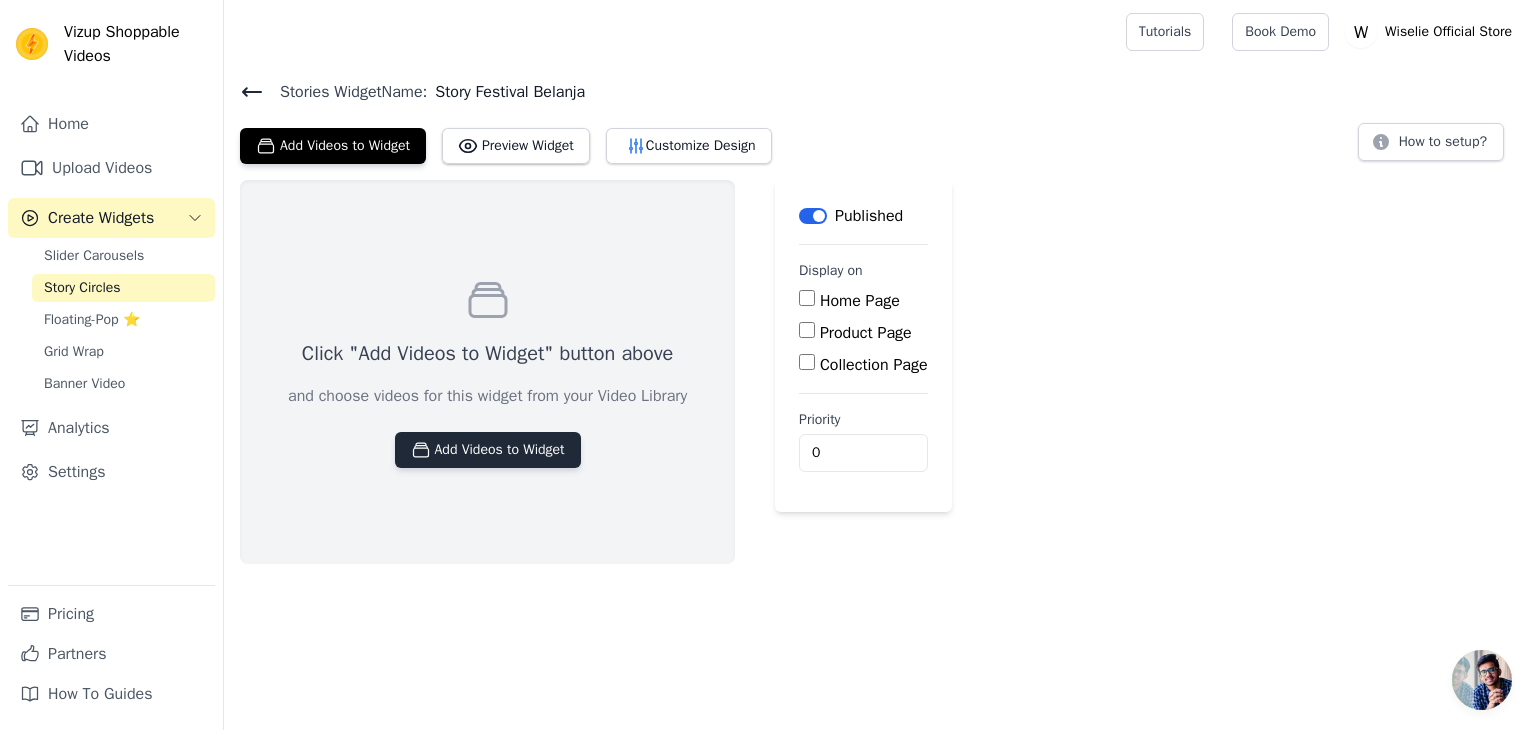 click on "Add Videos to Widget" at bounding box center (488, 450) 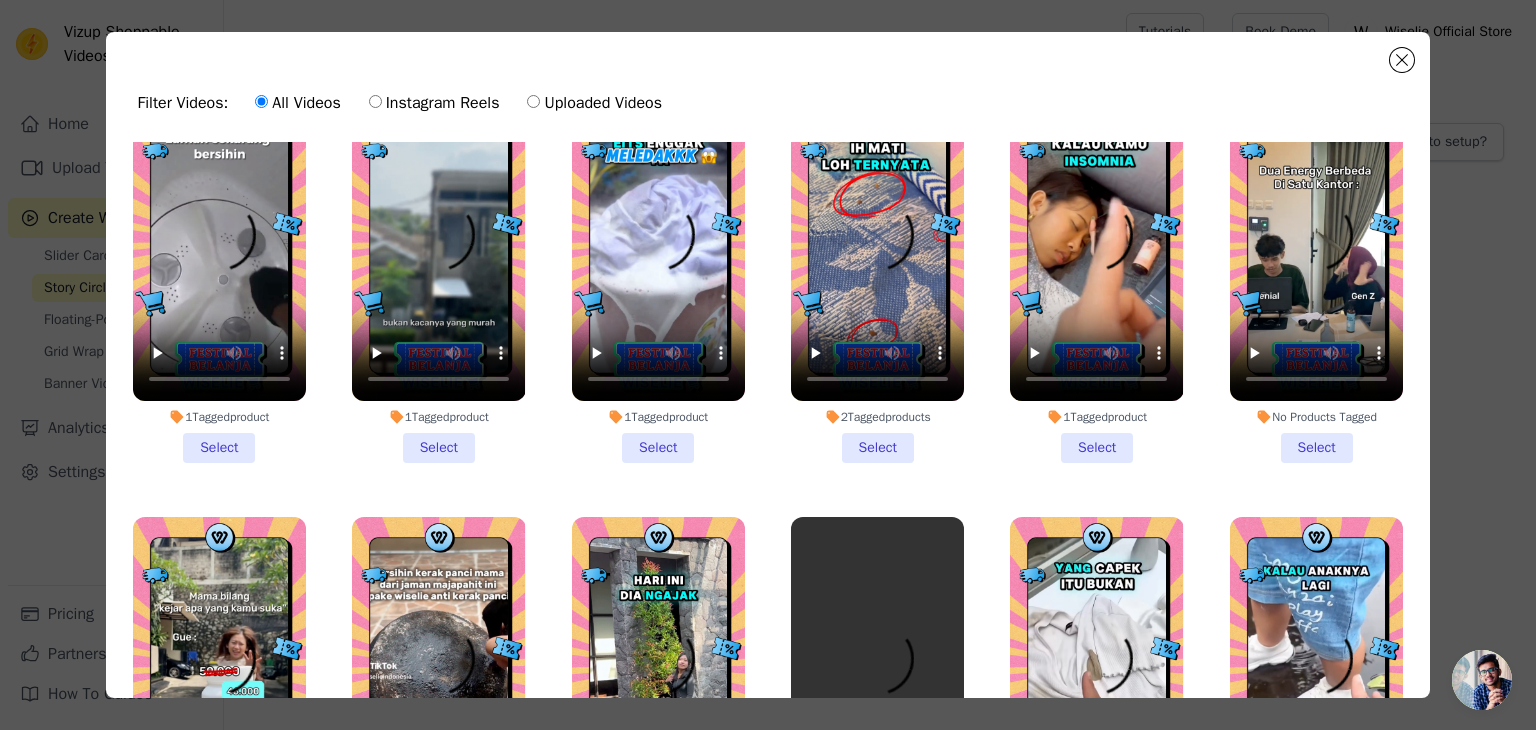 scroll, scrollTop: 0, scrollLeft: 0, axis: both 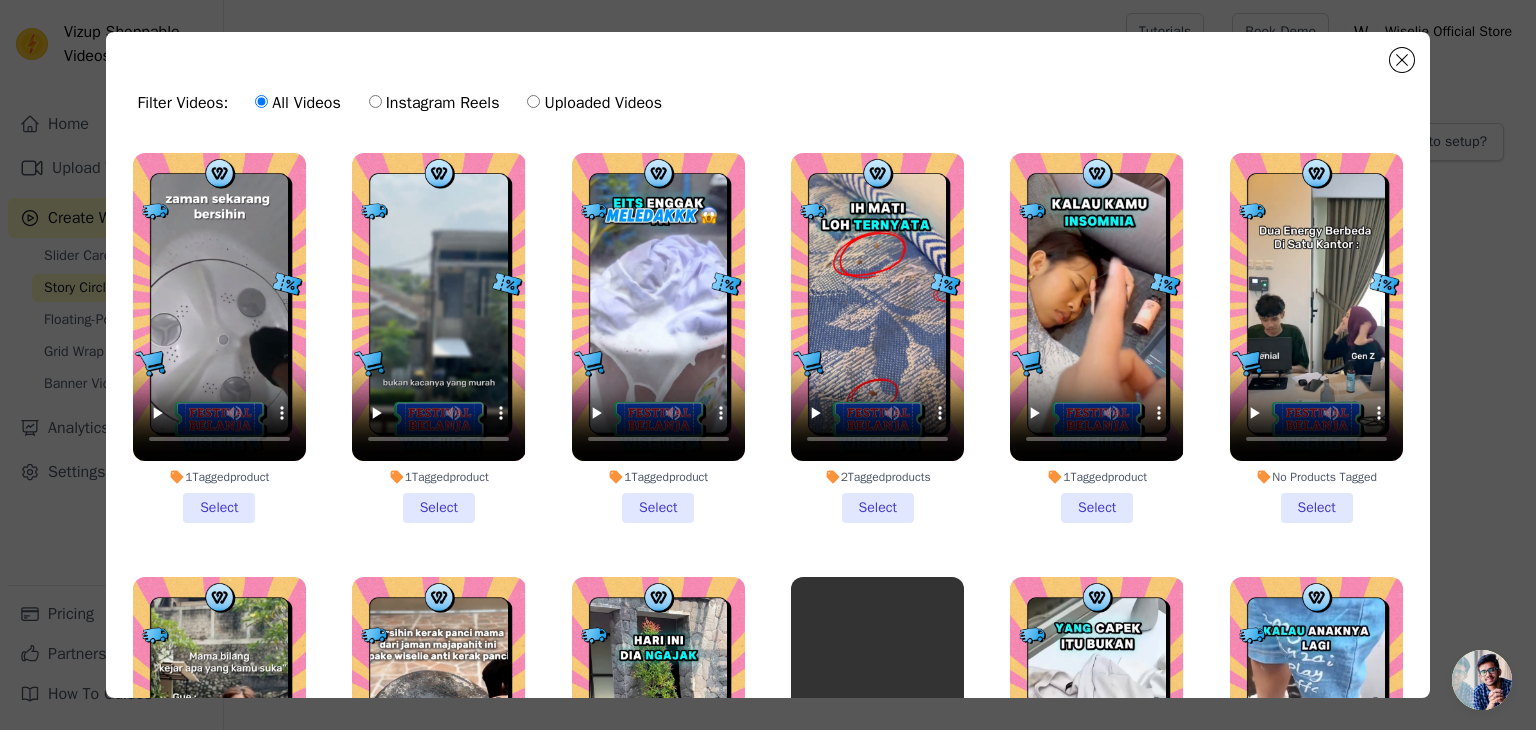 click on "1  Tagged  product     Select" at bounding box center [219, 338] 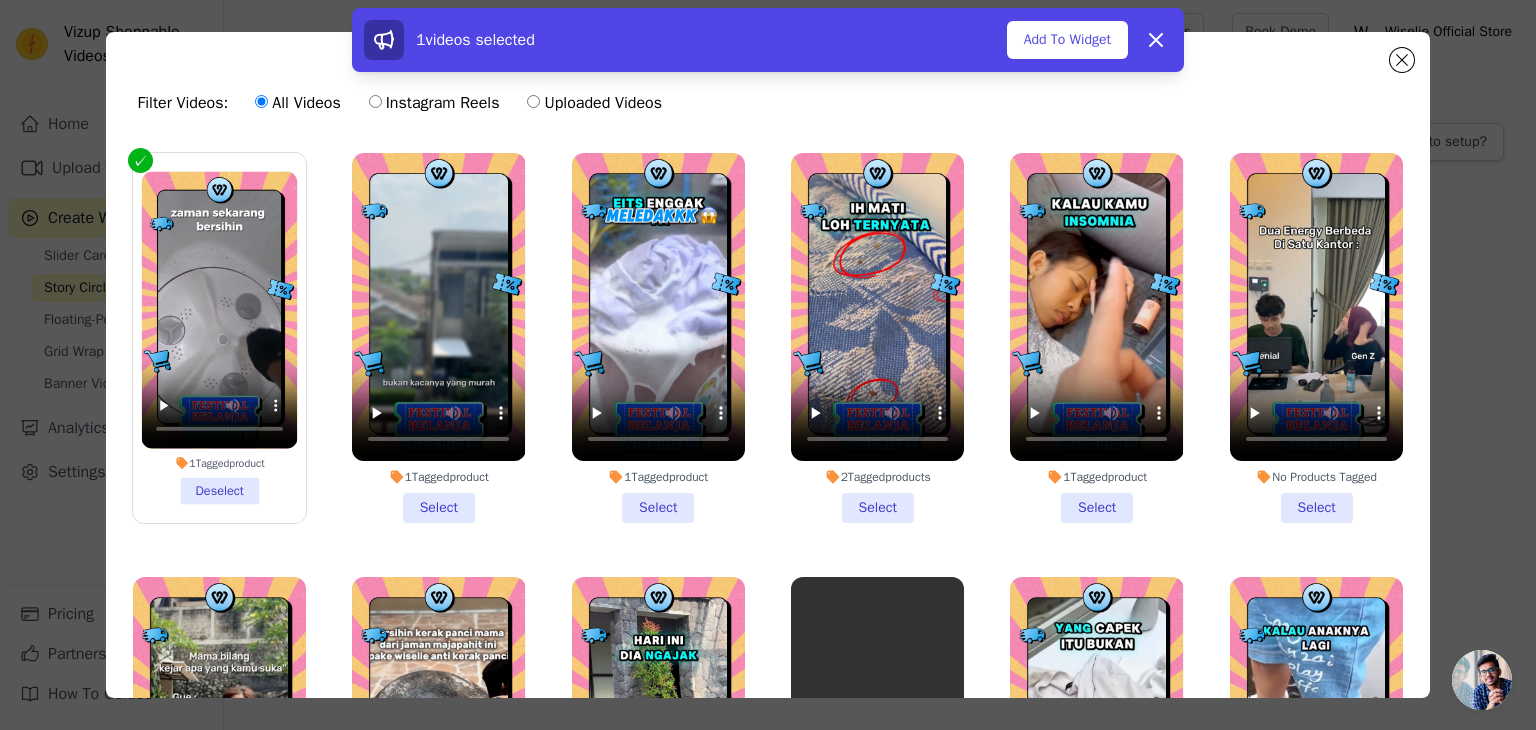 click on "1  Tagged  product     Select" at bounding box center [438, 338] 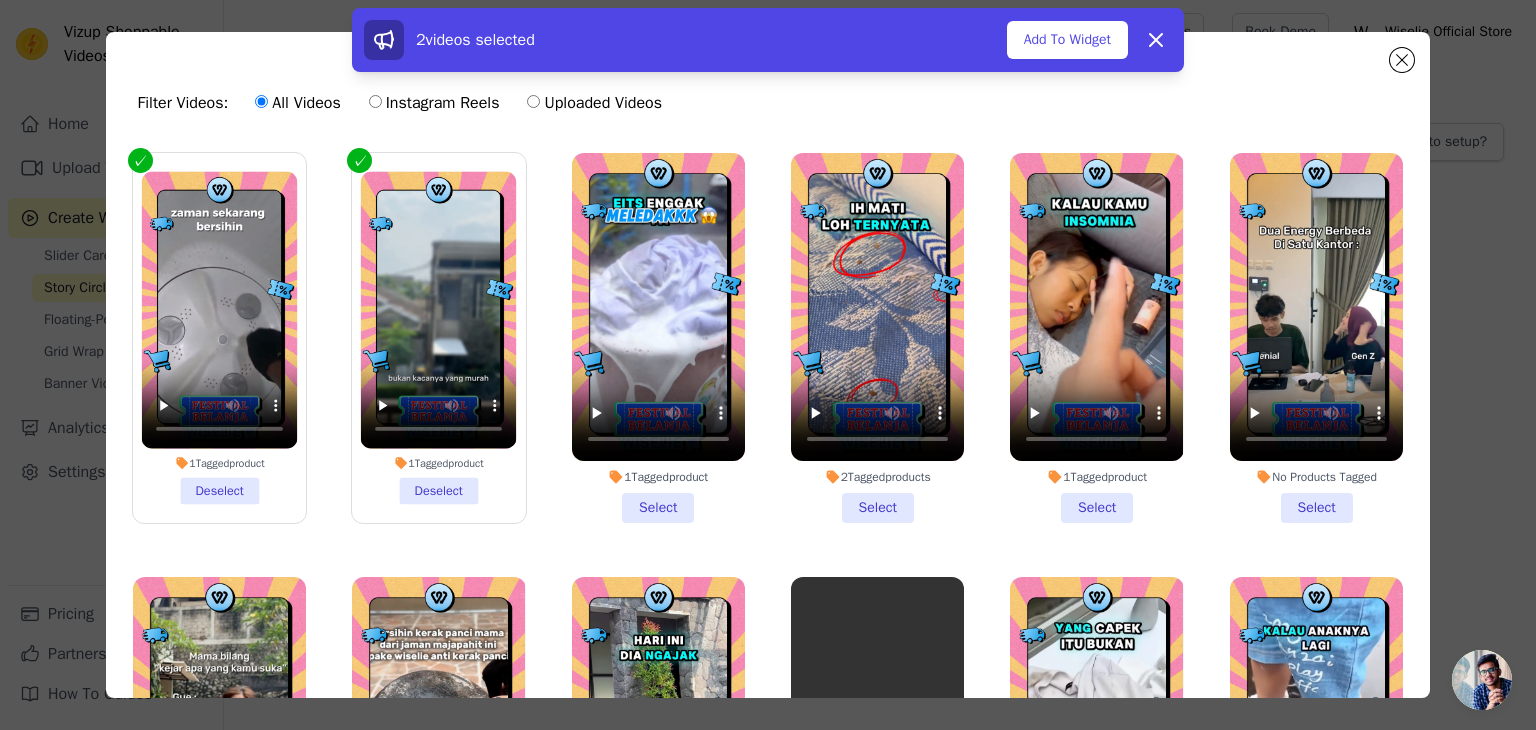 click on "1  Tagged  product     Select" at bounding box center [658, 338] 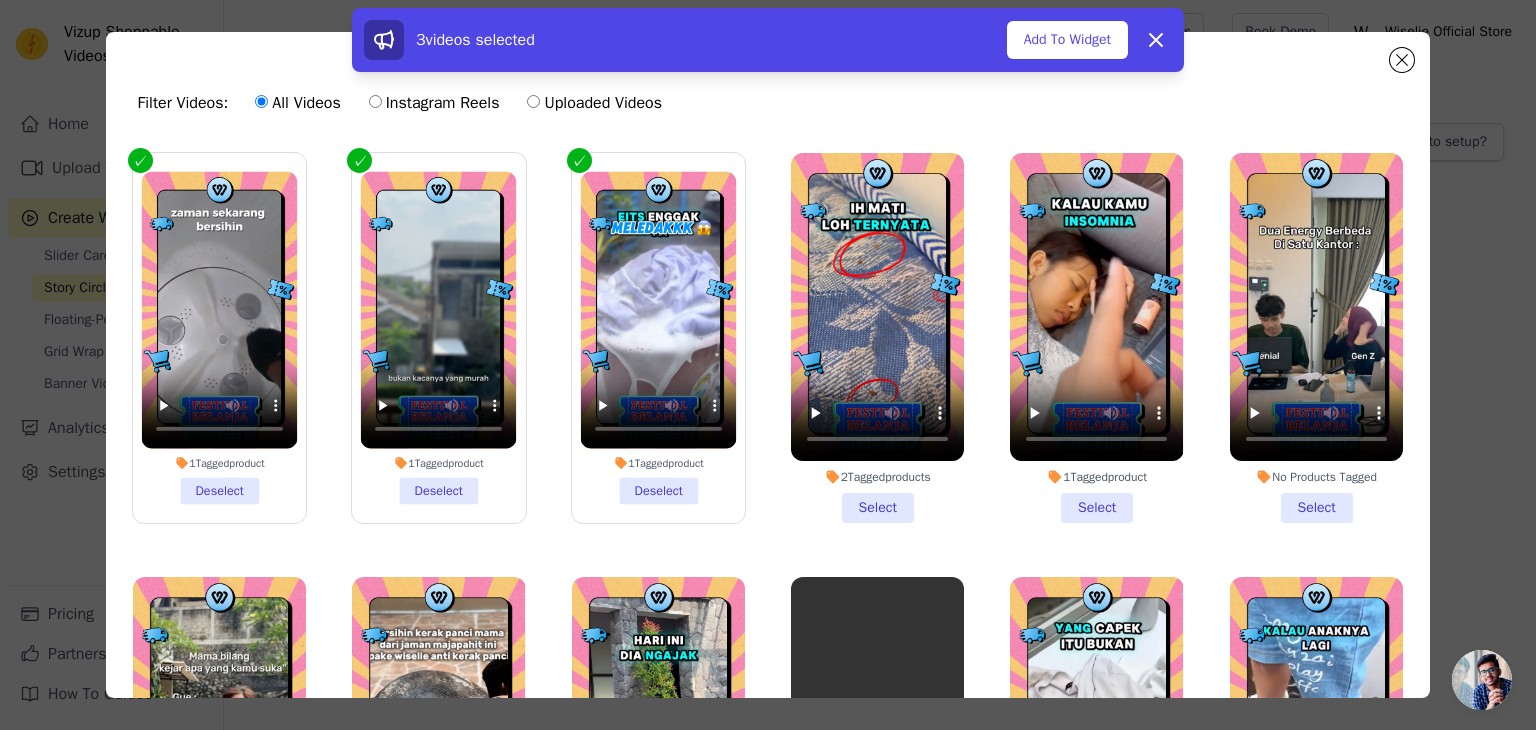 click on "2  Tagged  products     Select" at bounding box center (877, 338) 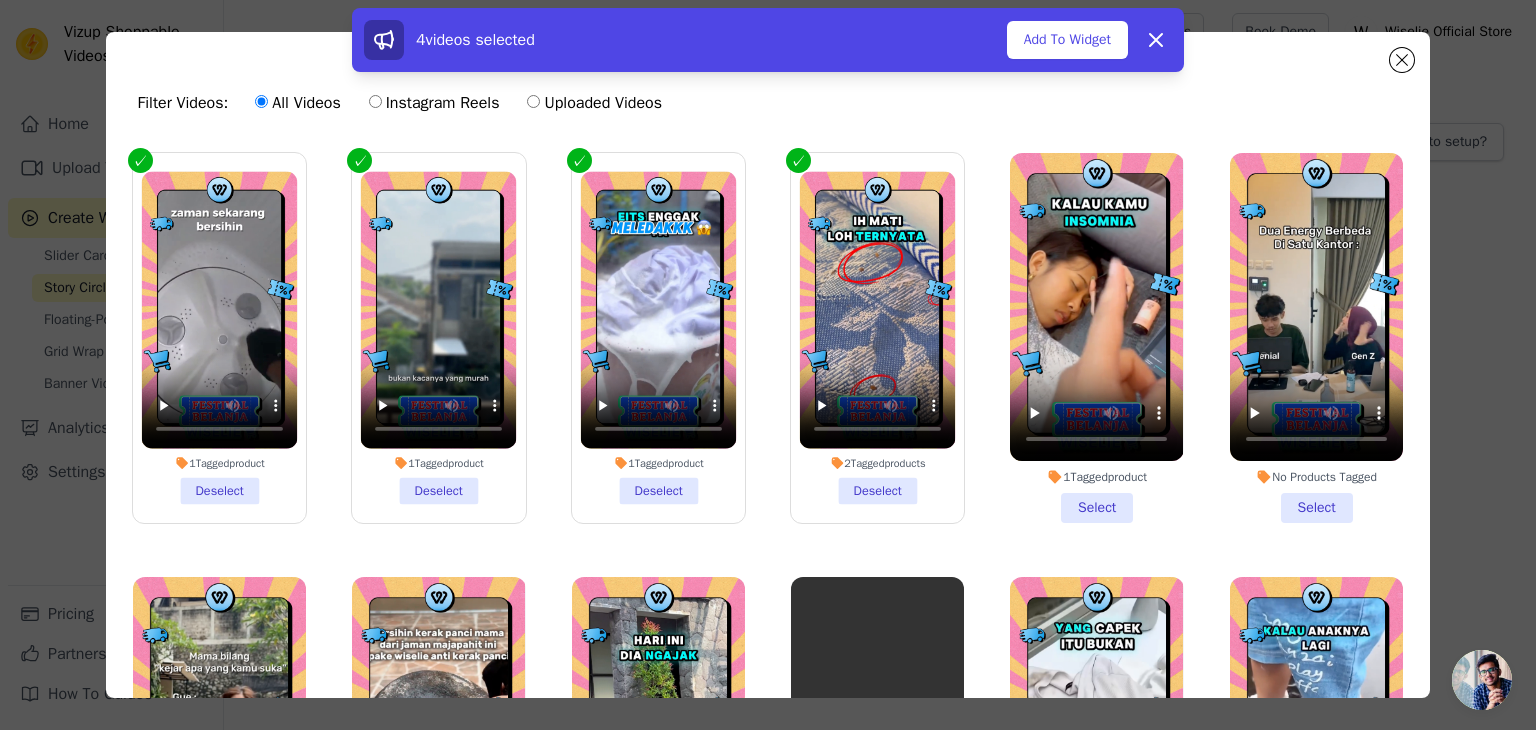 click on "1  Tagged  product     Select" at bounding box center (1096, 338) 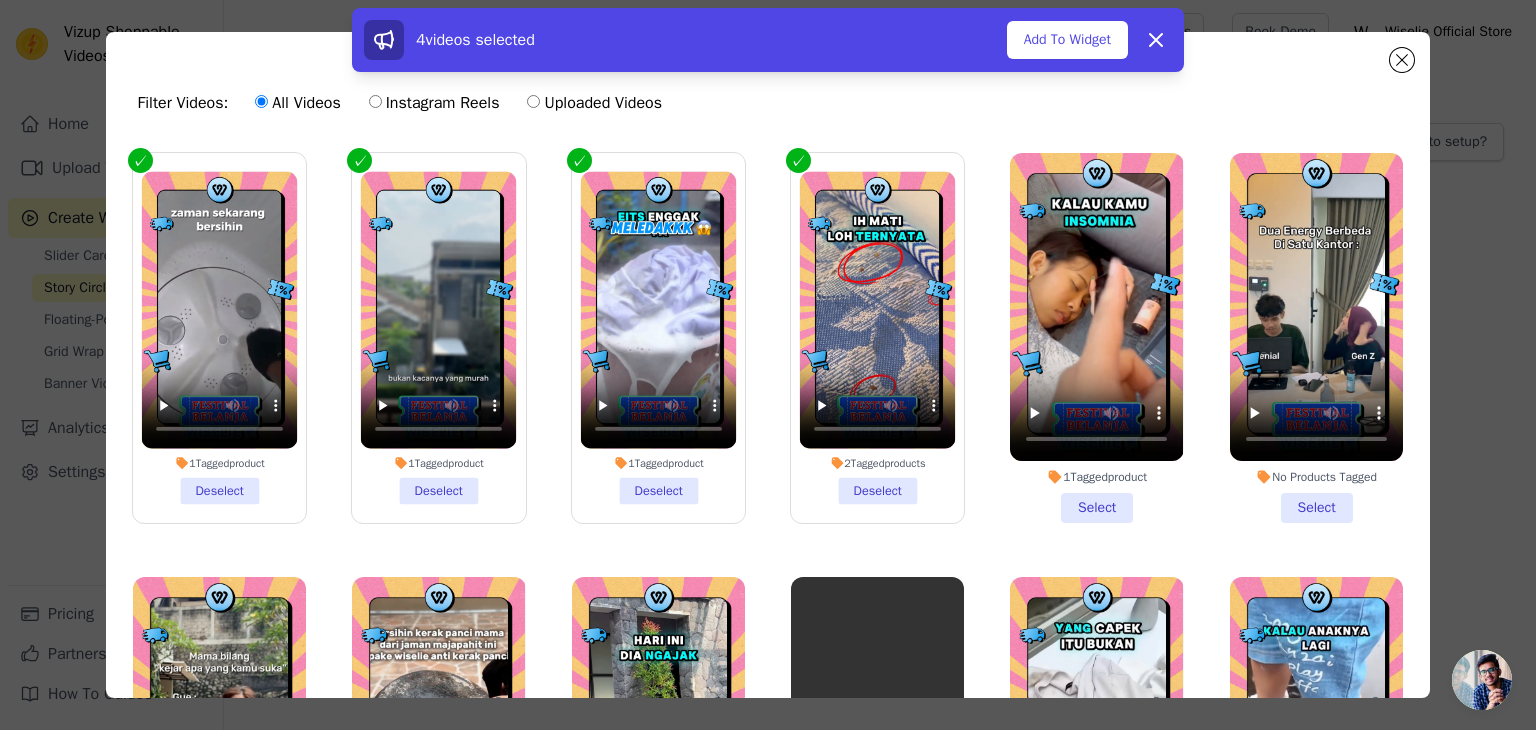 click on "1  Tagged  product     Select" at bounding box center [0, 0] 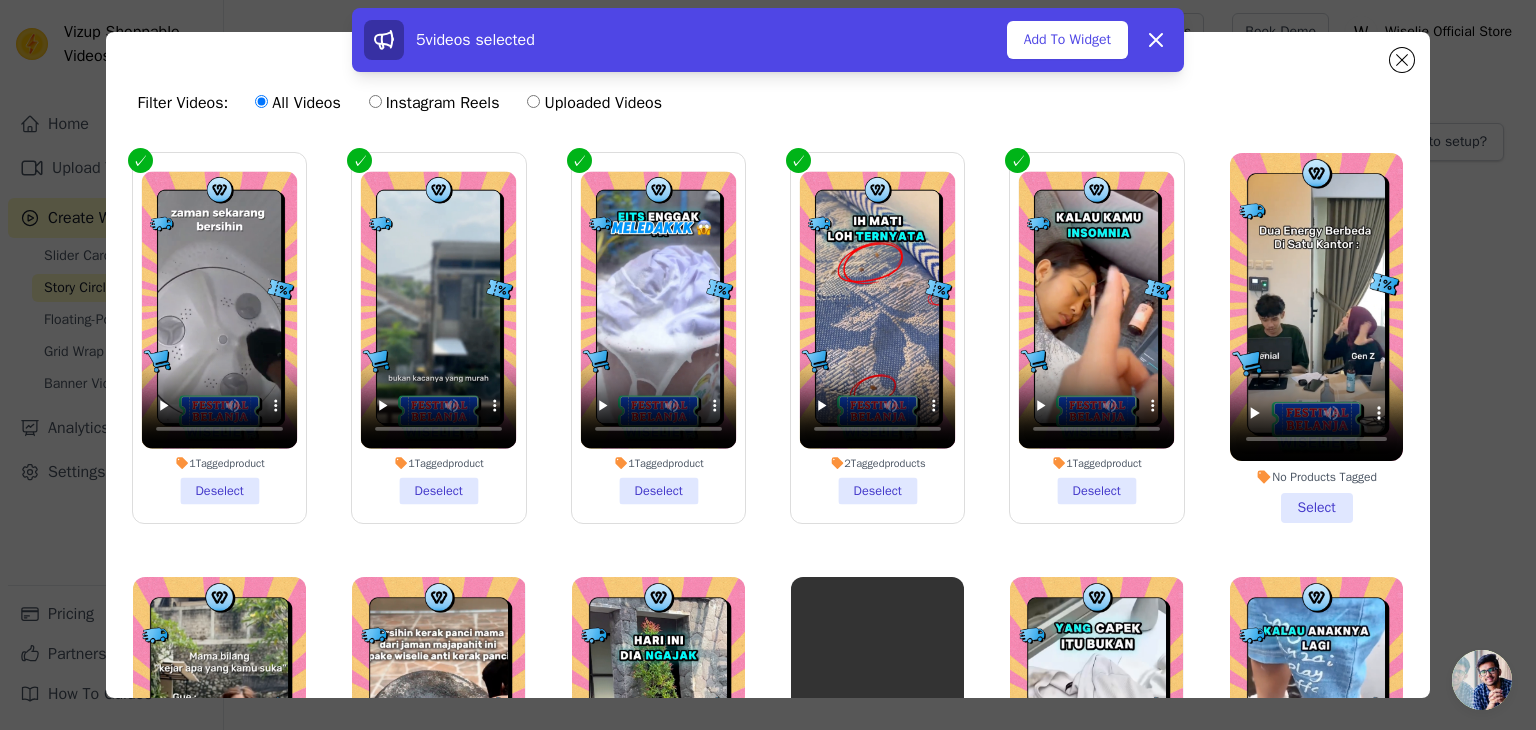 click on "1  Tagged  product     Deselect" at bounding box center (1097, 338) 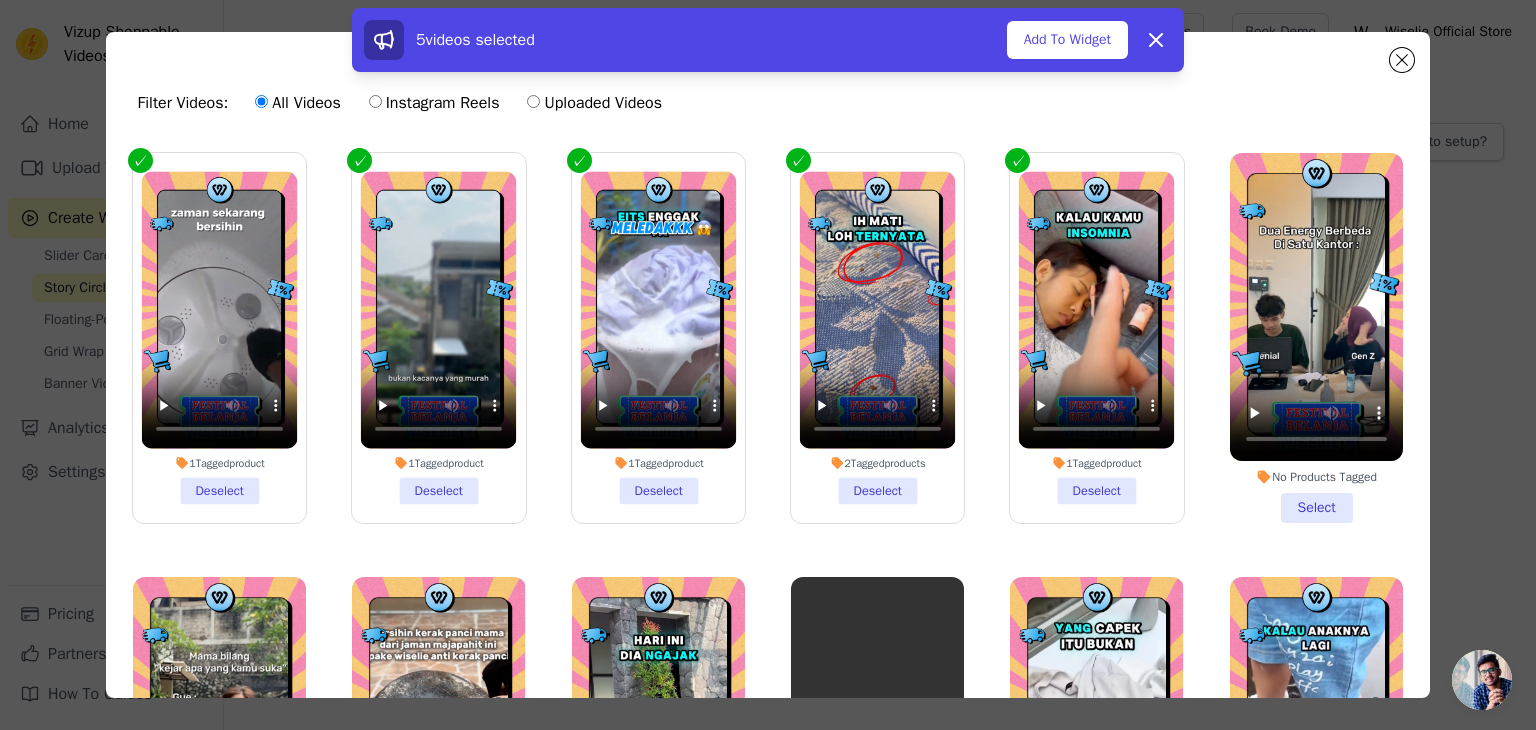 click on "1  Tagged  product     Deselect" at bounding box center (0, 0) 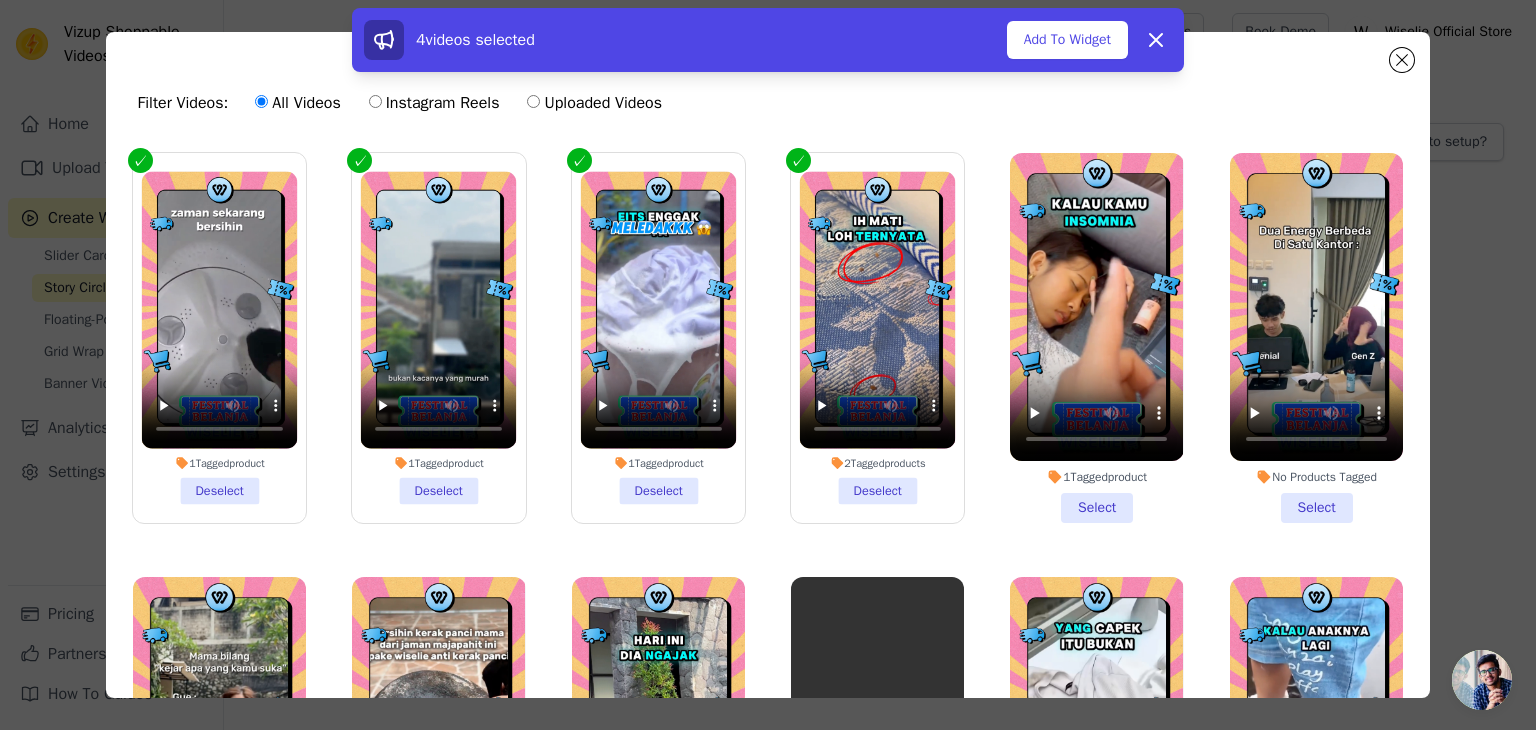 click on "2  Tagged  products     Deselect" at bounding box center [878, 338] 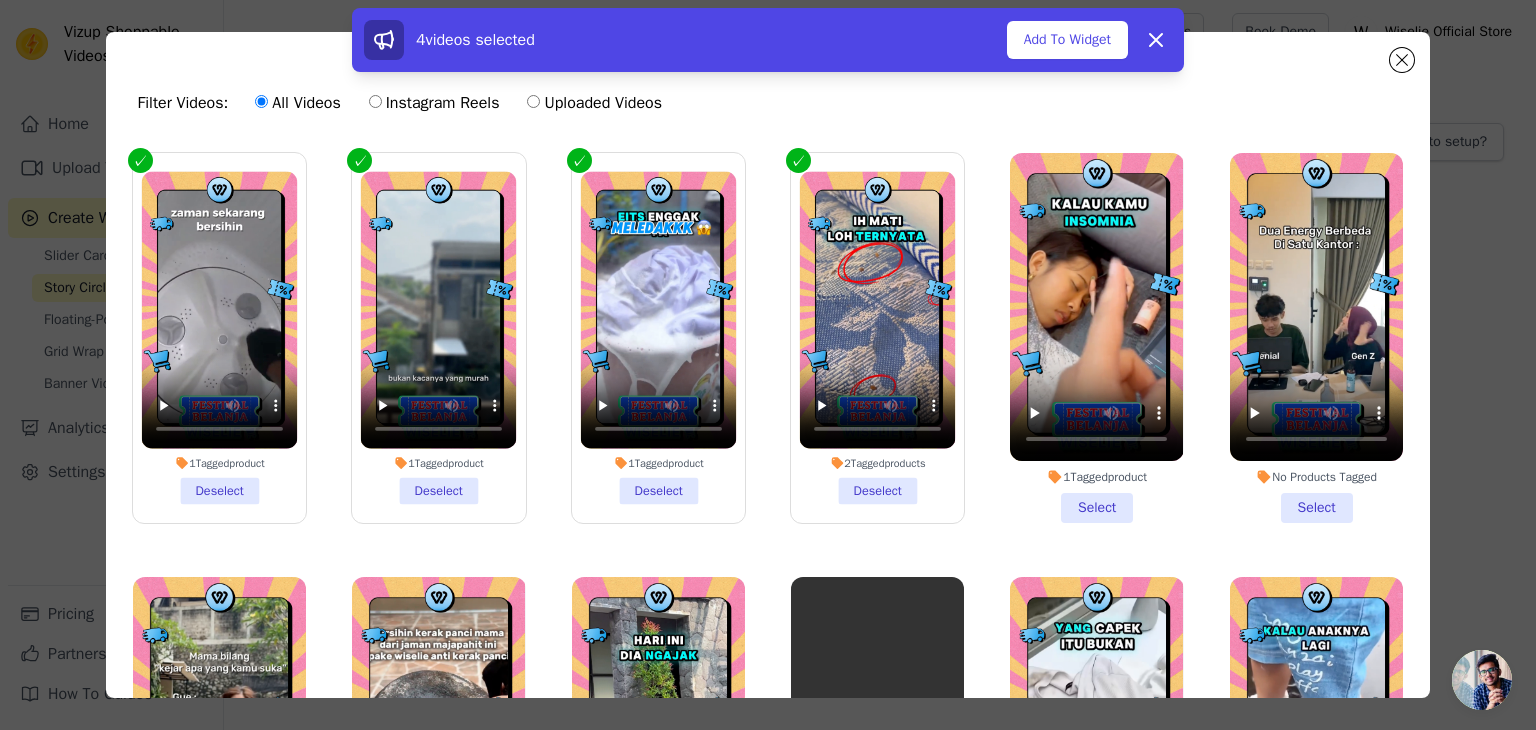click on "2  Tagged  products     Deselect" at bounding box center (0, 0) 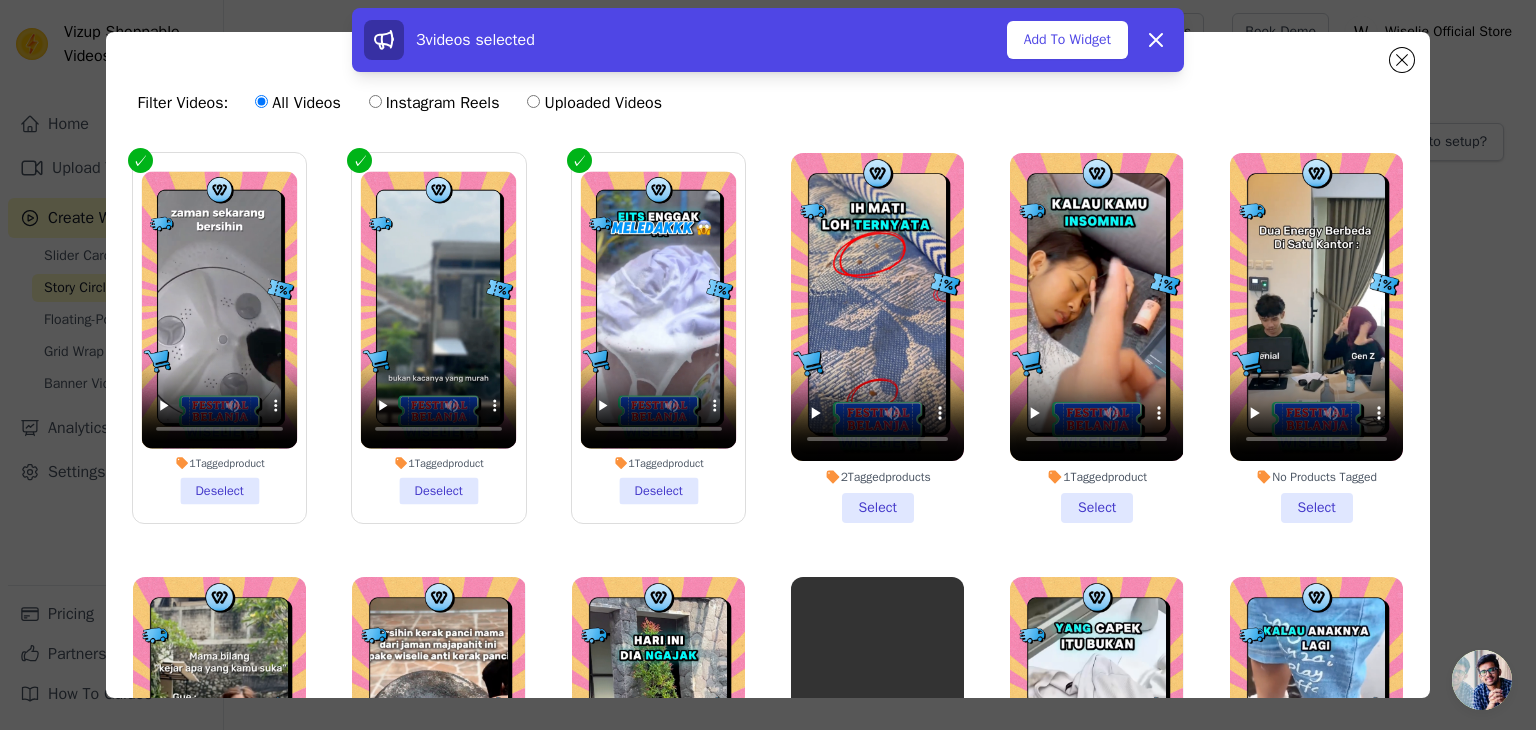 click on "1  Tagged  product     Deselect" at bounding box center [658, 338] 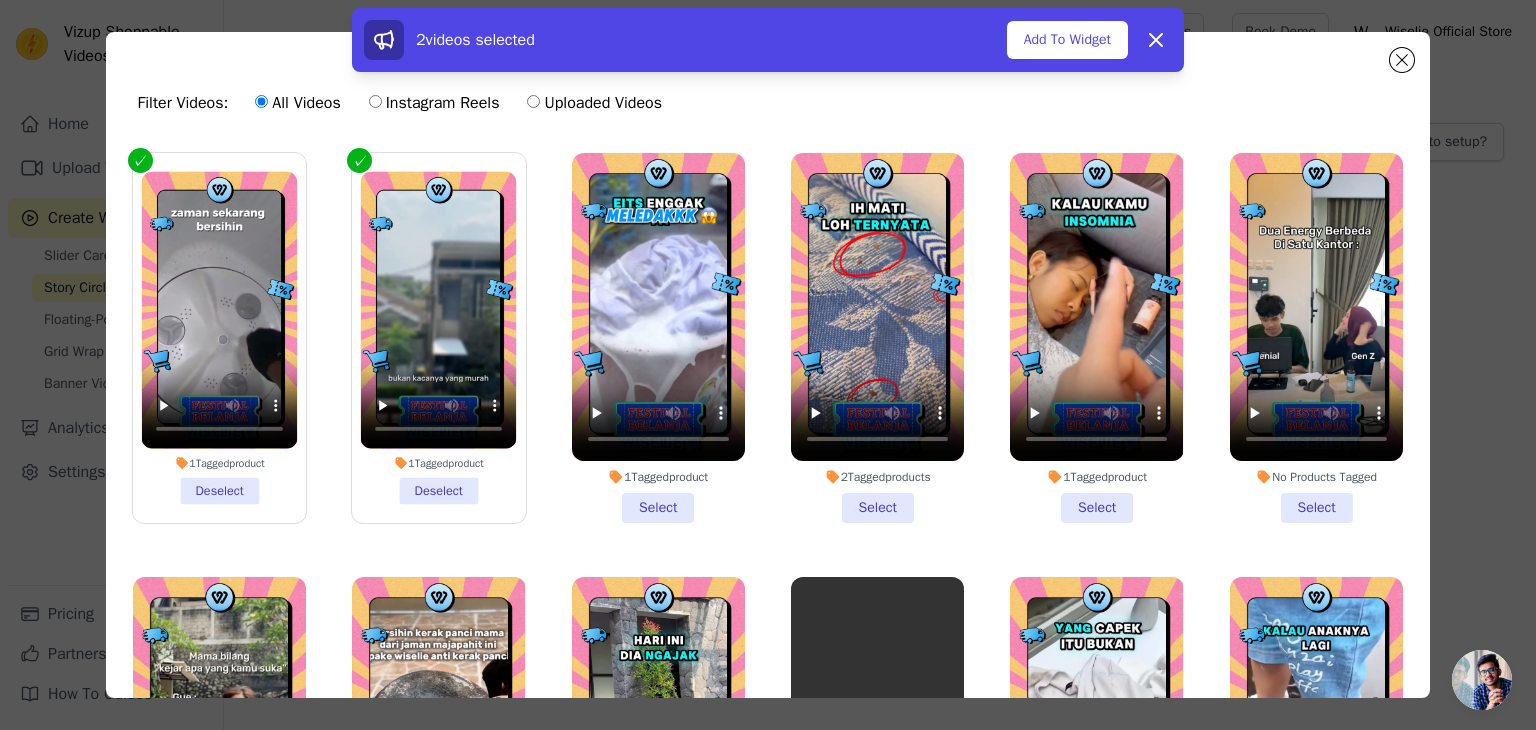 click on "1  Tagged  product     Deselect" at bounding box center (439, 338) 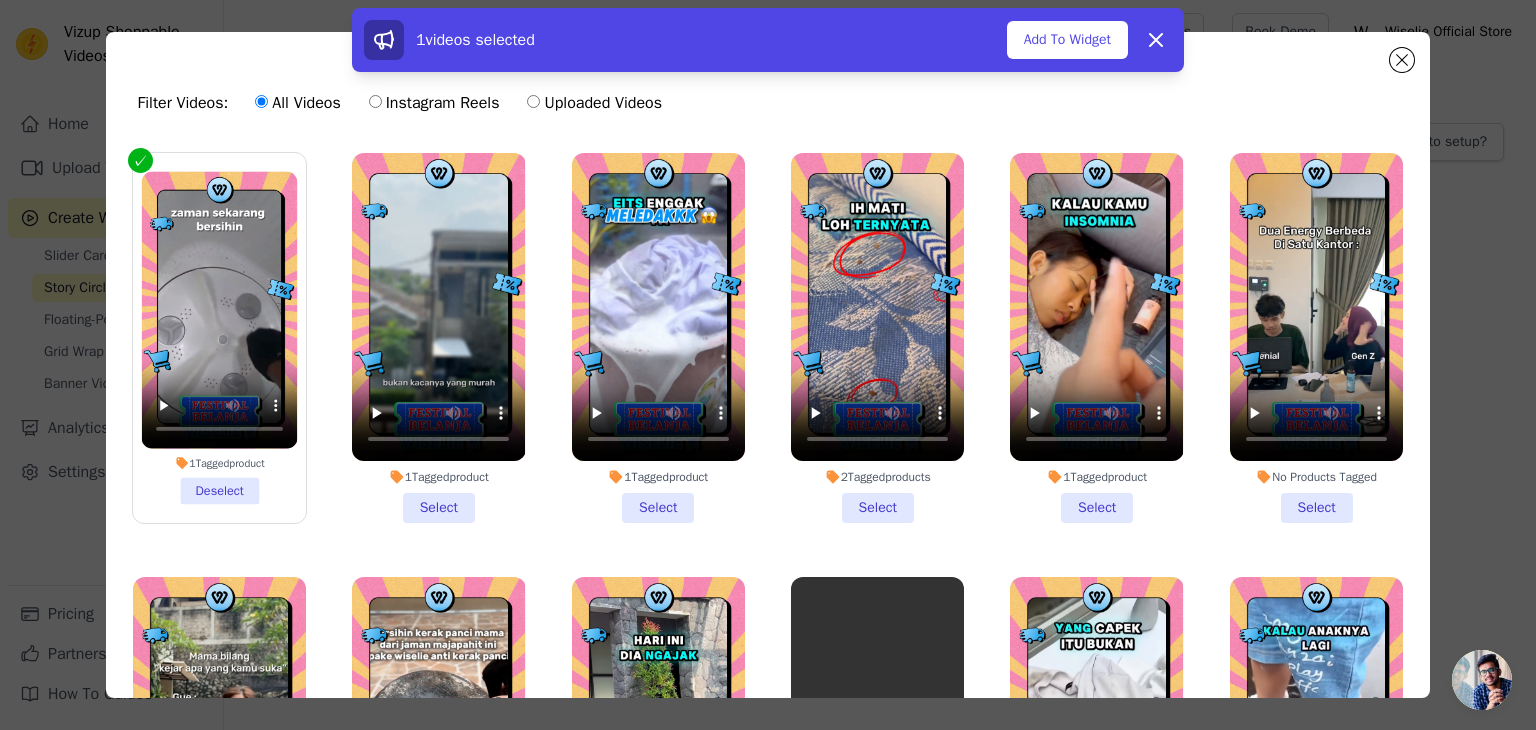 click on "1  Tagged  product     Deselect" at bounding box center [219, 338] 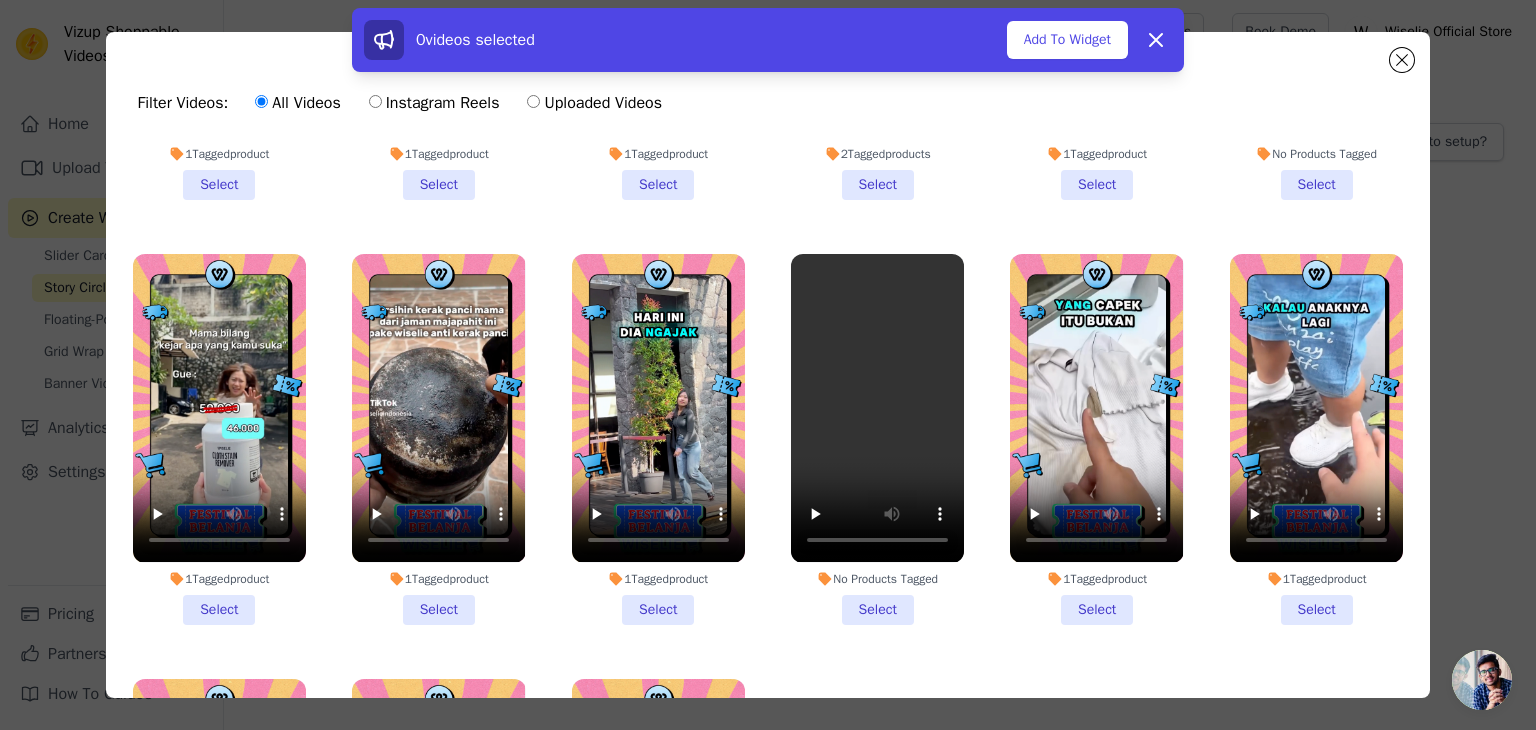 scroll, scrollTop: 324, scrollLeft: 0, axis: vertical 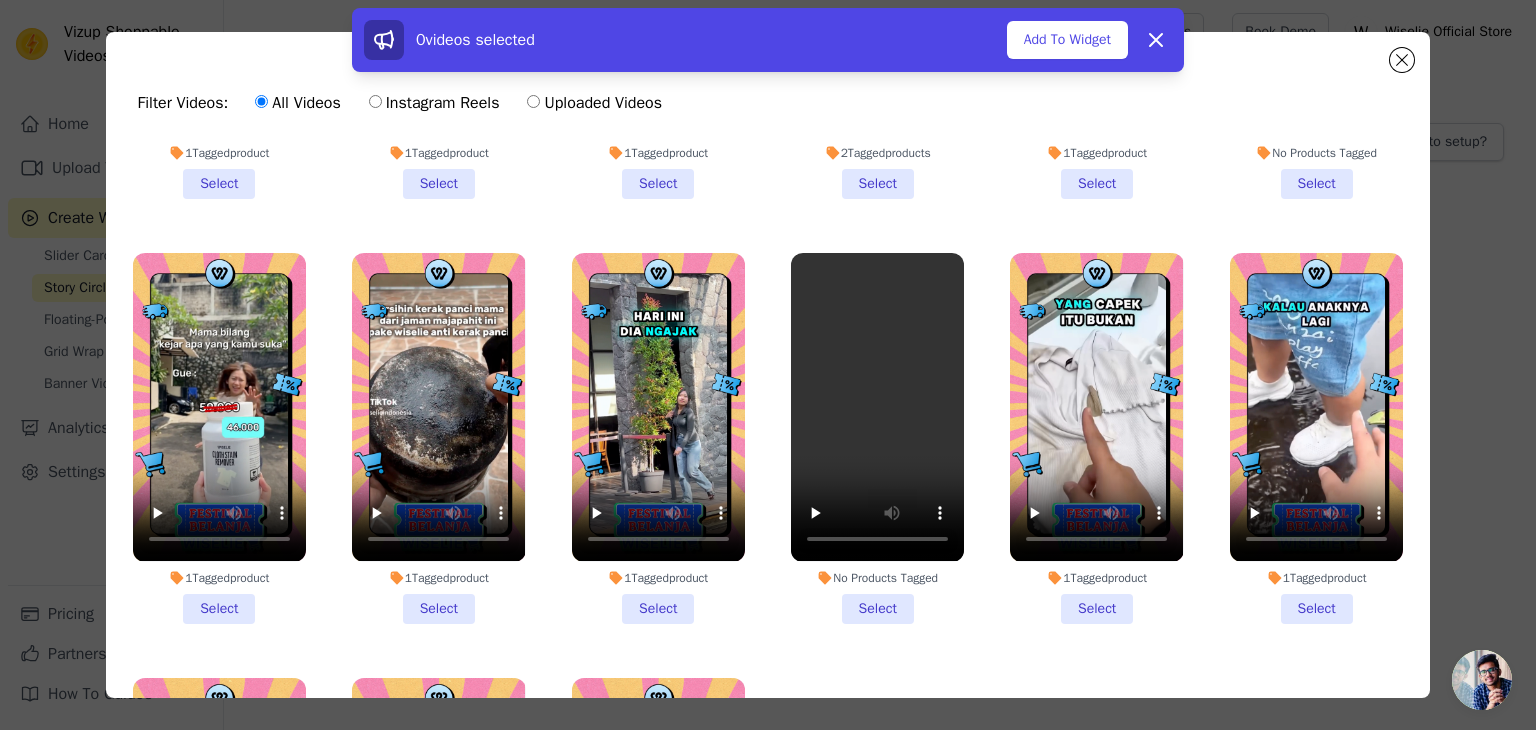 click on "1  Tagged  product     Select" at bounding box center [219, 438] 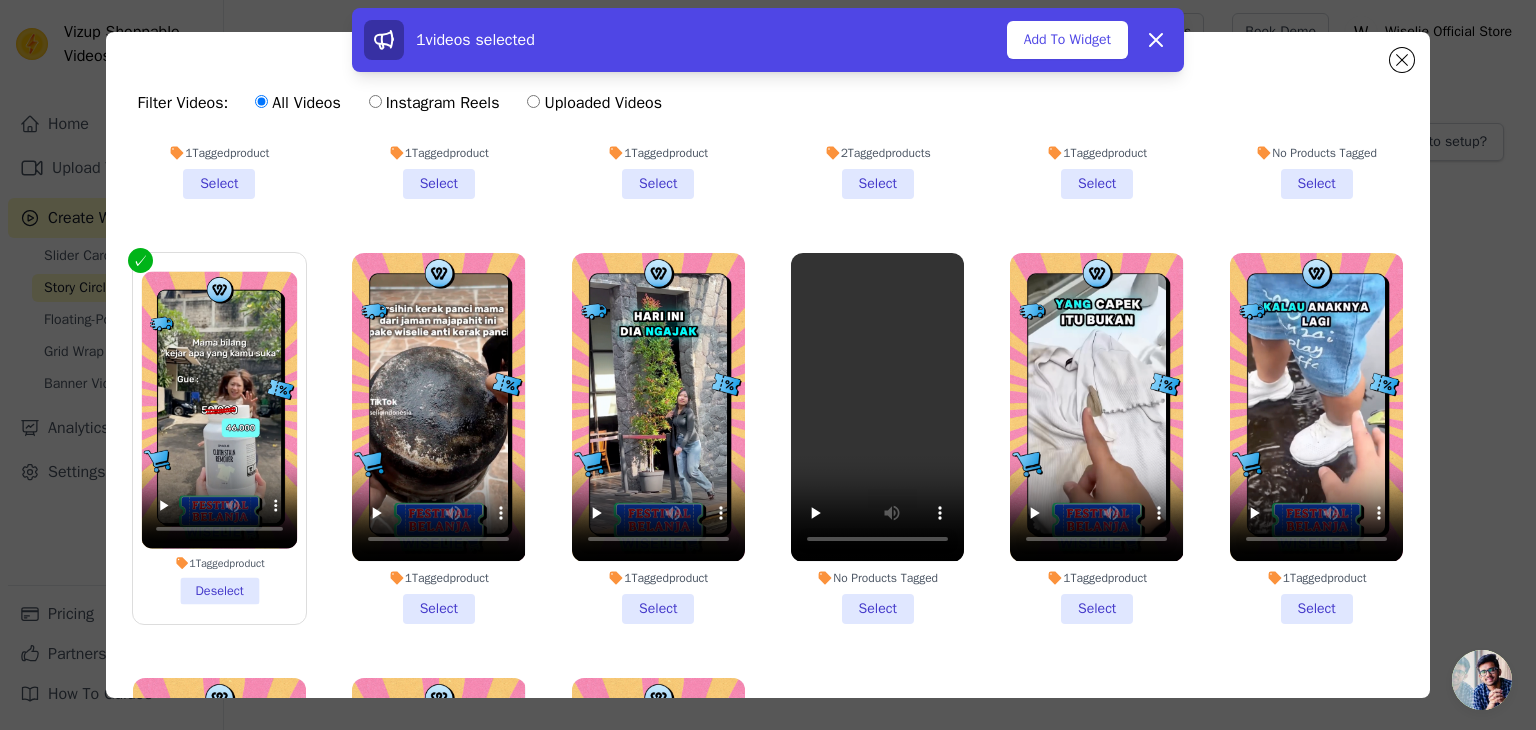 click on "1  Tagged  product     Select" at bounding box center [658, 438] 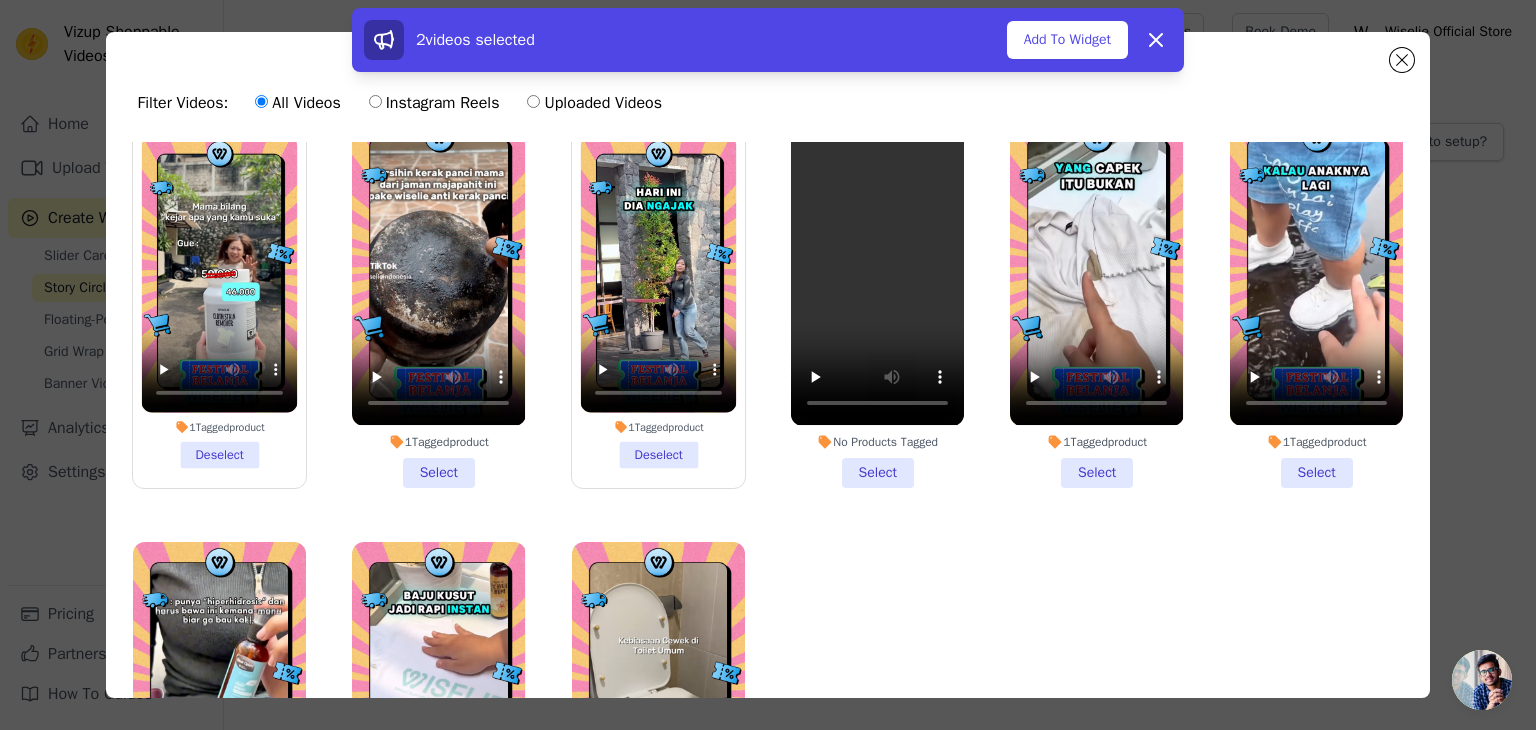 scroll, scrollTop: 595, scrollLeft: 0, axis: vertical 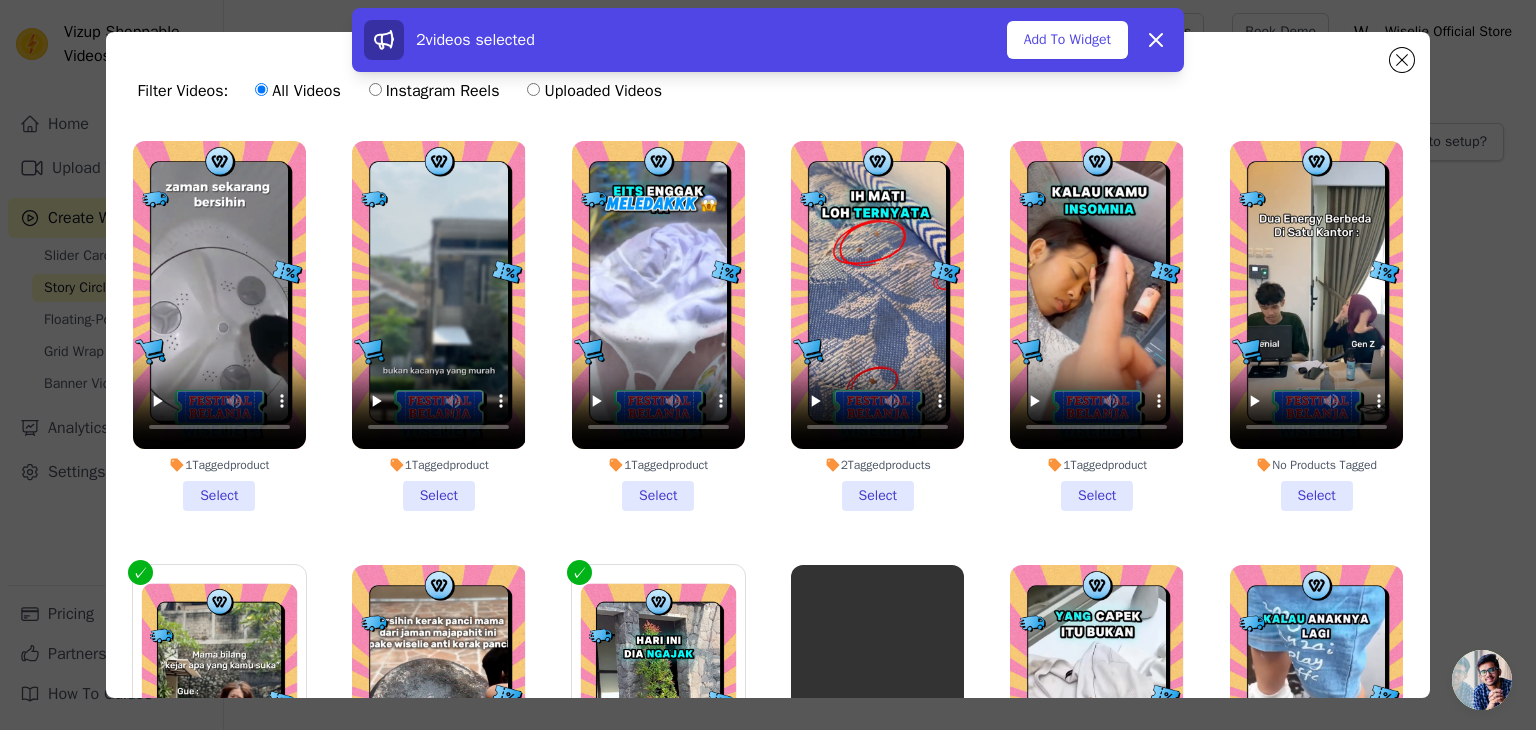 click on "1  Tagged  product     Select" at bounding box center [219, 326] 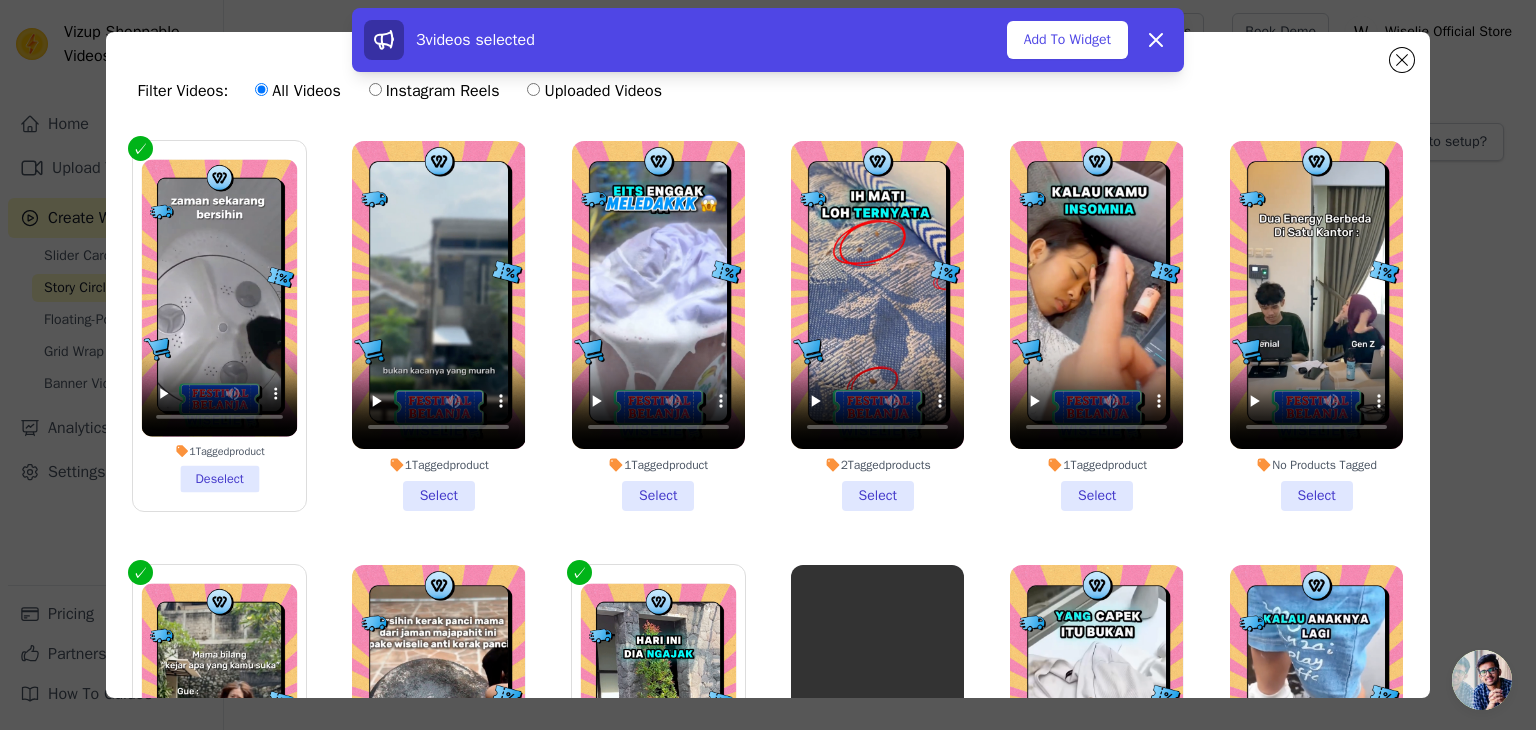 click on "1  Tagged  product     Select" at bounding box center [438, 326] 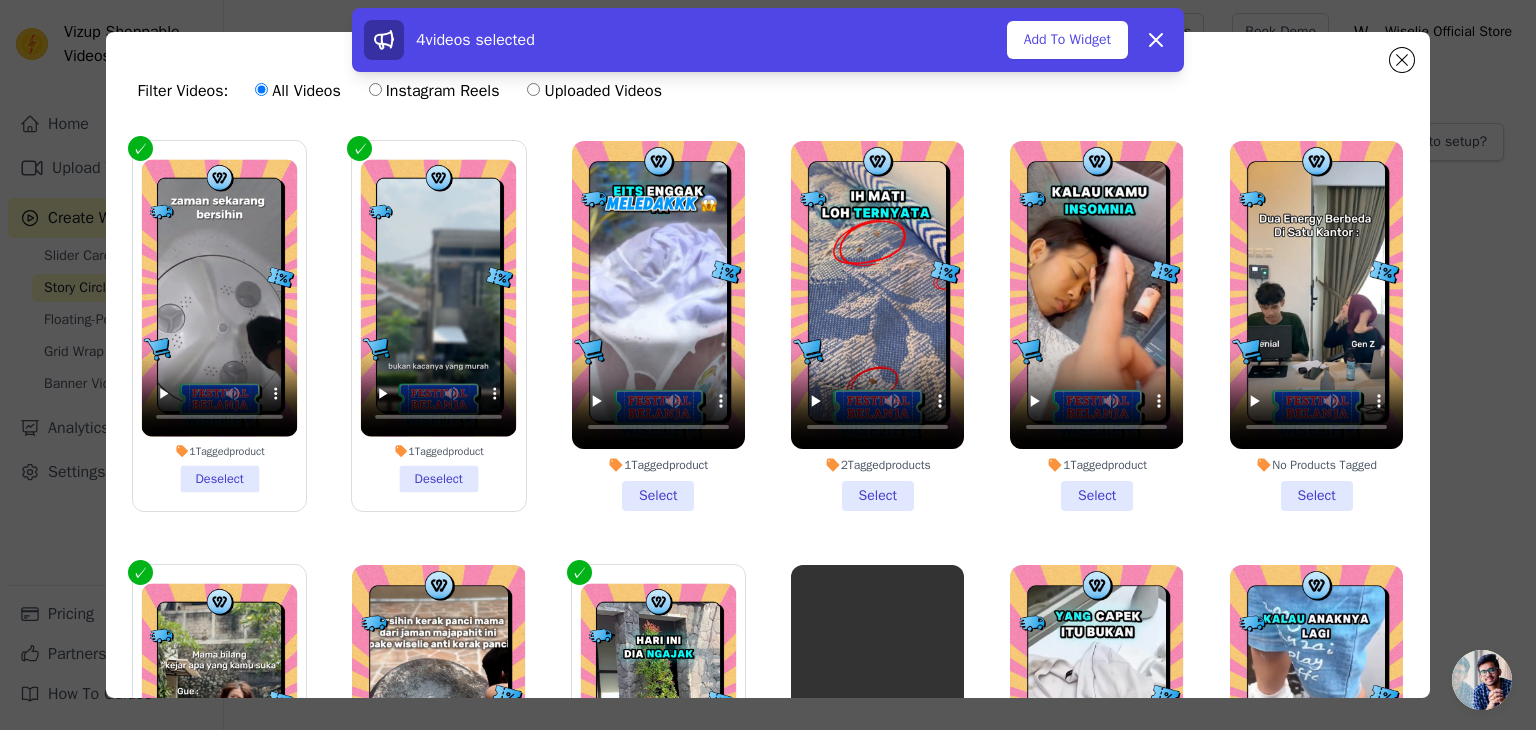 click on "No Products Tagged     Select" at bounding box center (1316, 326) 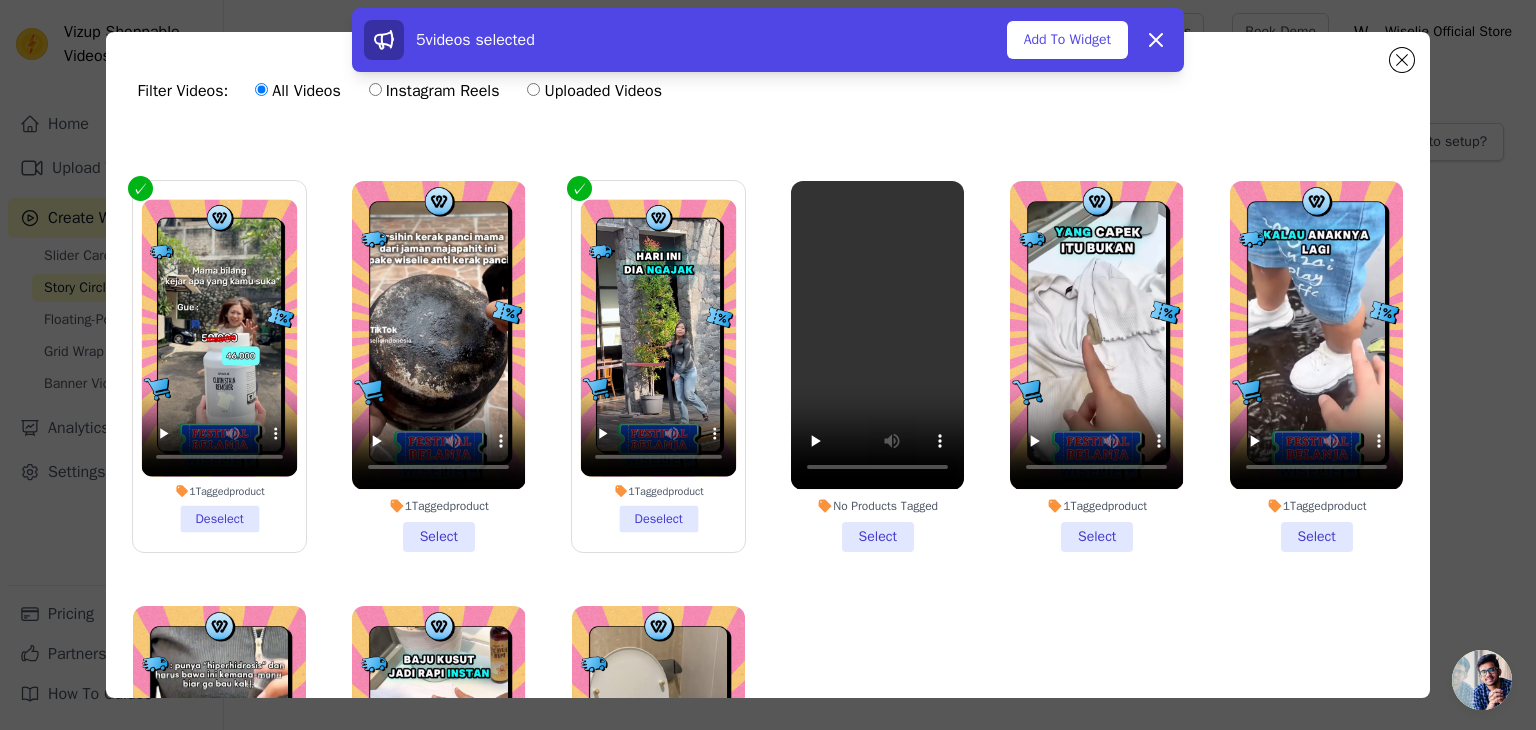 scroll, scrollTop: 392, scrollLeft: 0, axis: vertical 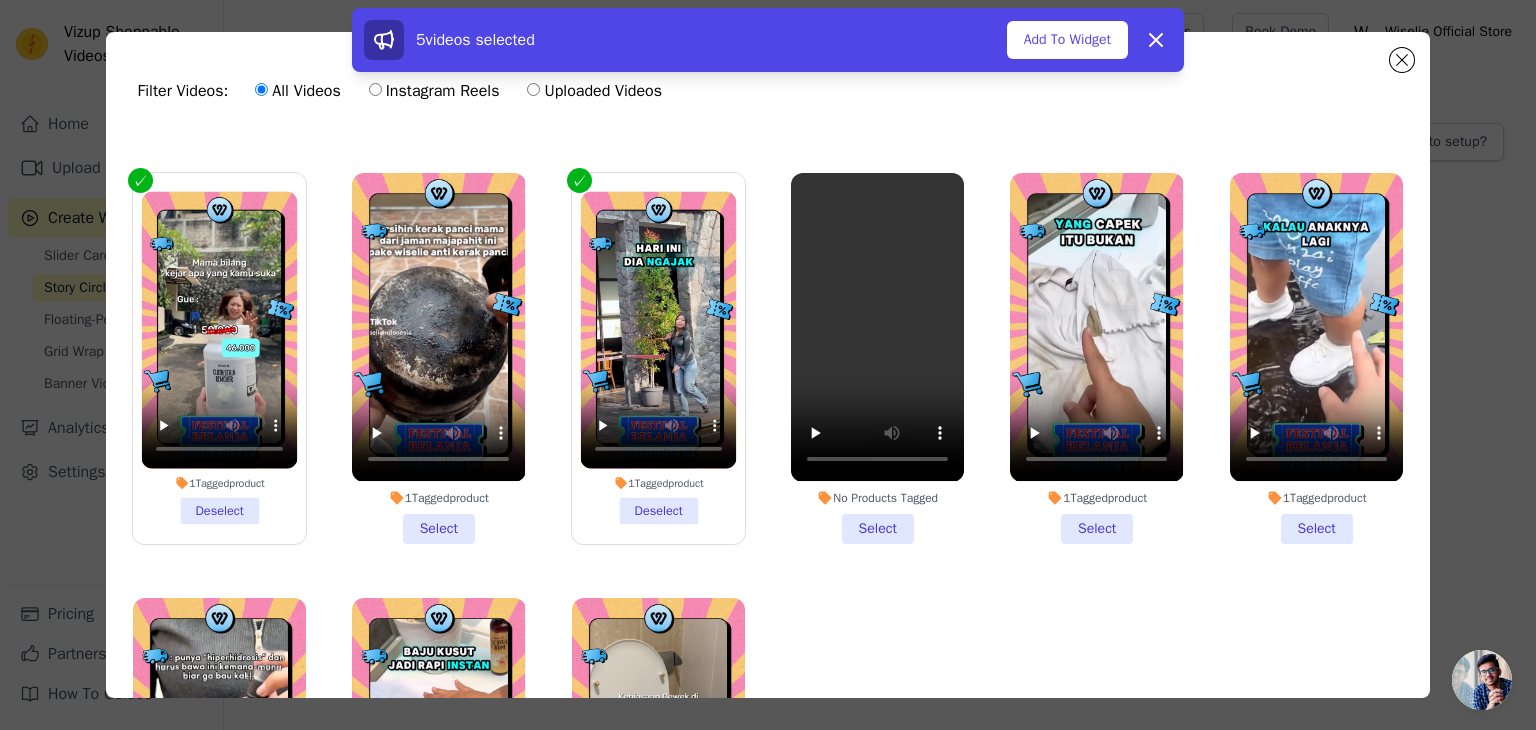 click on "No Products Tagged     Select" at bounding box center [877, 358] 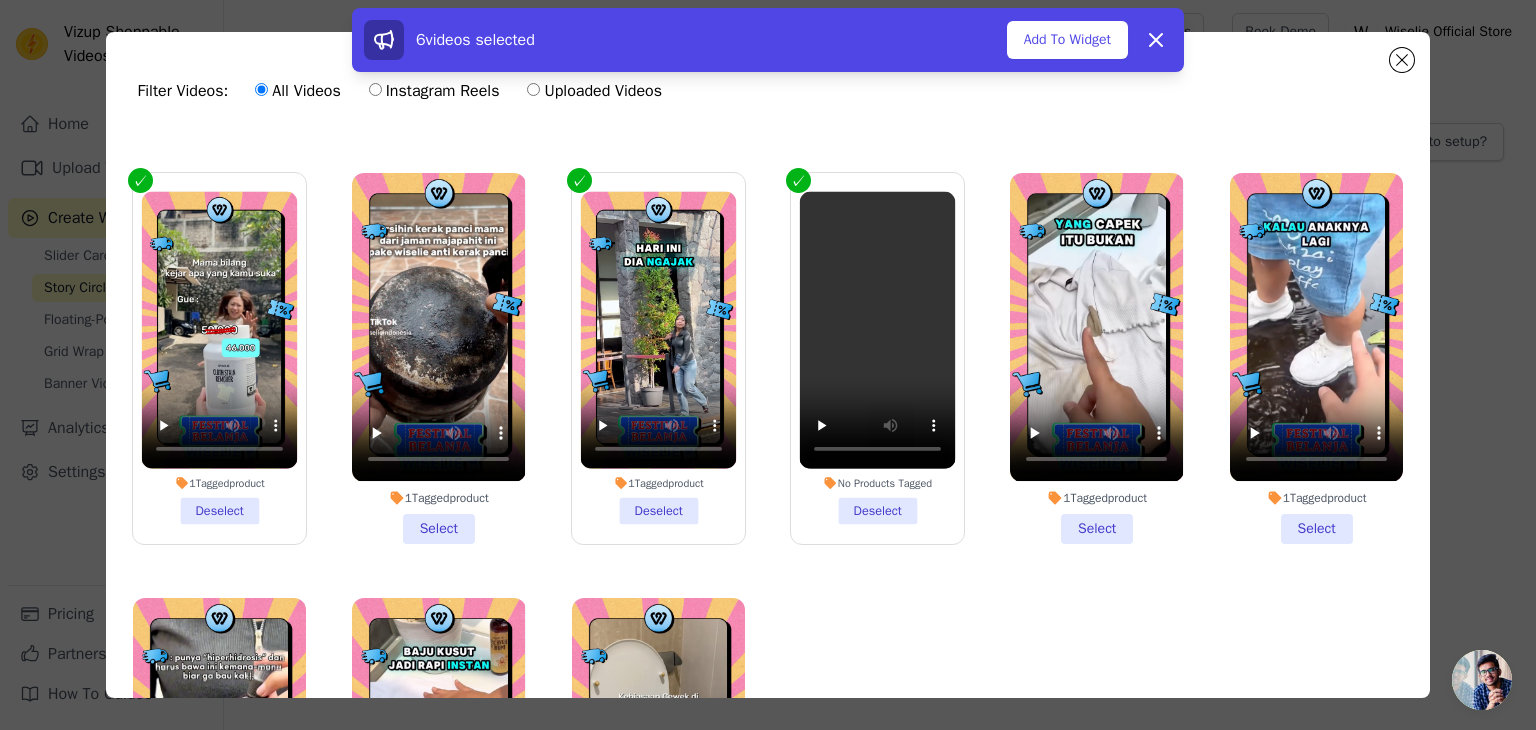 scroll, scrollTop: 595, scrollLeft: 0, axis: vertical 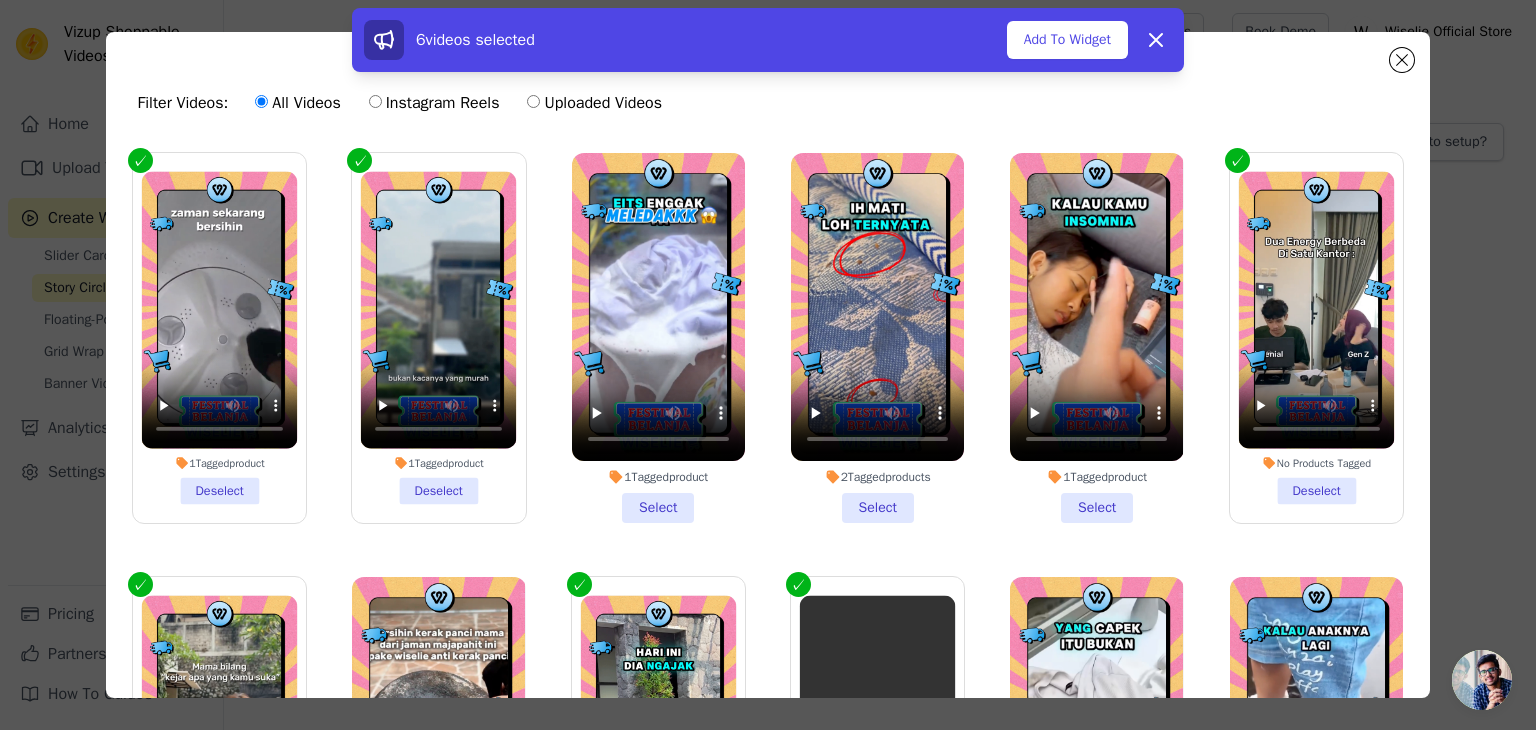 click on "2  Tagged  products     Select" at bounding box center (877, 338) 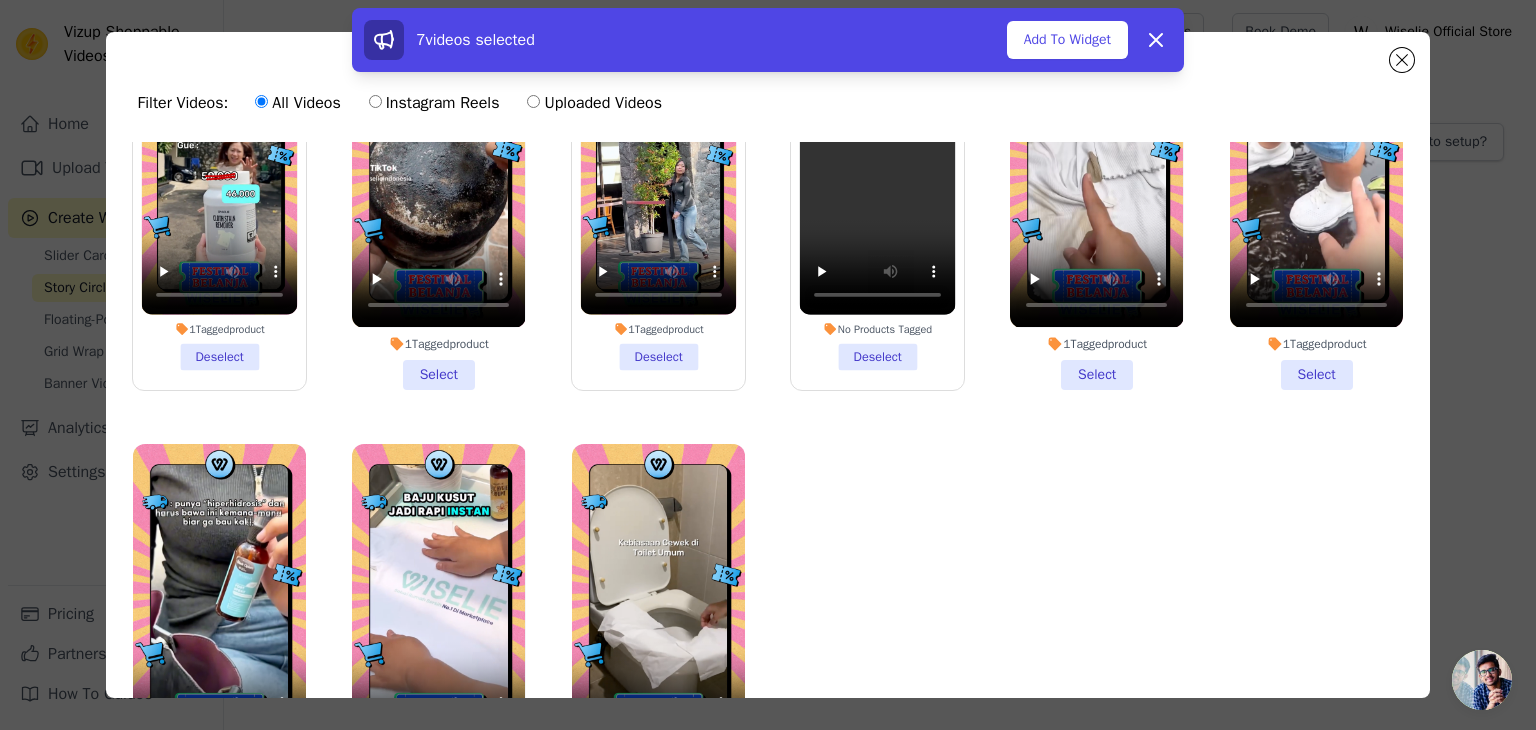 scroll, scrollTop: 595, scrollLeft: 0, axis: vertical 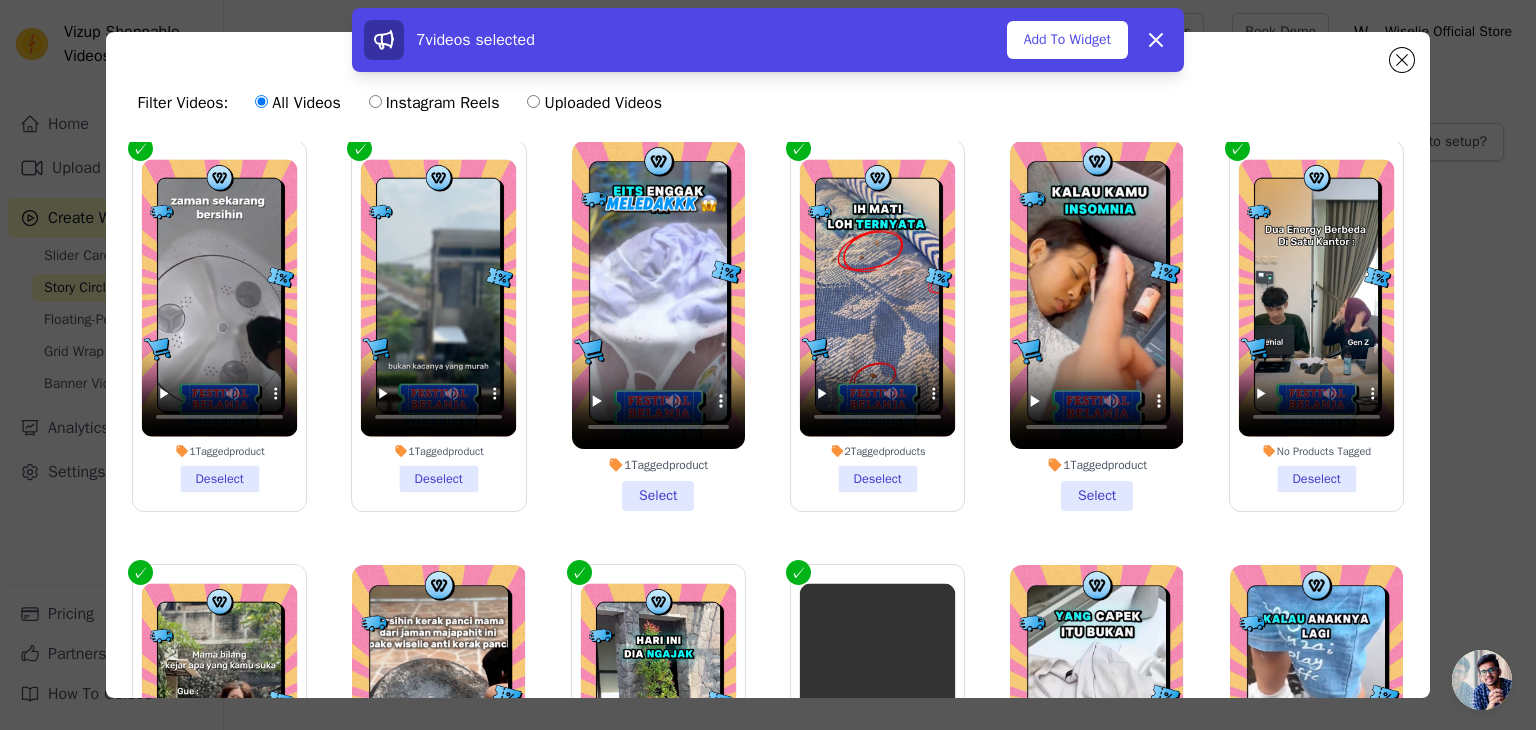 click on "1  Tagged  product     Select" at bounding box center [658, 326] 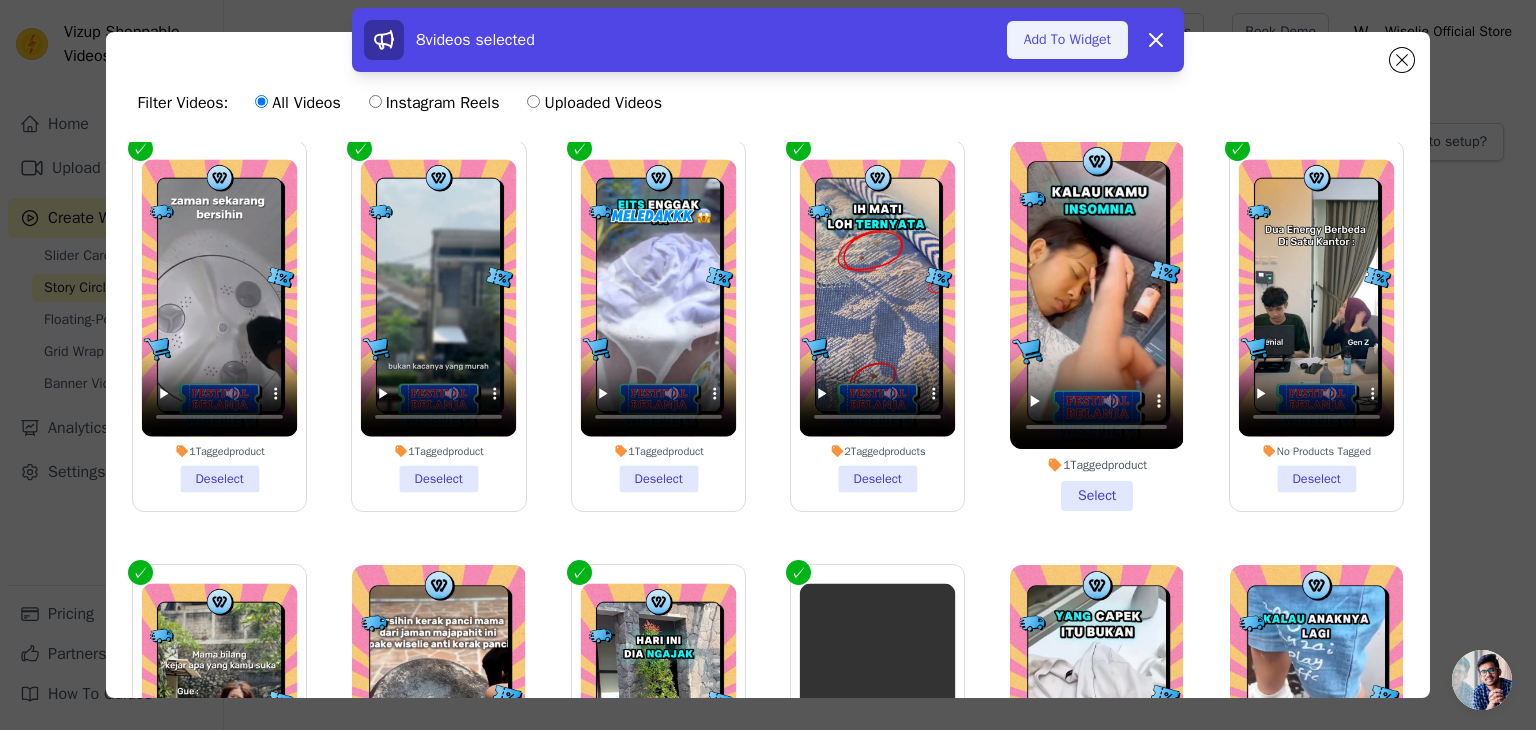 click on "Add To Widget" at bounding box center (1067, 40) 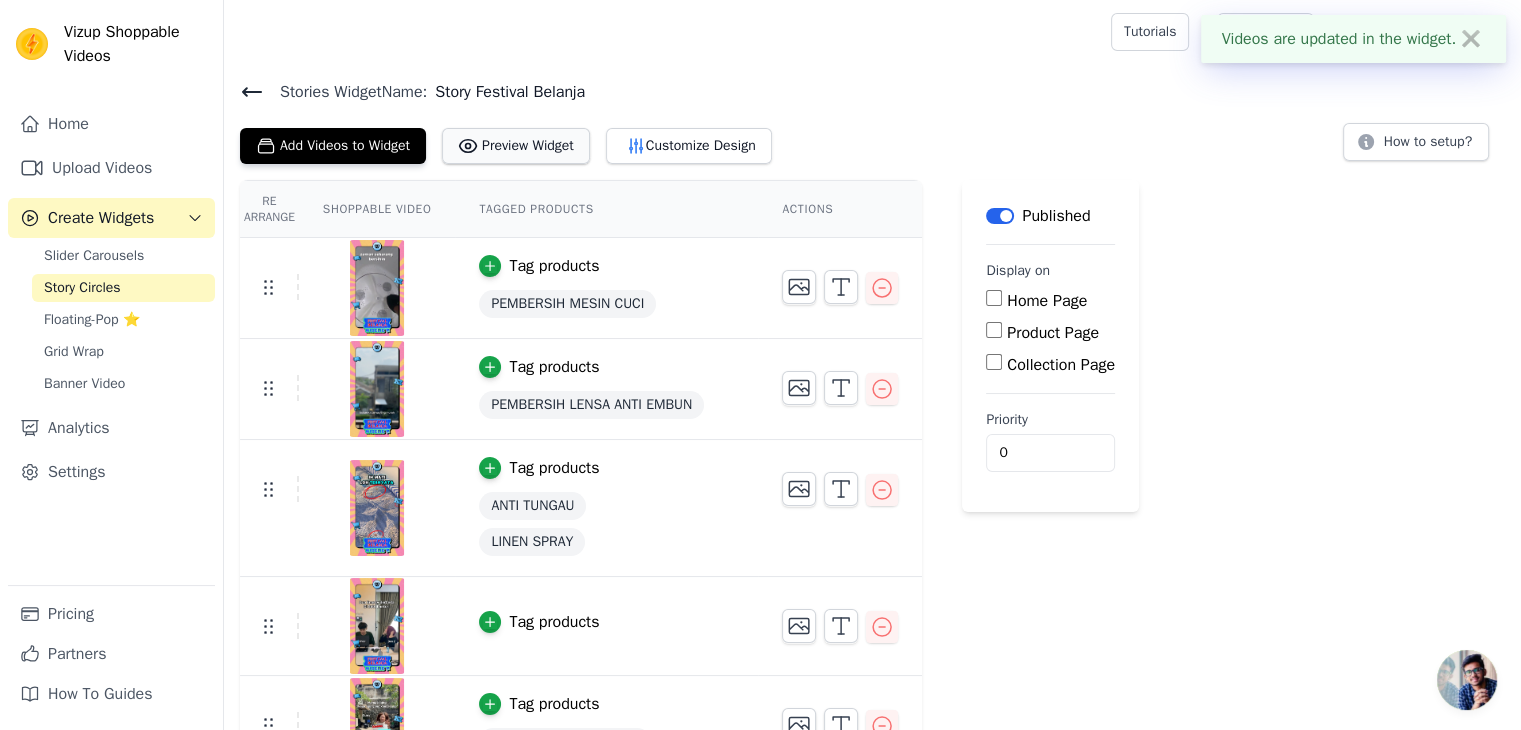 click on "Preview Widget" at bounding box center (516, 146) 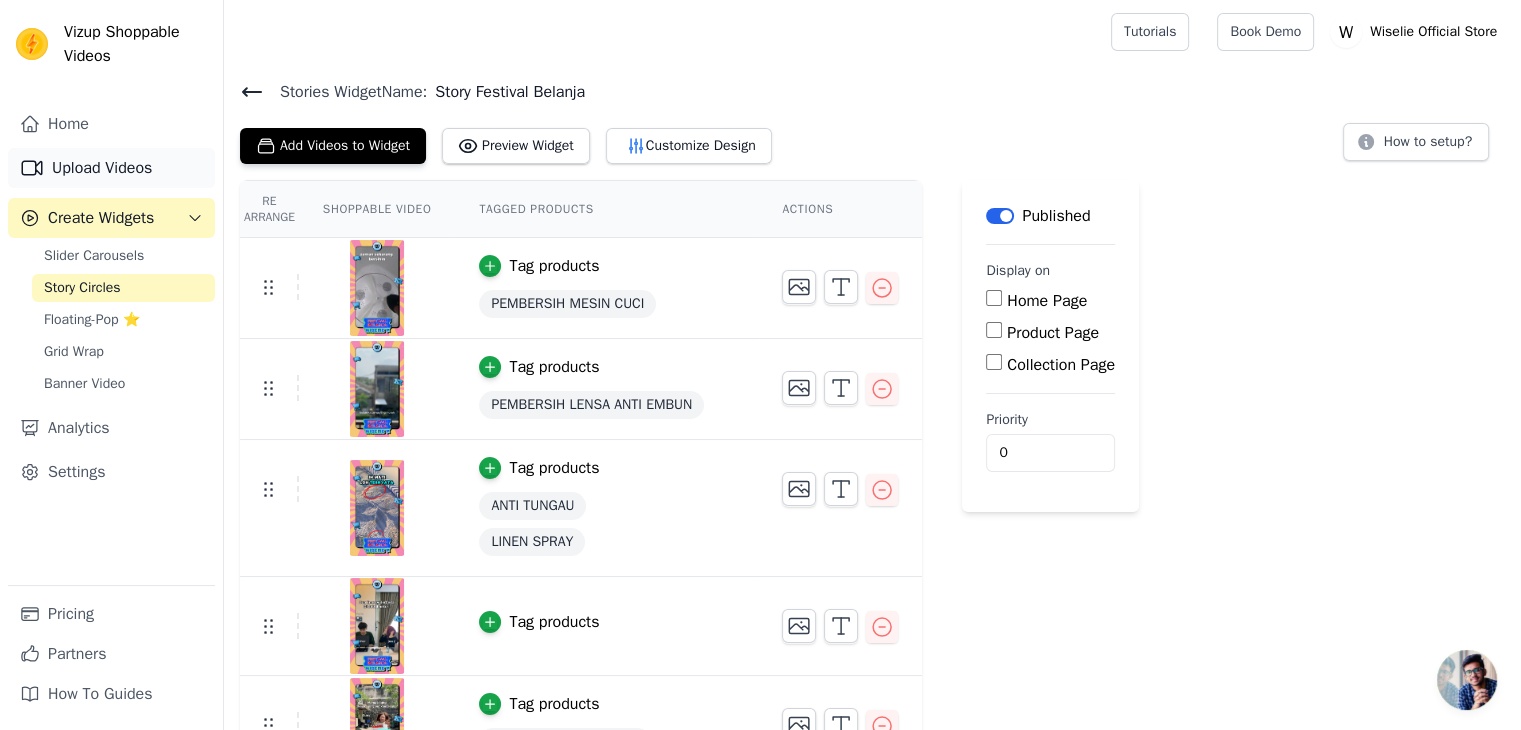 click on "Upload Videos" at bounding box center (111, 168) 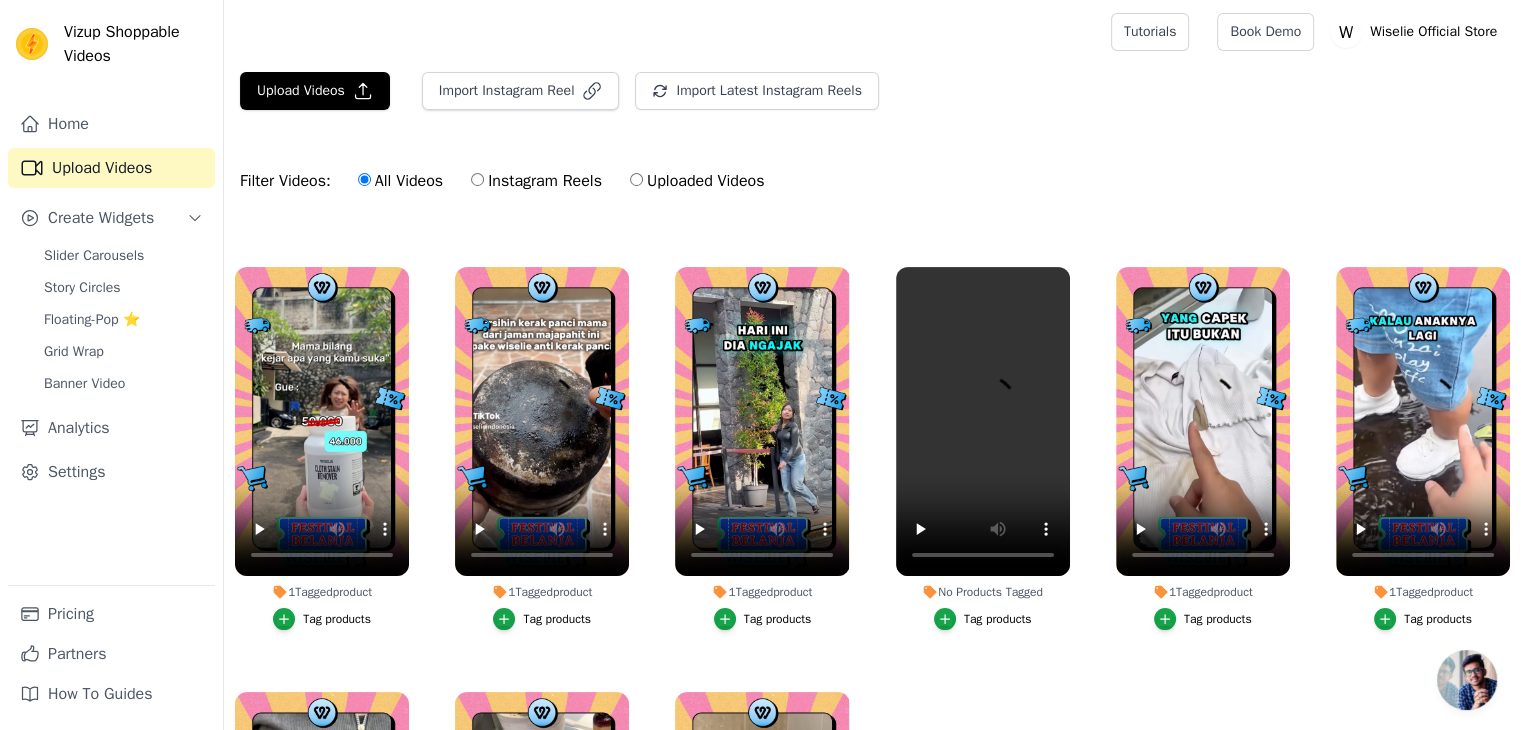 scroll, scrollTop: 392, scrollLeft: 0, axis: vertical 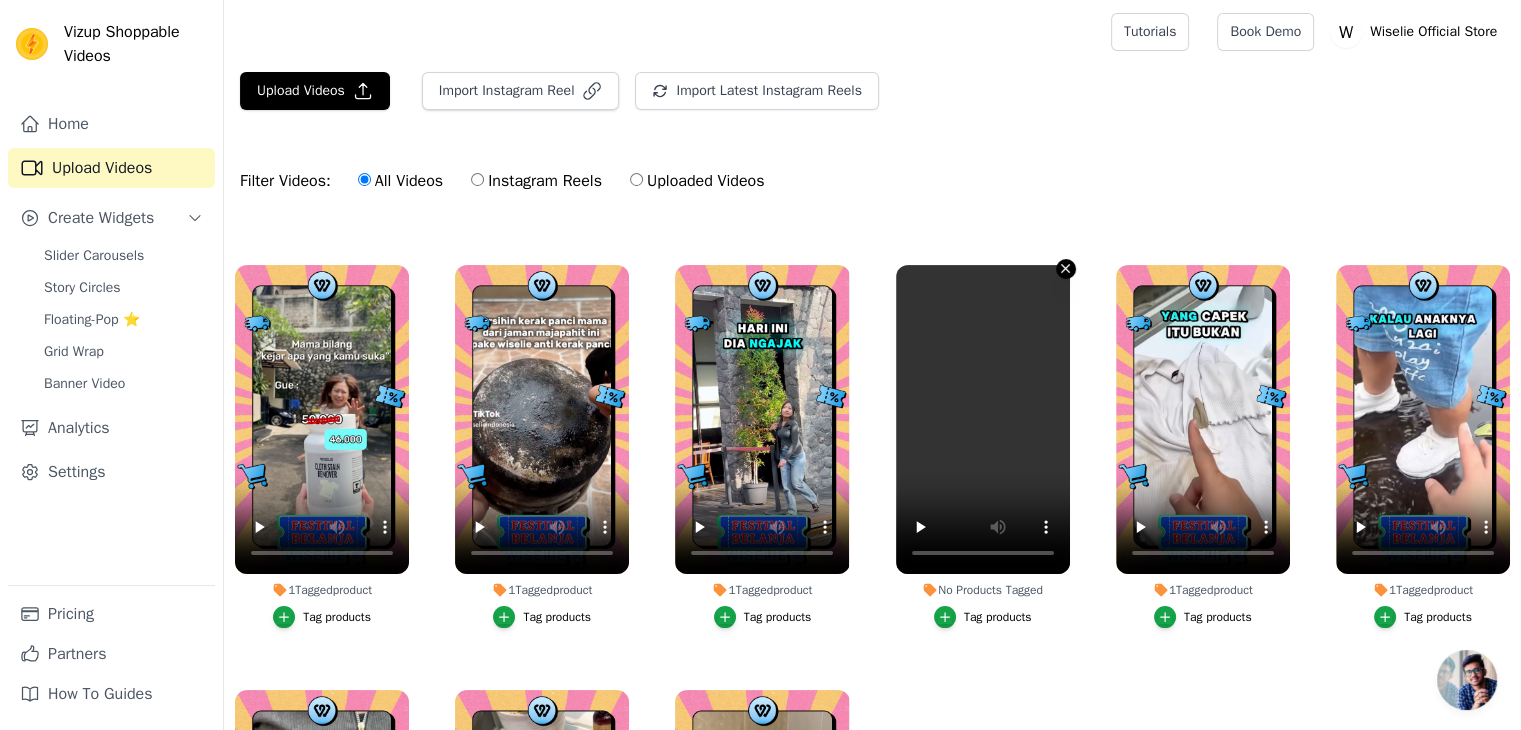 click 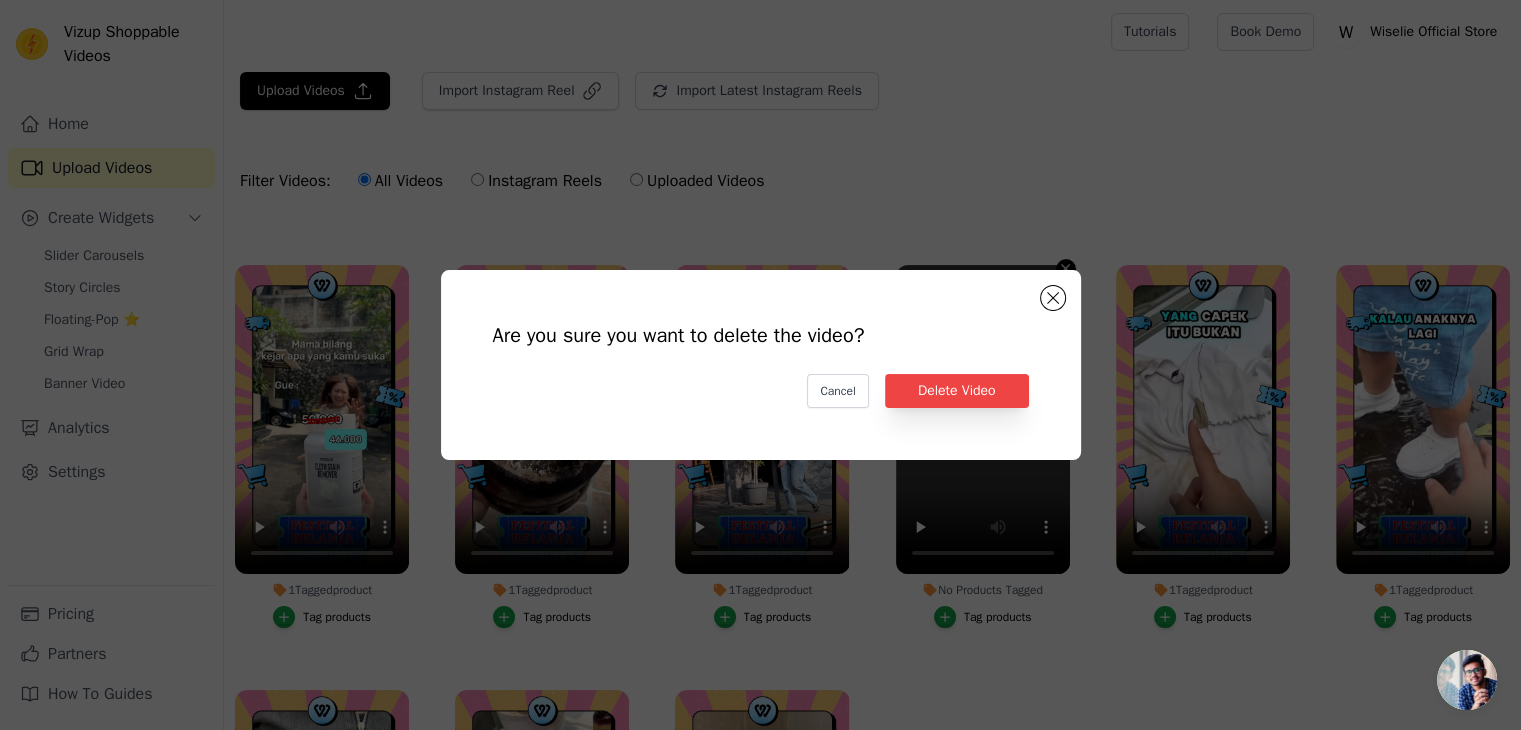 scroll, scrollTop: 396, scrollLeft: 0, axis: vertical 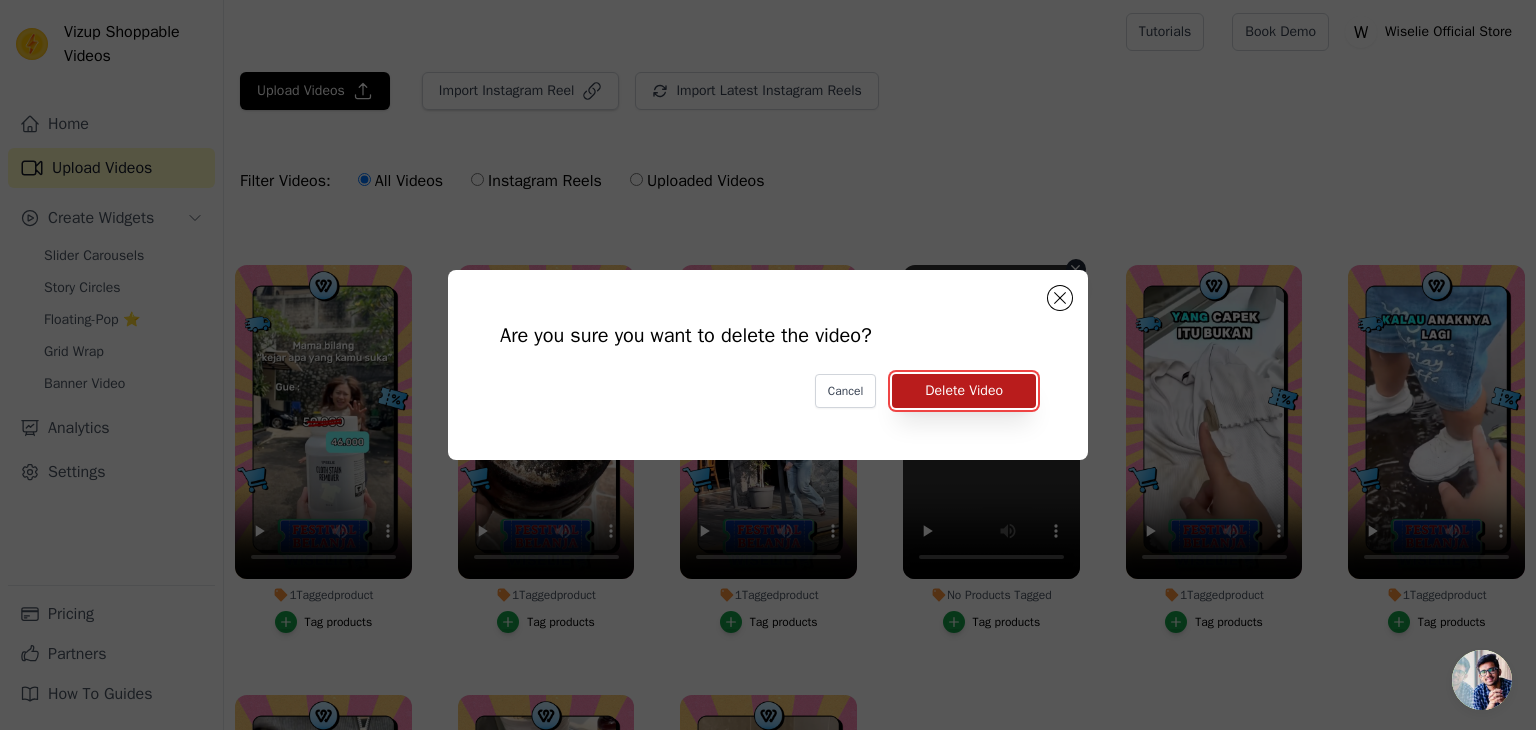 click on "Delete Video" at bounding box center [964, 391] 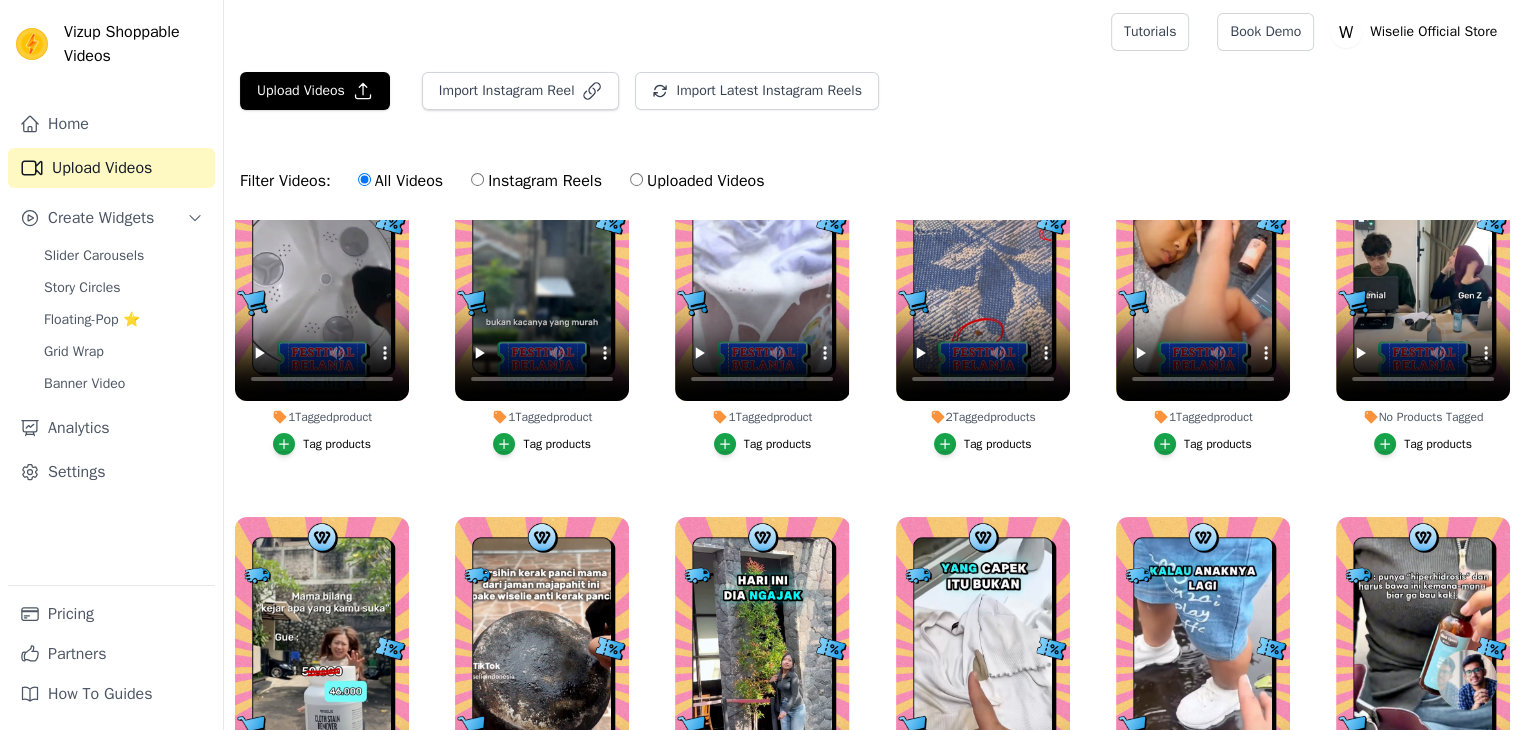scroll, scrollTop: 0, scrollLeft: 0, axis: both 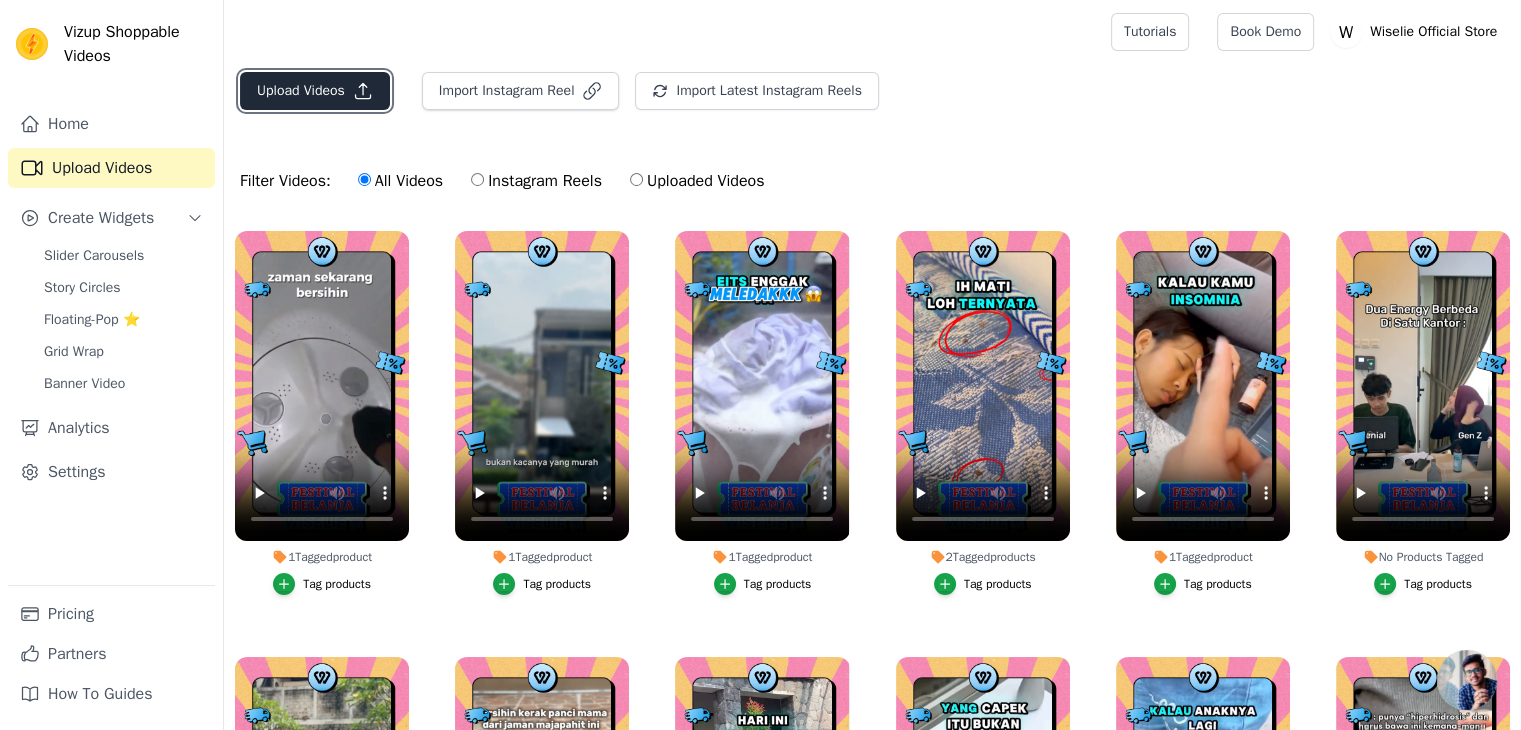 click on "Upload Videos" at bounding box center (315, 91) 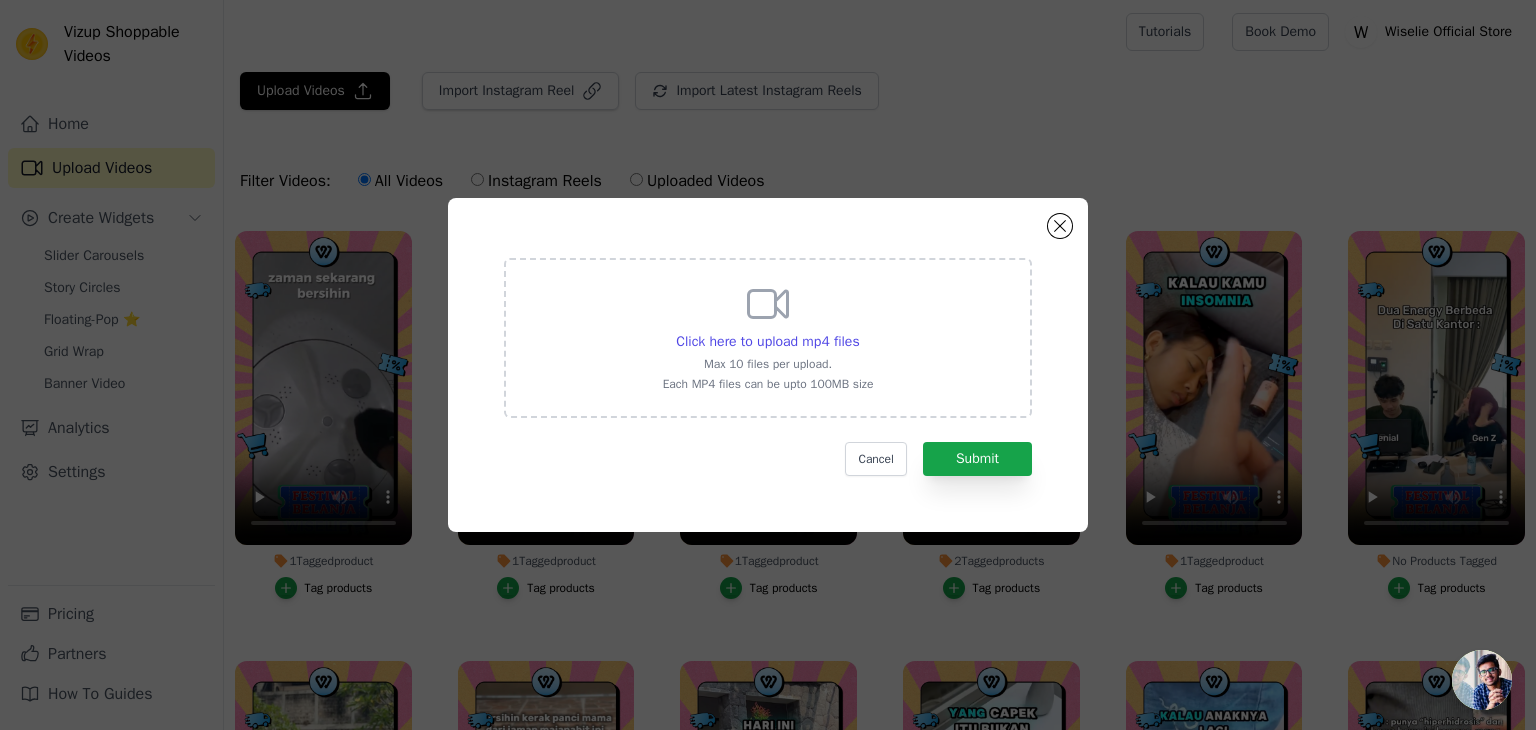 click 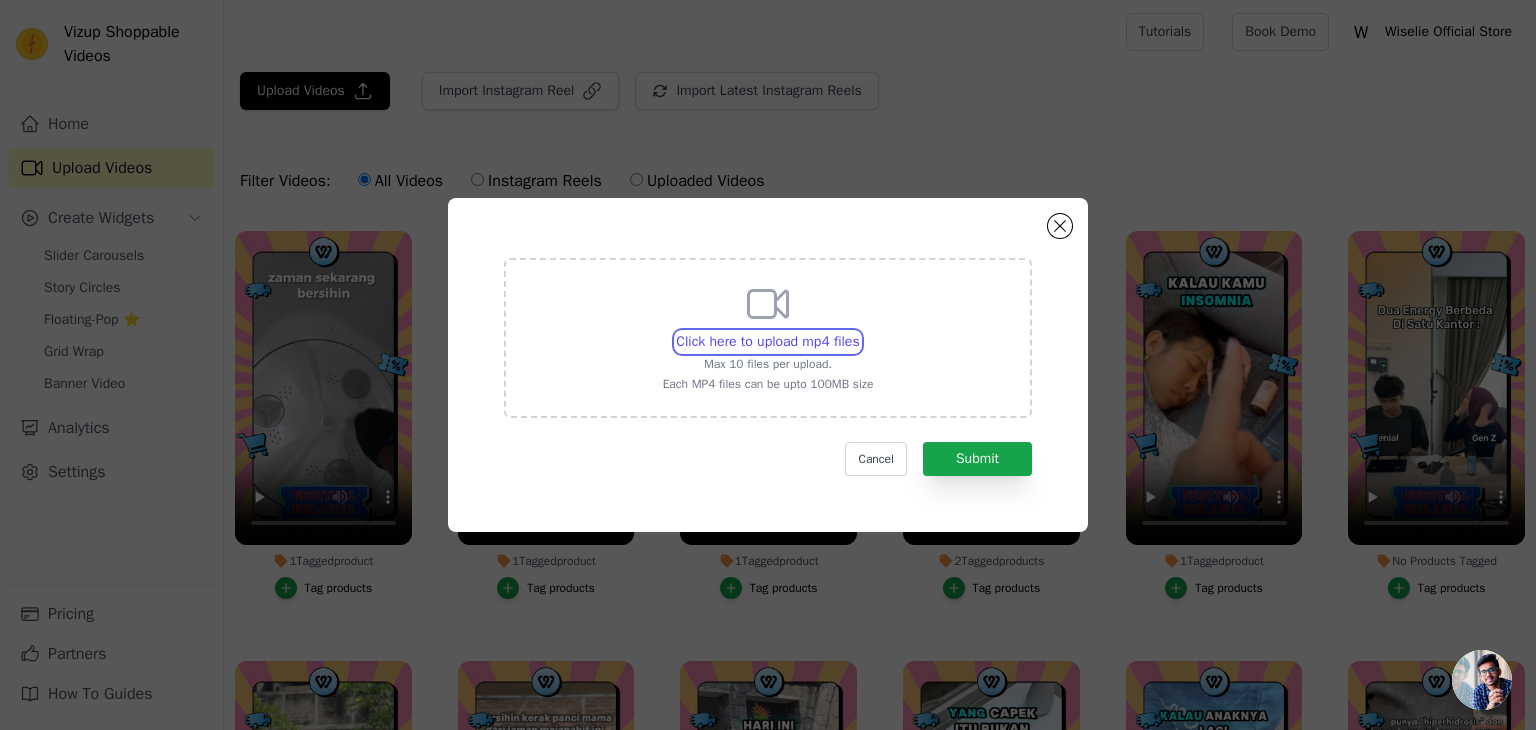 click on "Click here to upload mp4 files     Max 10 files per upload.   Each MP4 files can be upto 100MB size" at bounding box center (859, 331) 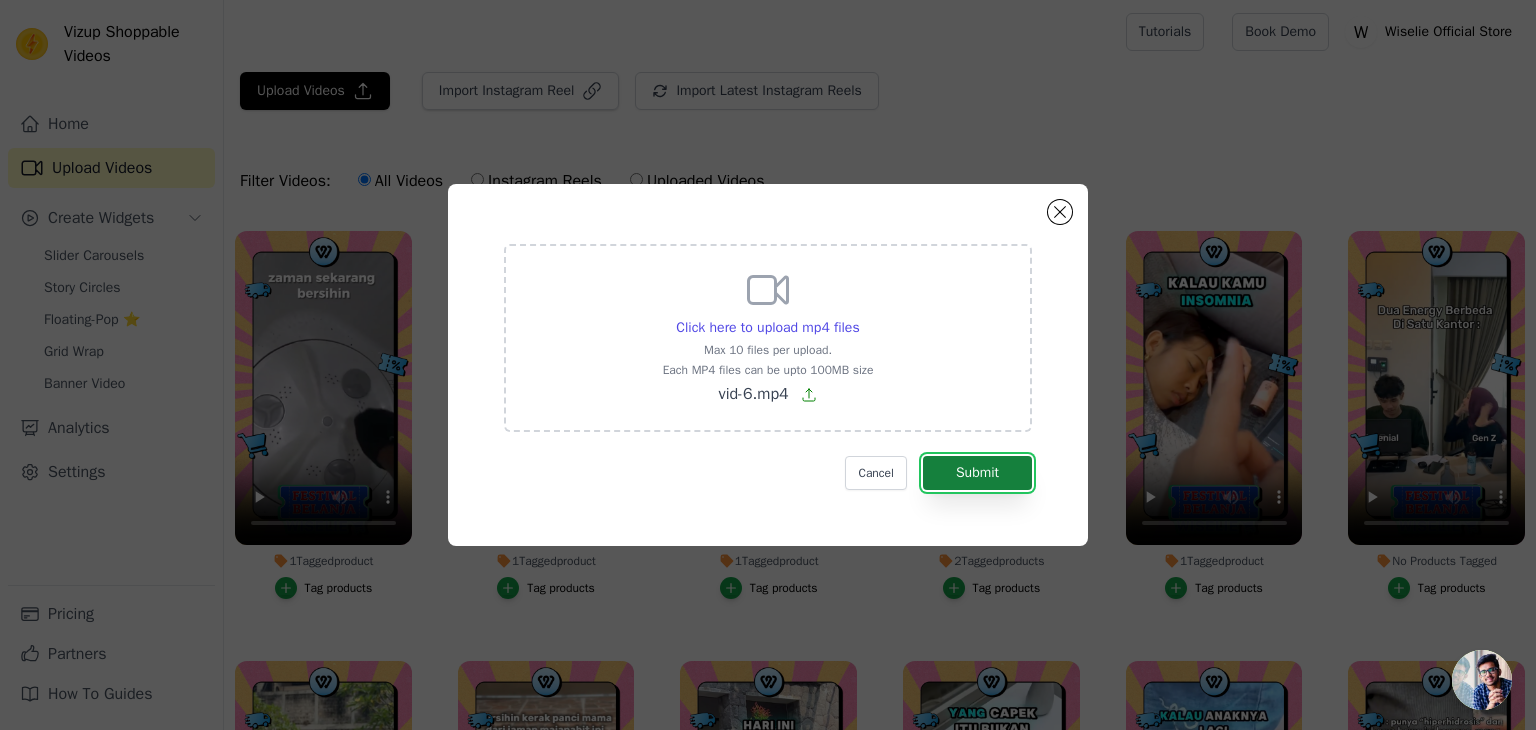 click on "Submit" at bounding box center [977, 473] 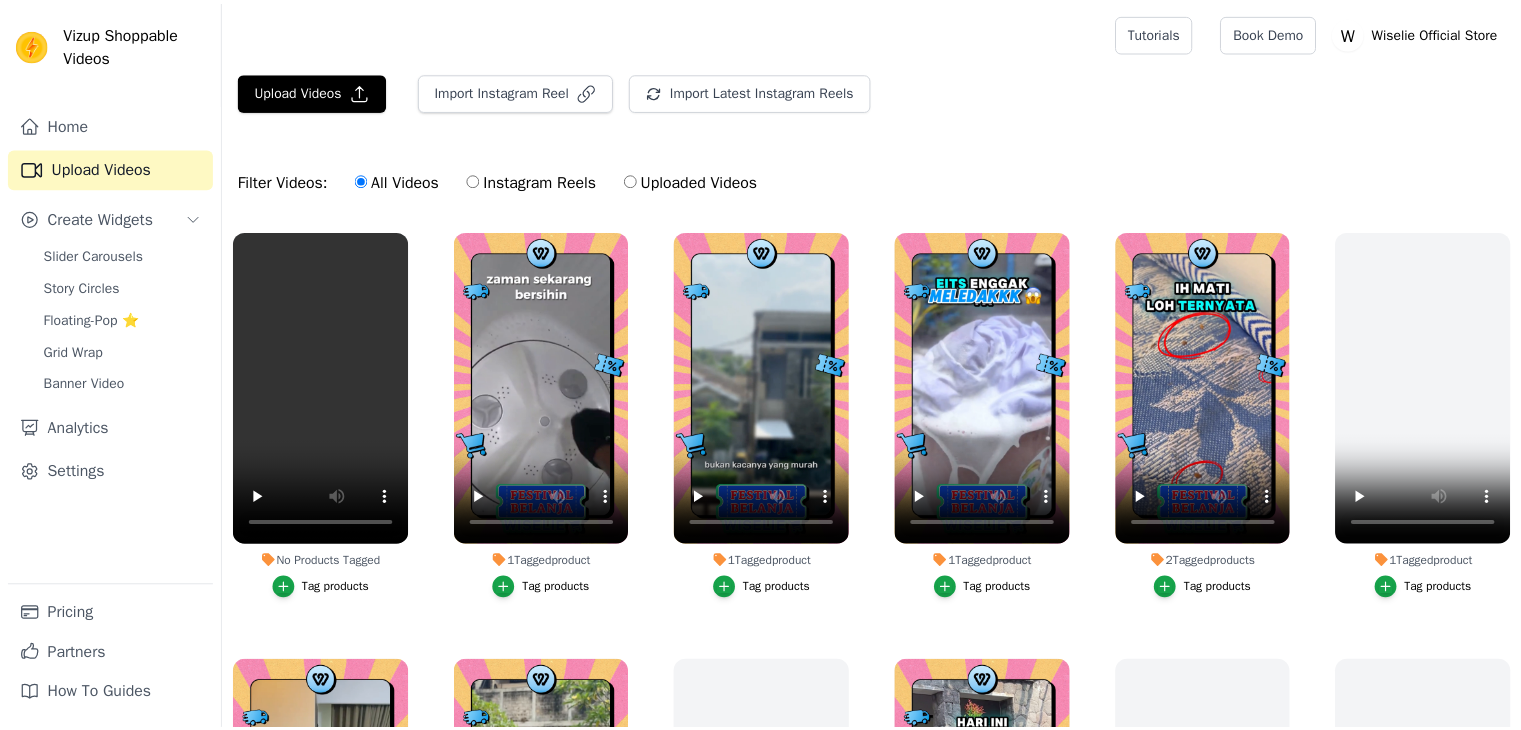scroll, scrollTop: 0, scrollLeft: 0, axis: both 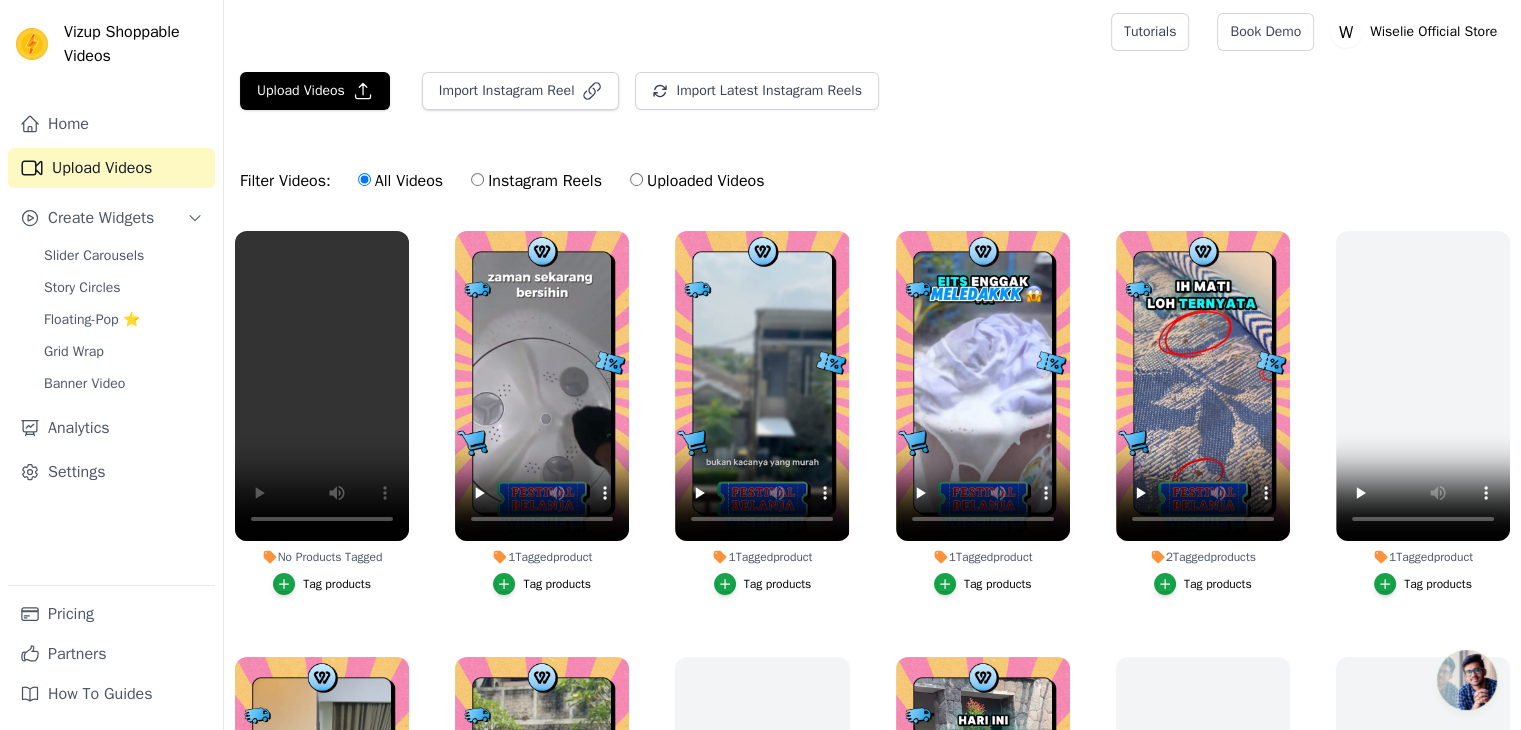 click on "Tag products" at bounding box center (337, 584) 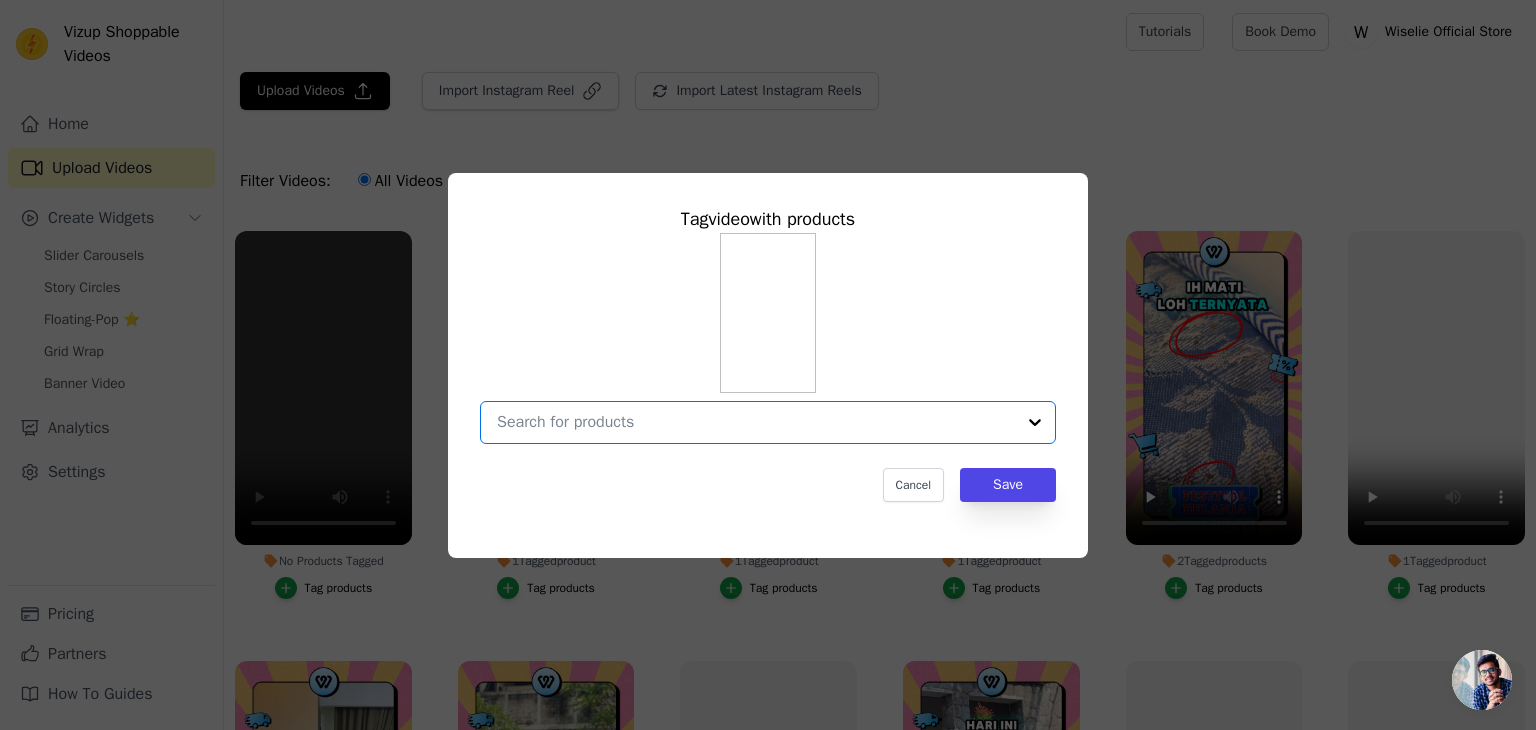 click on "No Products Tagged     Tag  video  with products       Option undefined, selected.   Select is focused, type to refine list, press down to open the menu.                   Cancel   Save     Tag products" at bounding box center [756, 422] 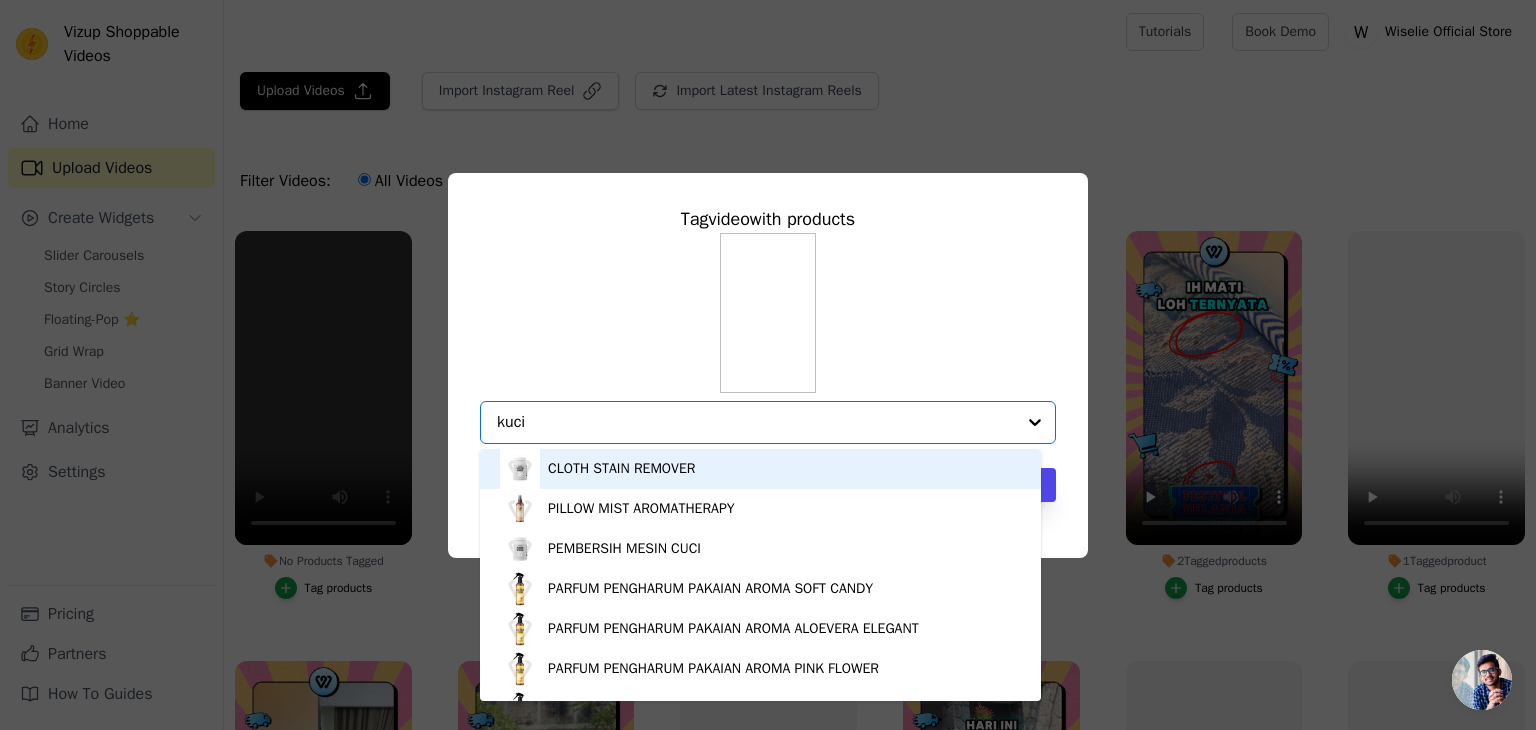 type on "kucin" 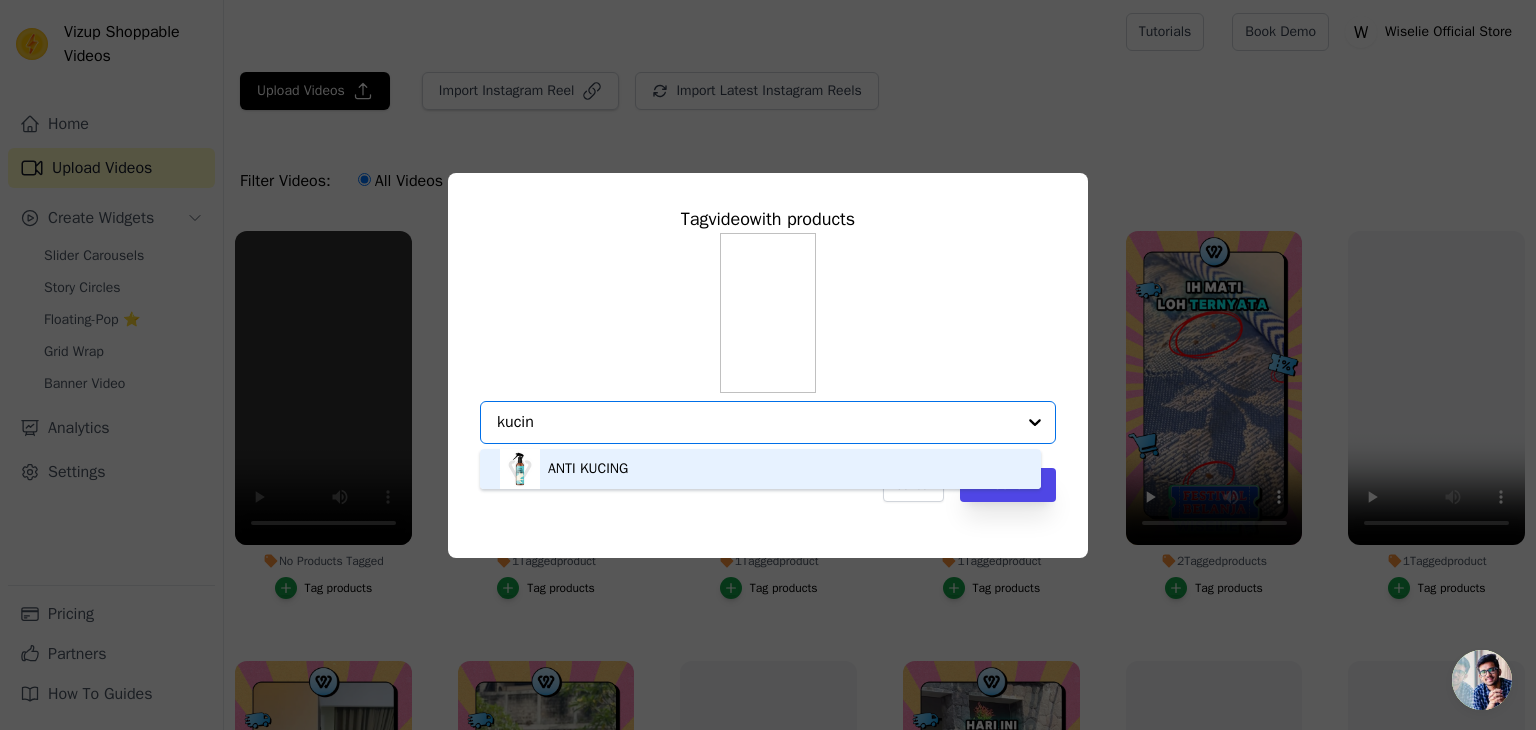 click on "ANTI KUCING" at bounding box center [588, 469] 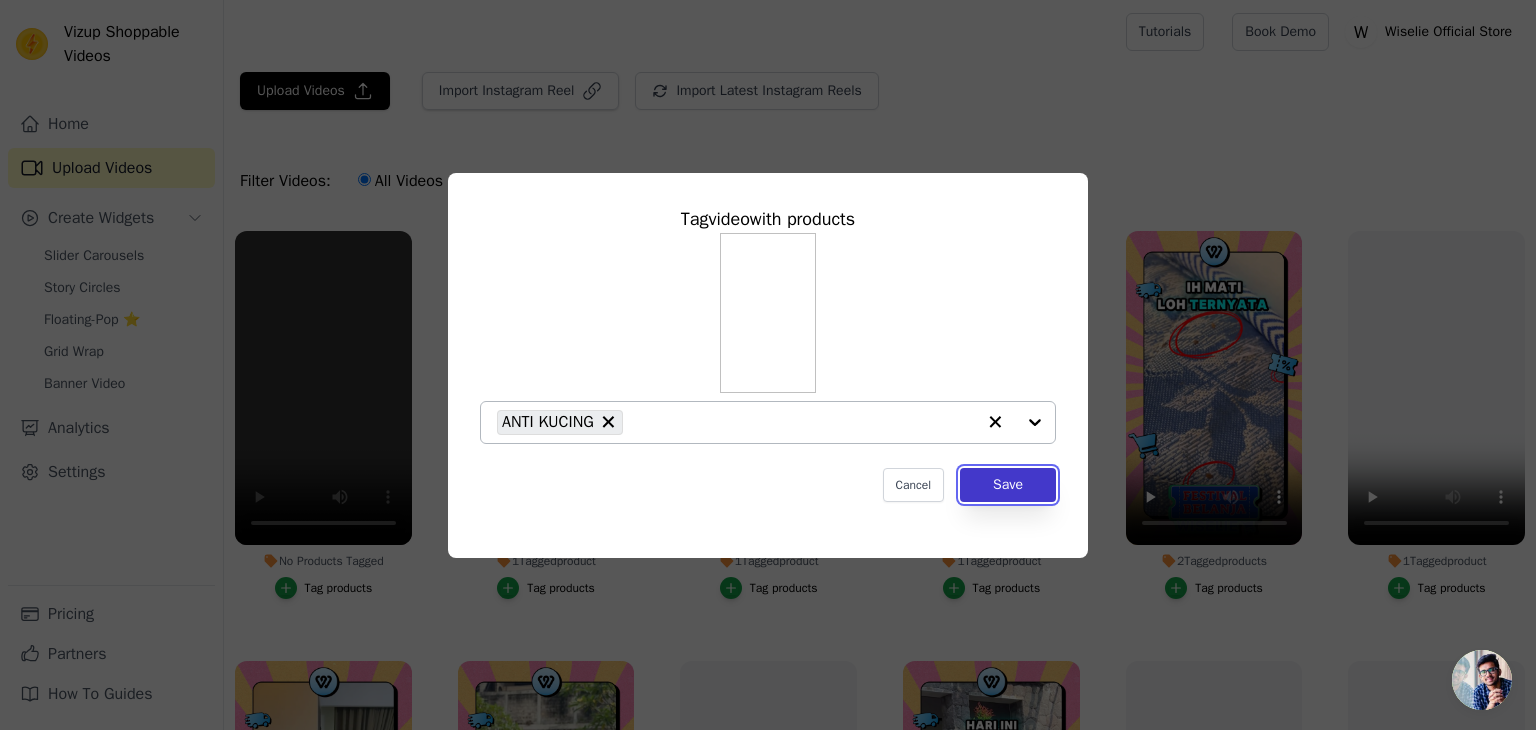 click on "Save" at bounding box center [1008, 485] 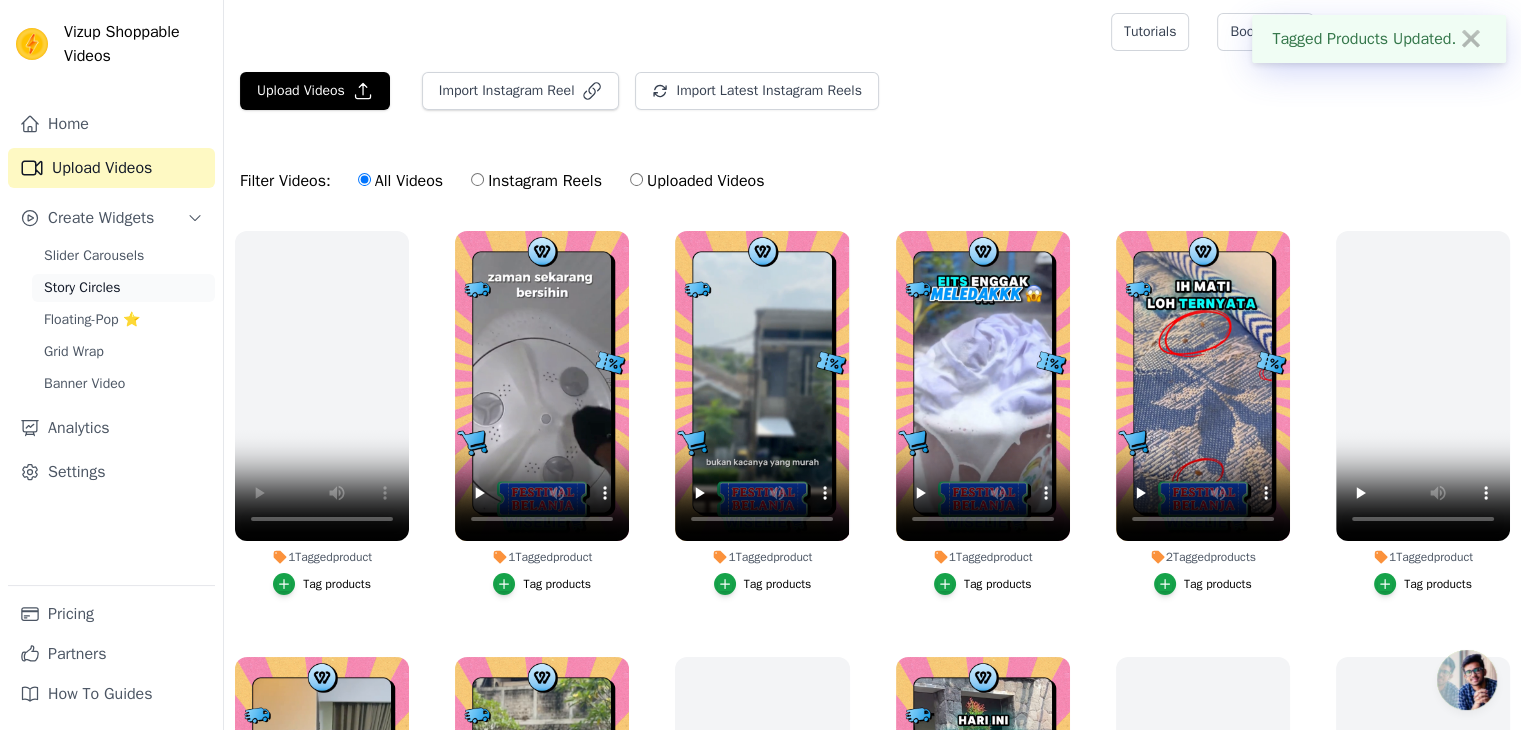 click on "Story Circles" at bounding box center [82, 288] 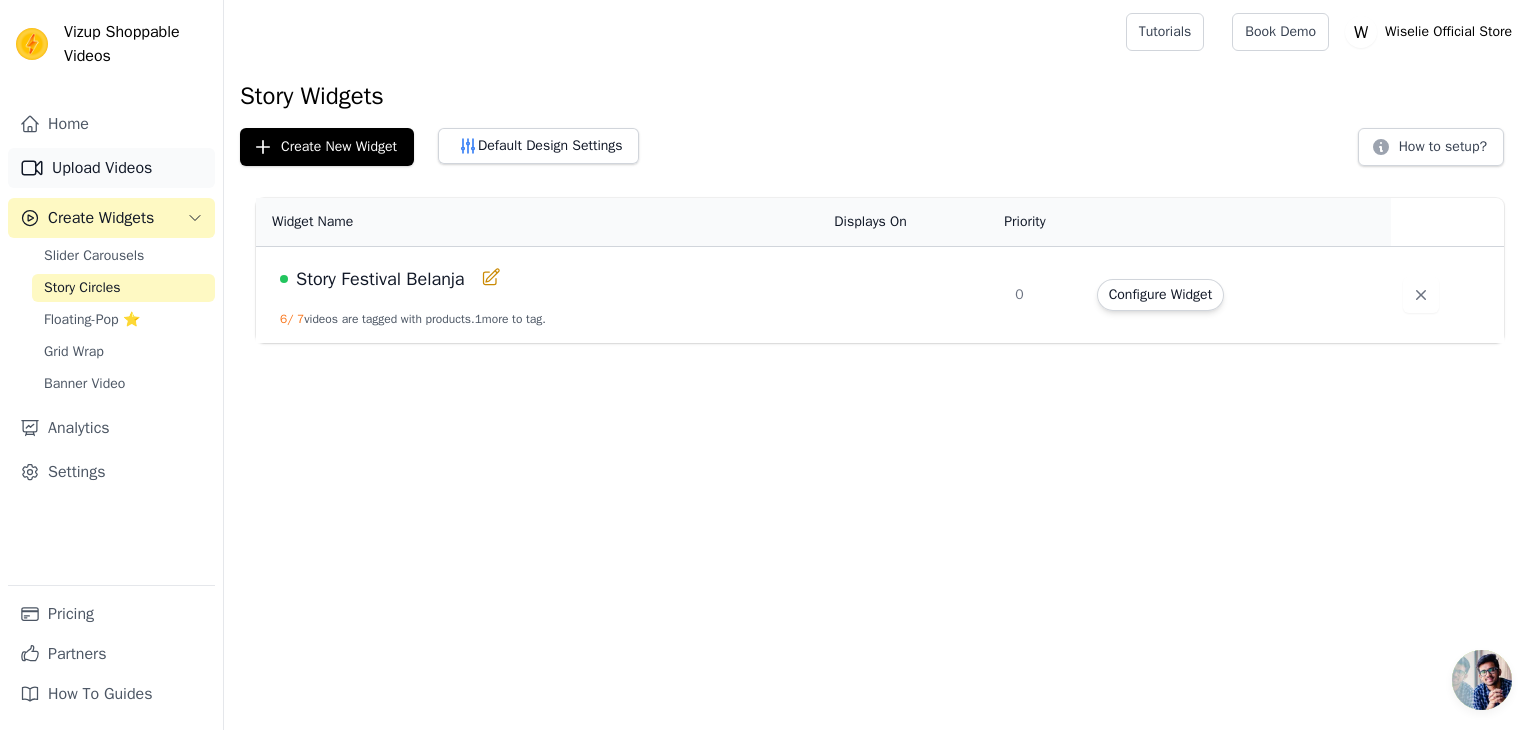 click on "Upload Videos" at bounding box center (111, 168) 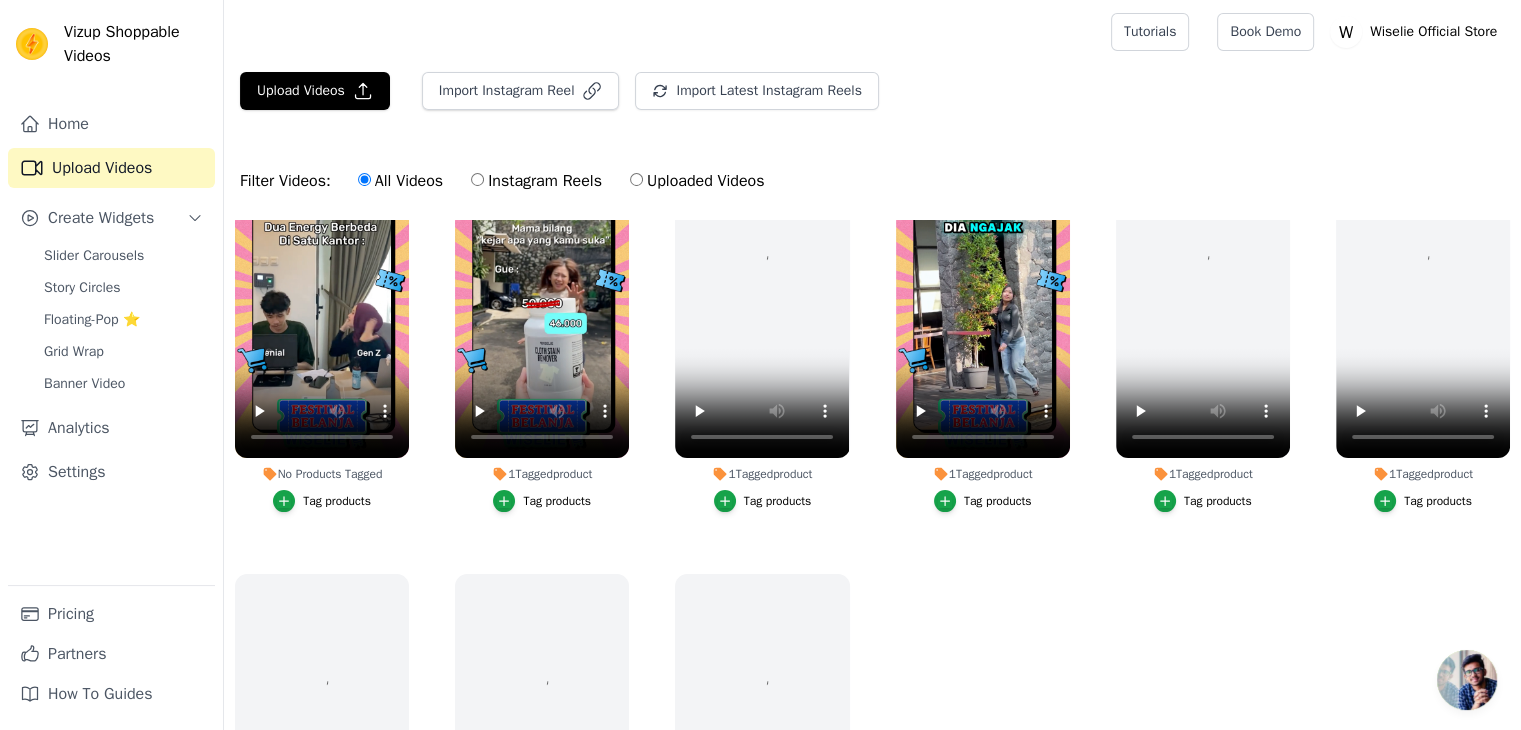 scroll, scrollTop: 613, scrollLeft: 0, axis: vertical 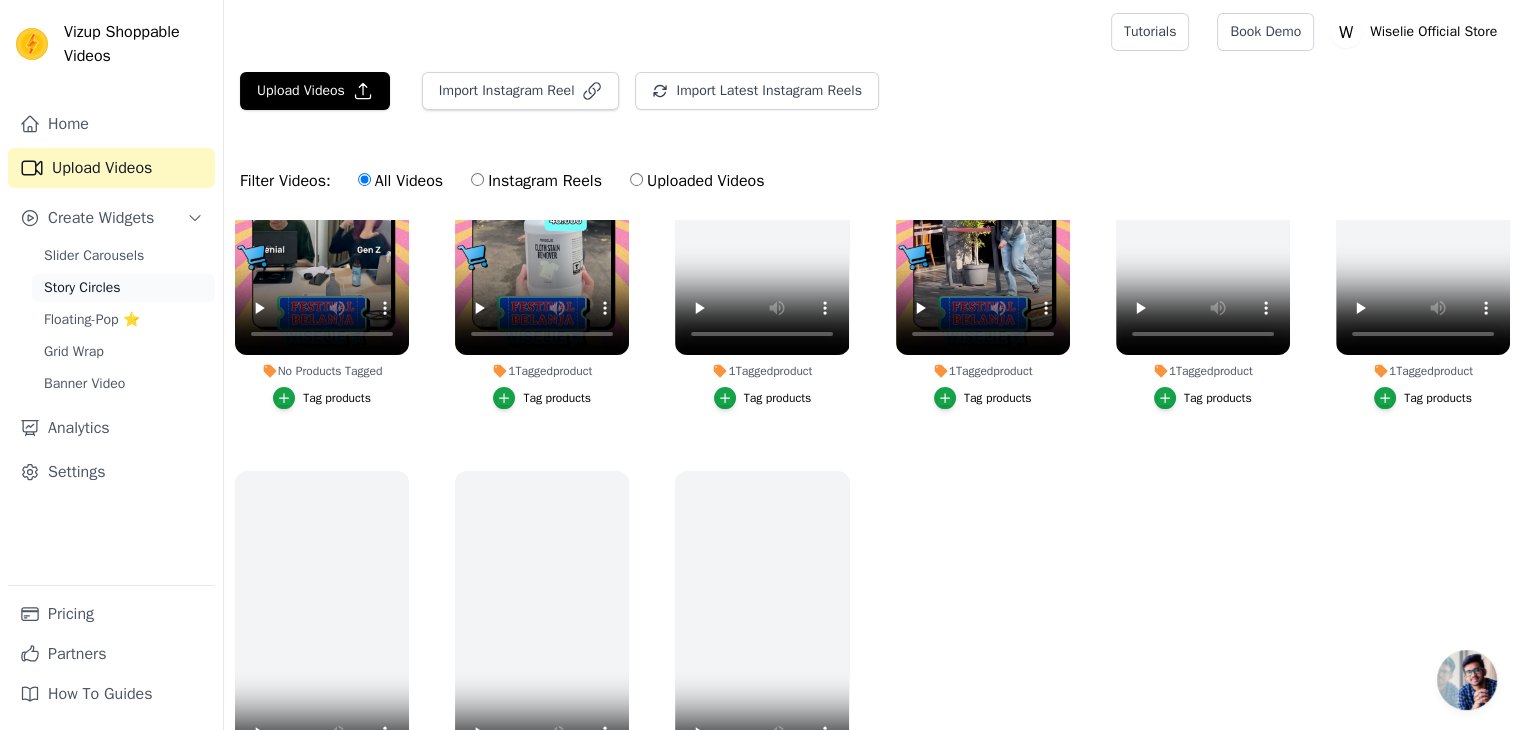 click on "Story Circles" at bounding box center [82, 288] 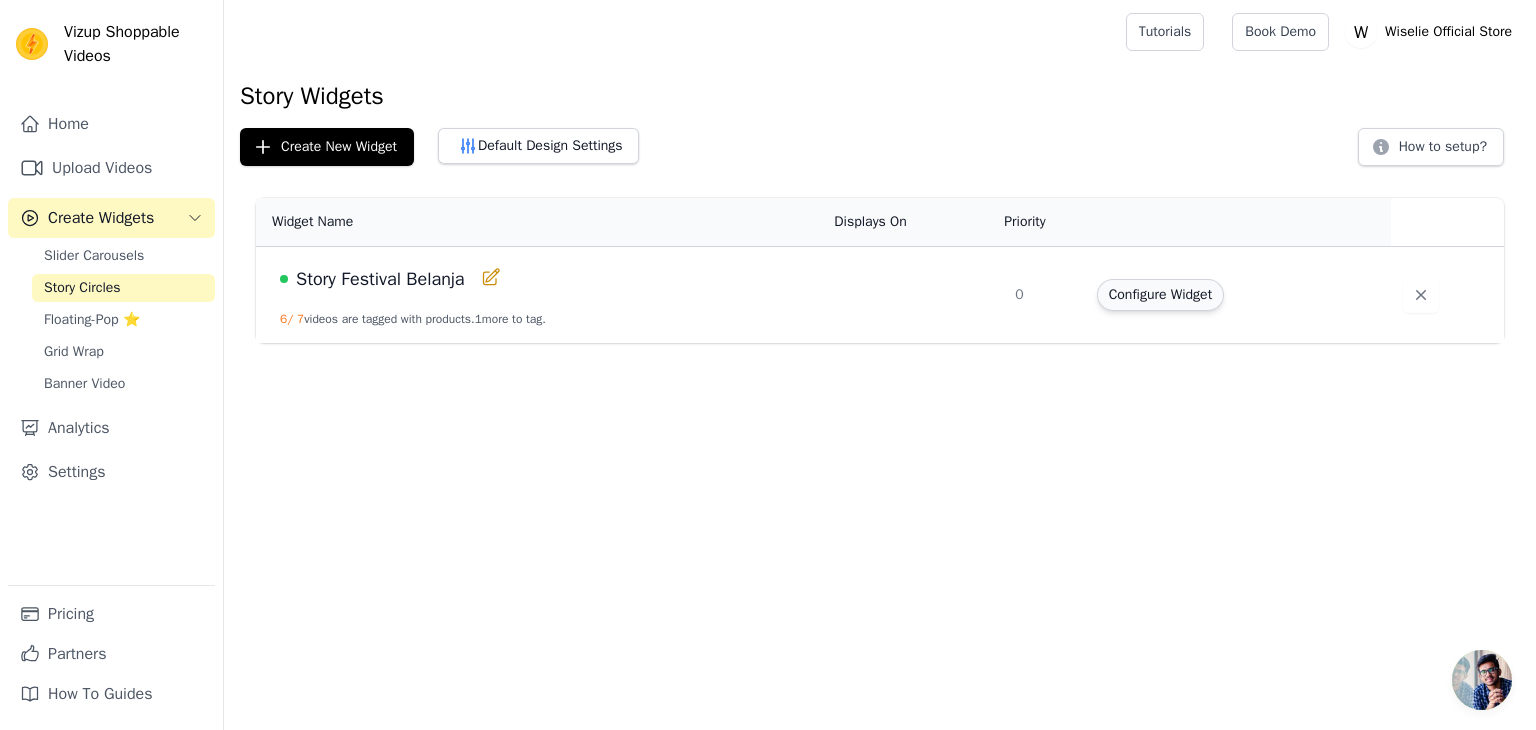 click on "Configure Widget" at bounding box center [1160, 295] 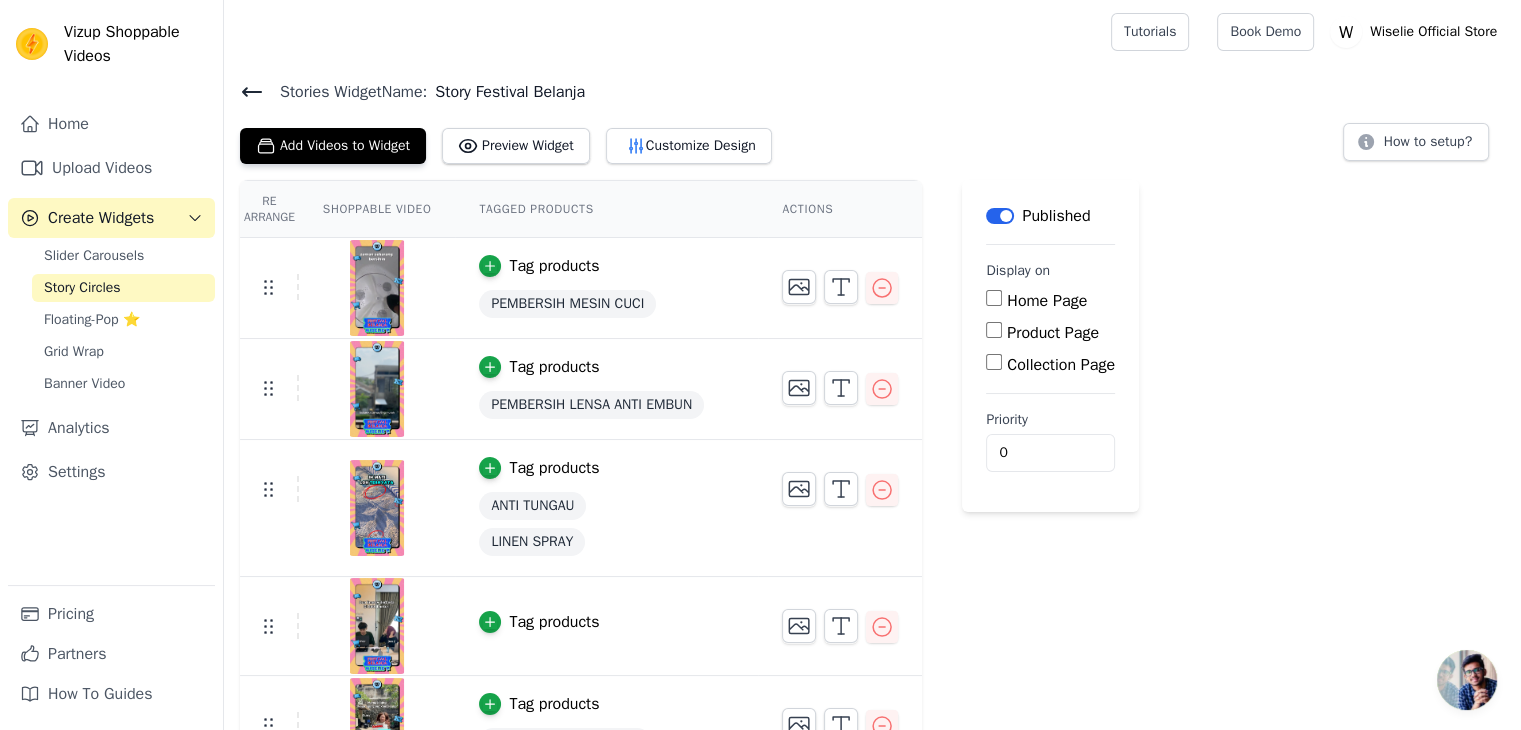 scroll, scrollTop: 248, scrollLeft: 0, axis: vertical 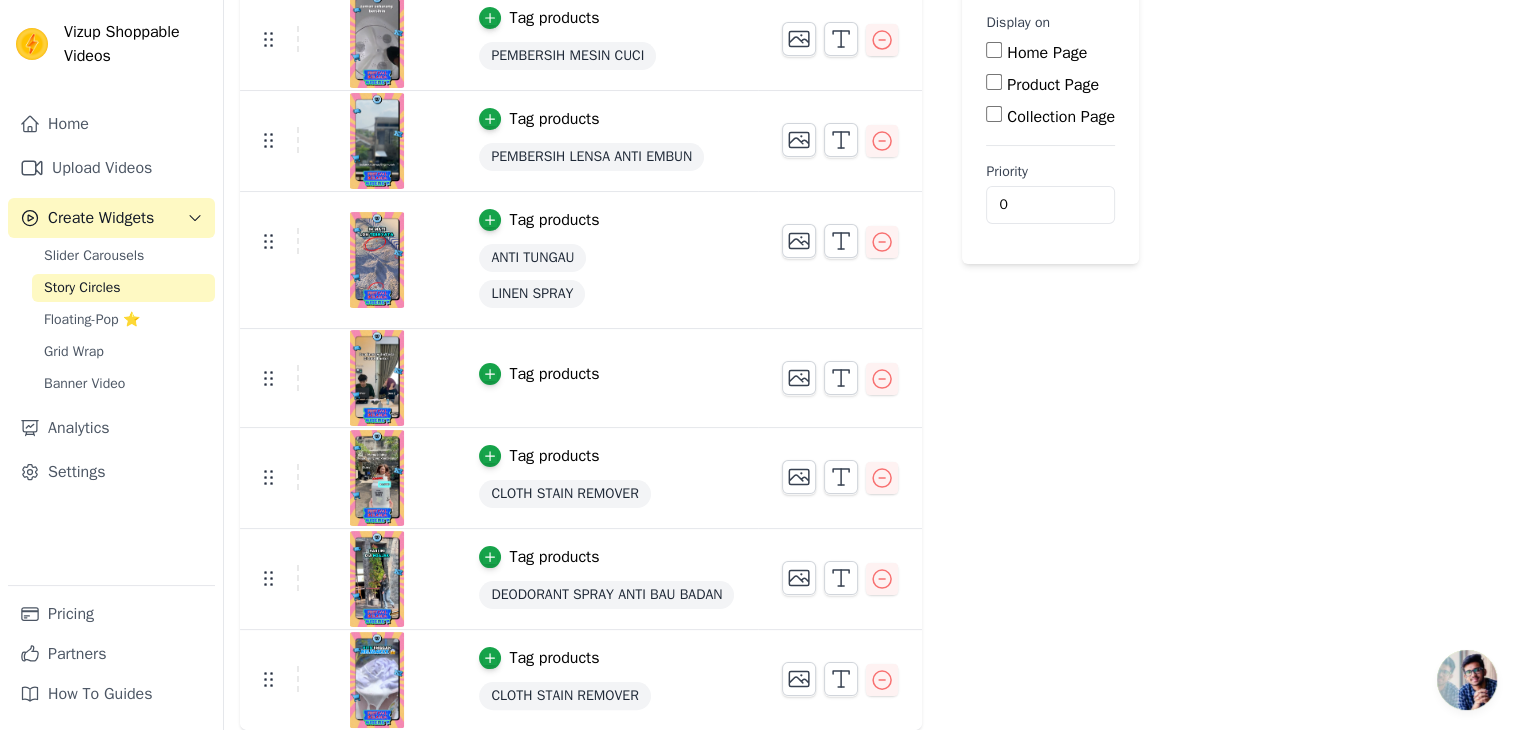 click at bounding box center [840, 31] 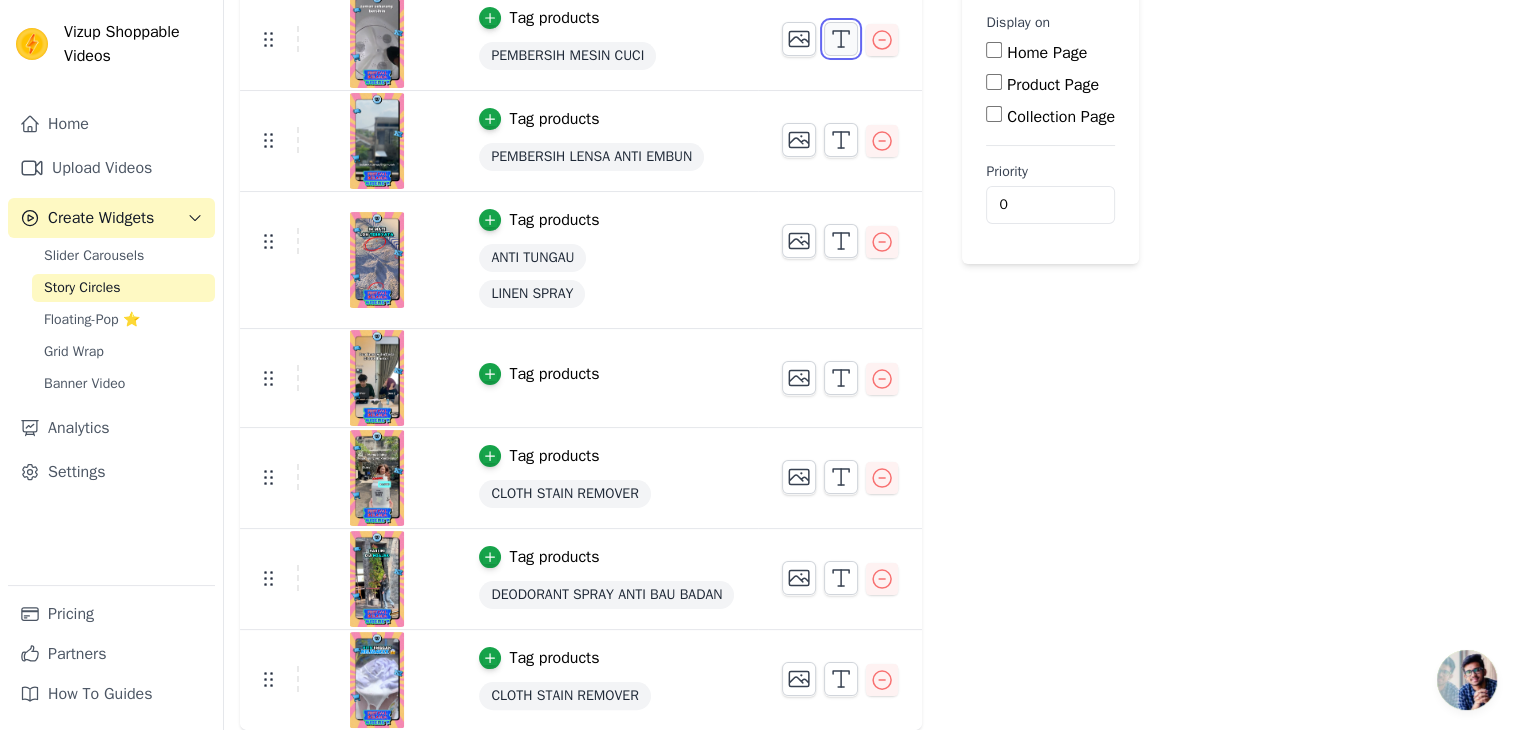click 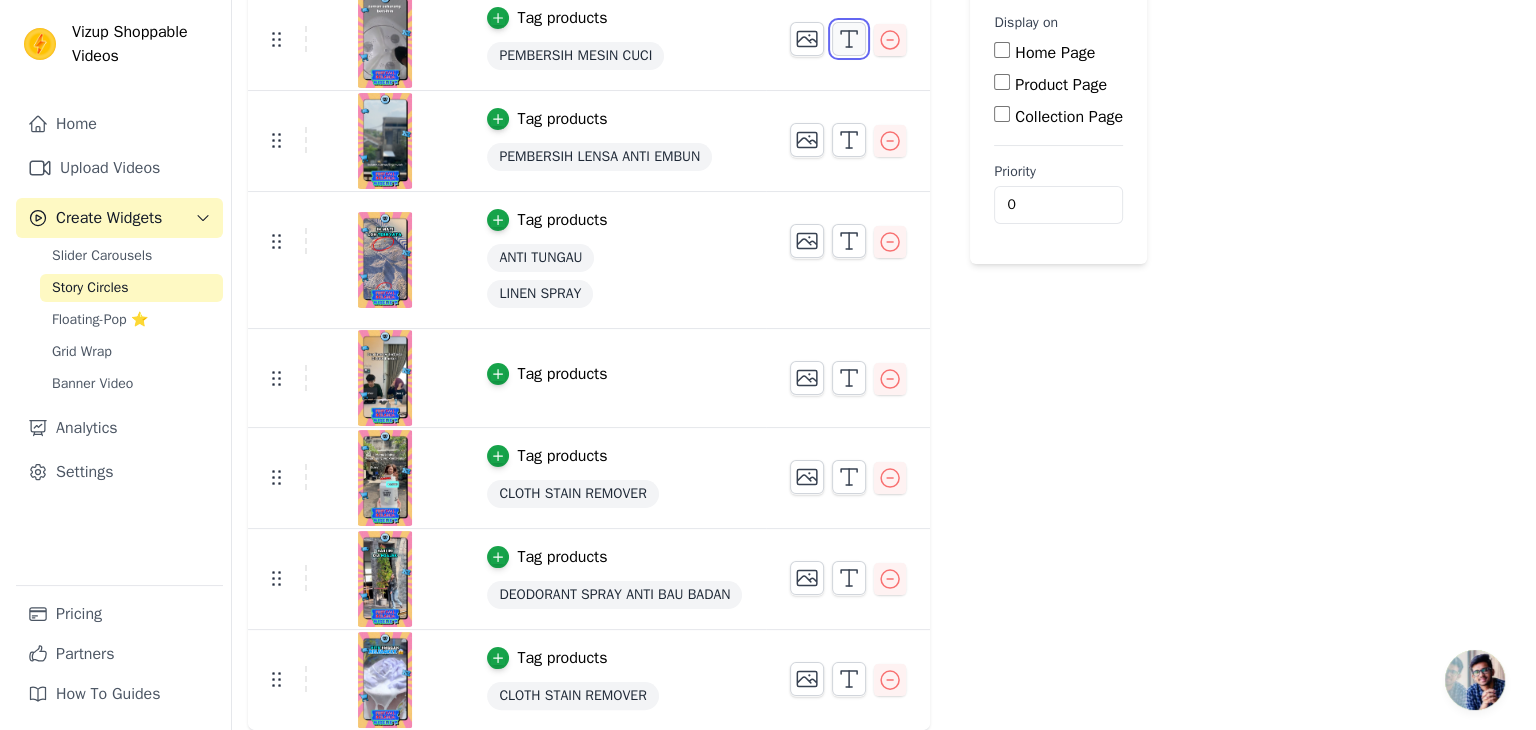 scroll, scrollTop: 0, scrollLeft: 0, axis: both 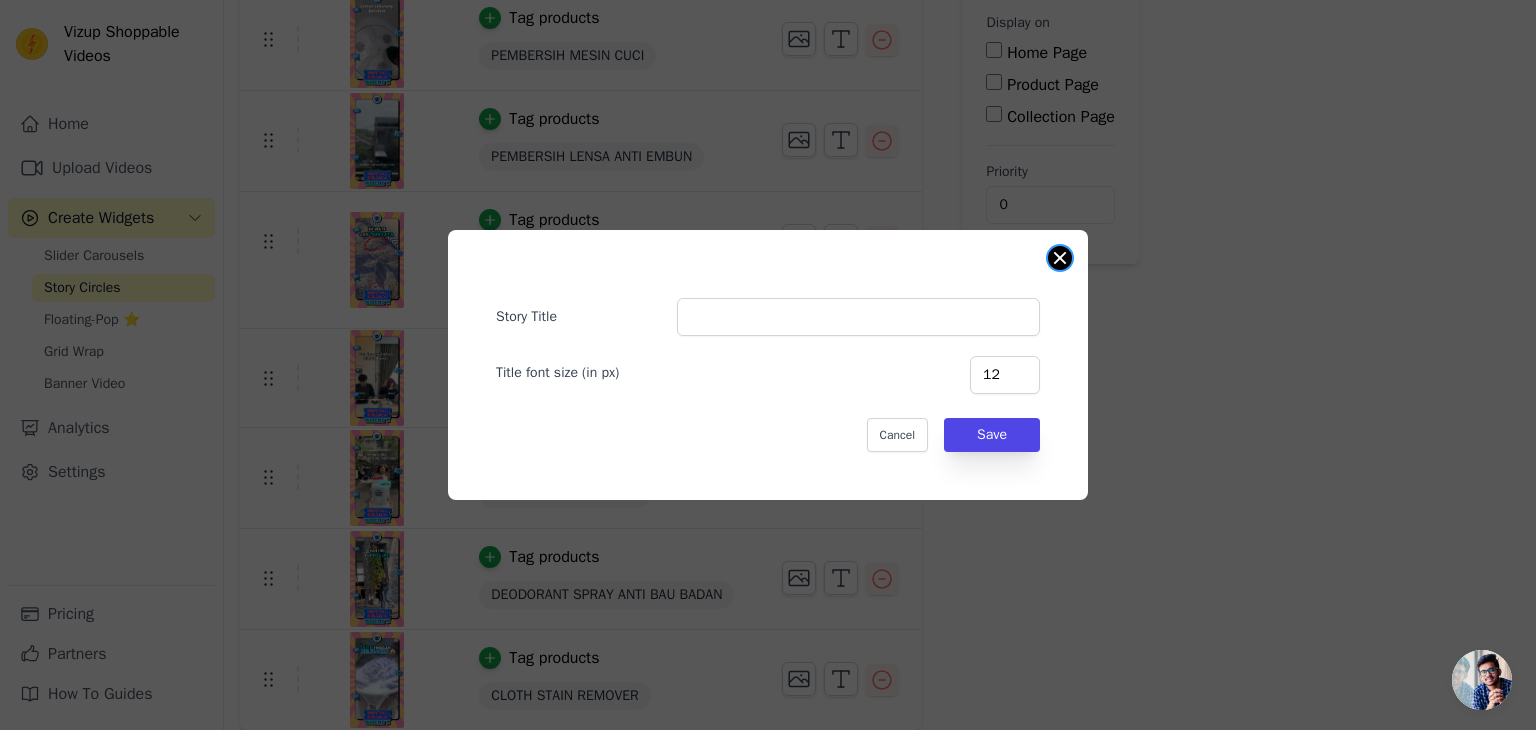 click at bounding box center (1060, 258) 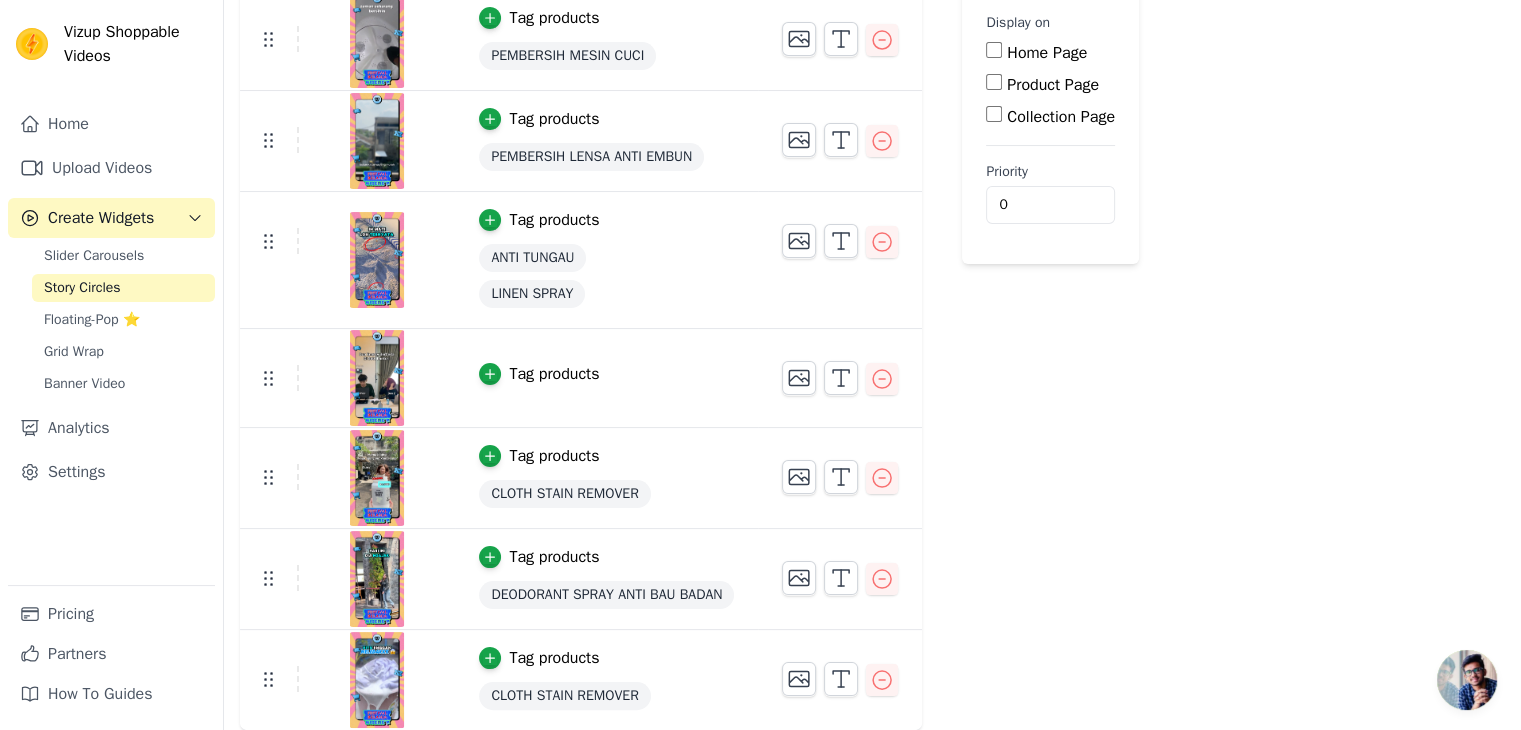 scroll, scrollTop: 0, scrollLeft: 0, axis: both 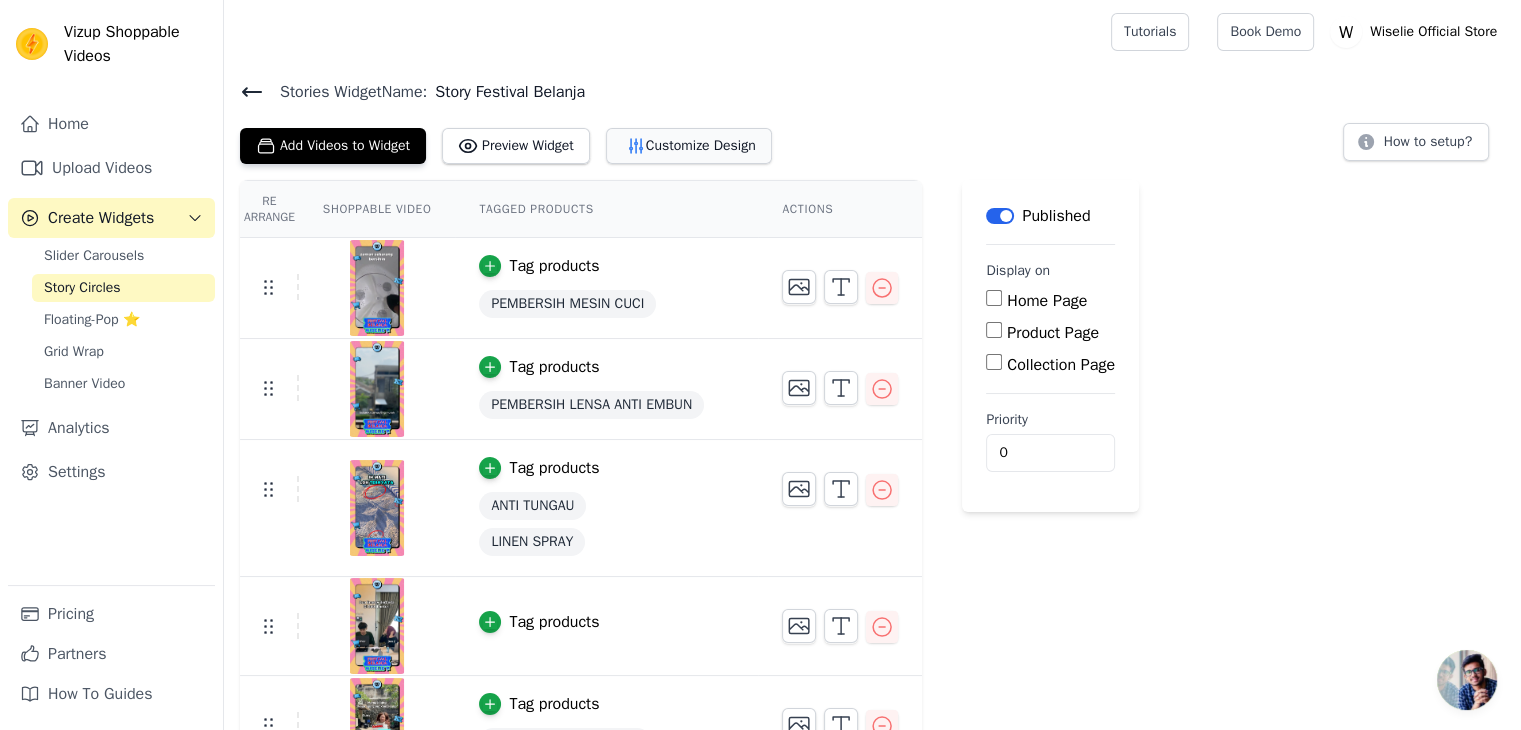 click on "Customize Design" at bounding box center (689, 146) 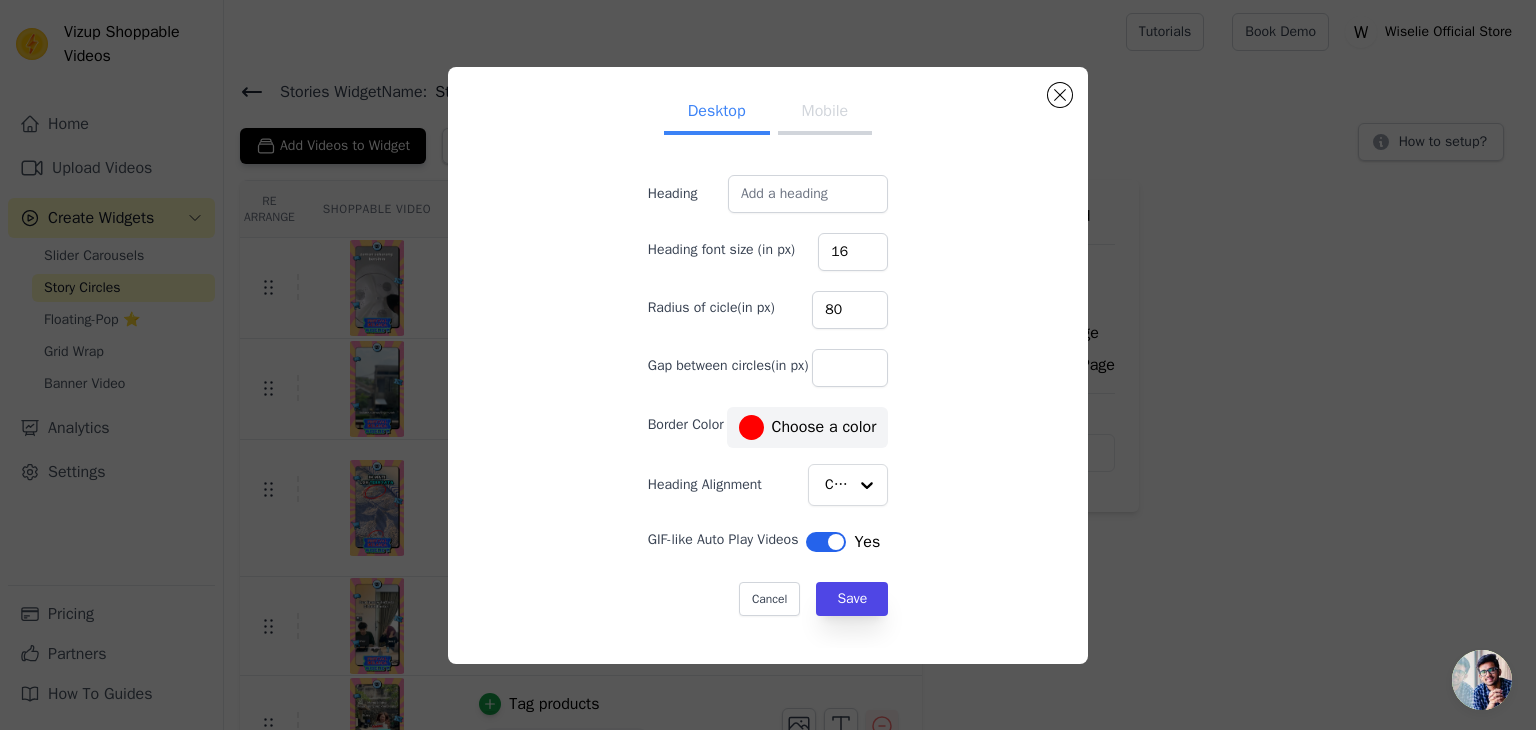 click on "Mobile" at bounding box center (825, 113) 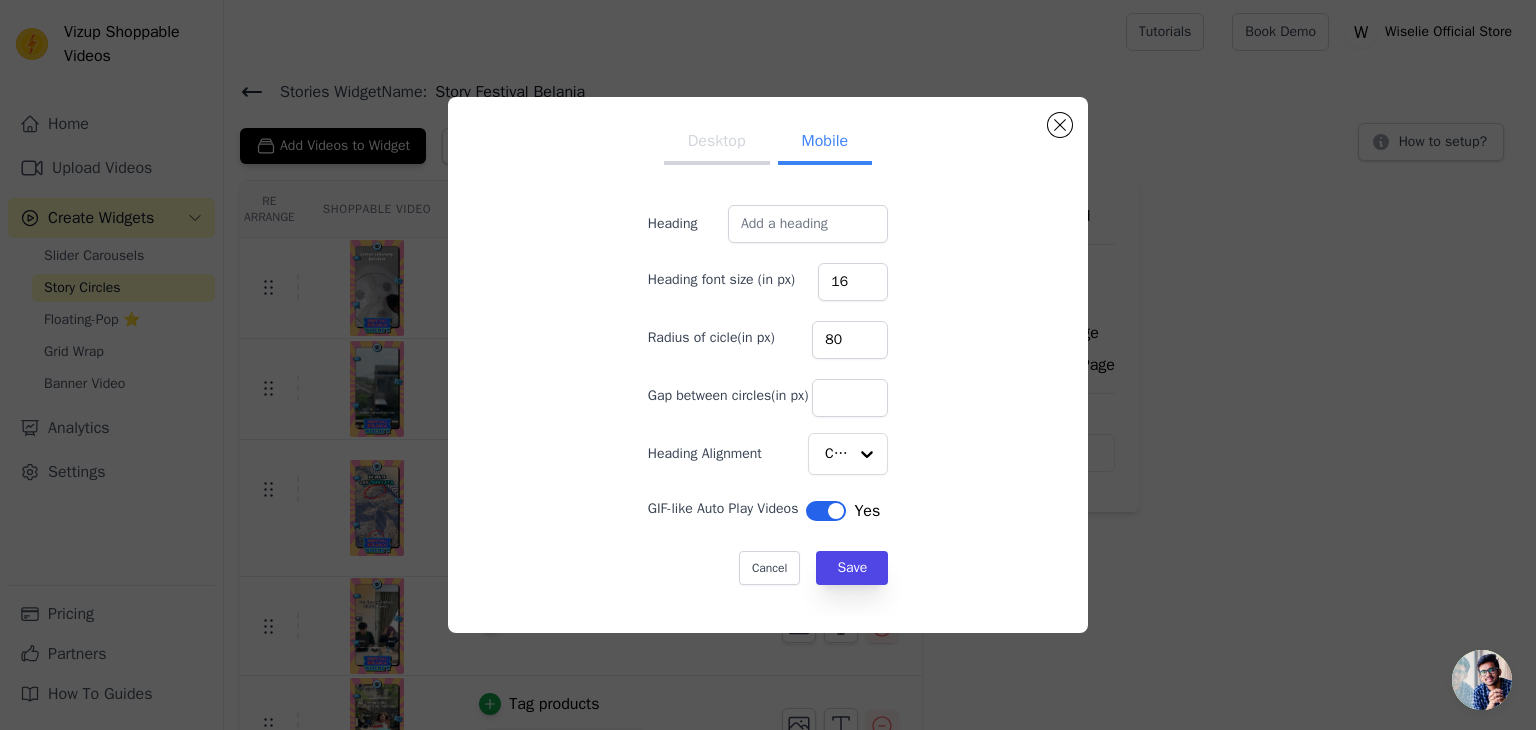 click on "Desktop" at bounding box center [717, 143] 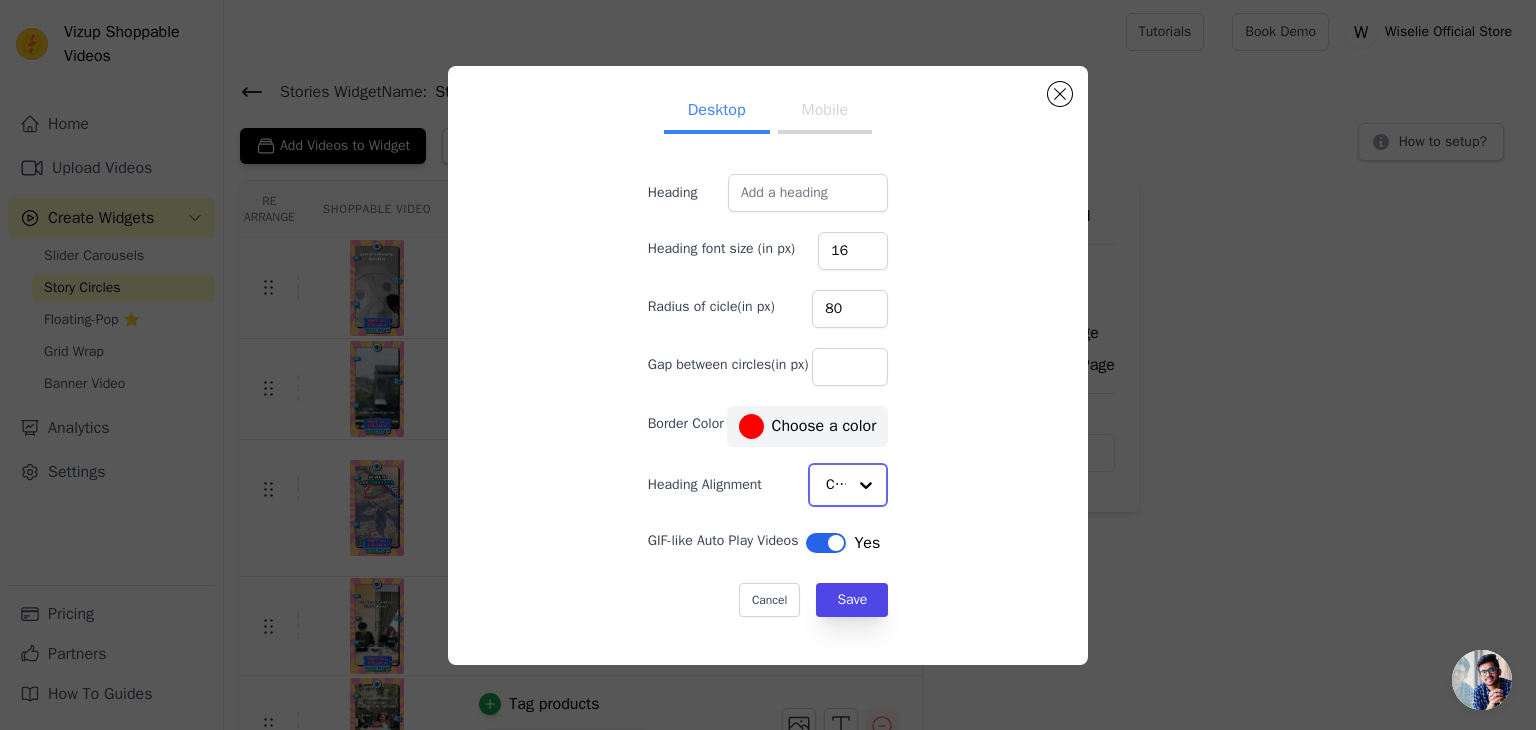 click at bounding box center [866, 485] 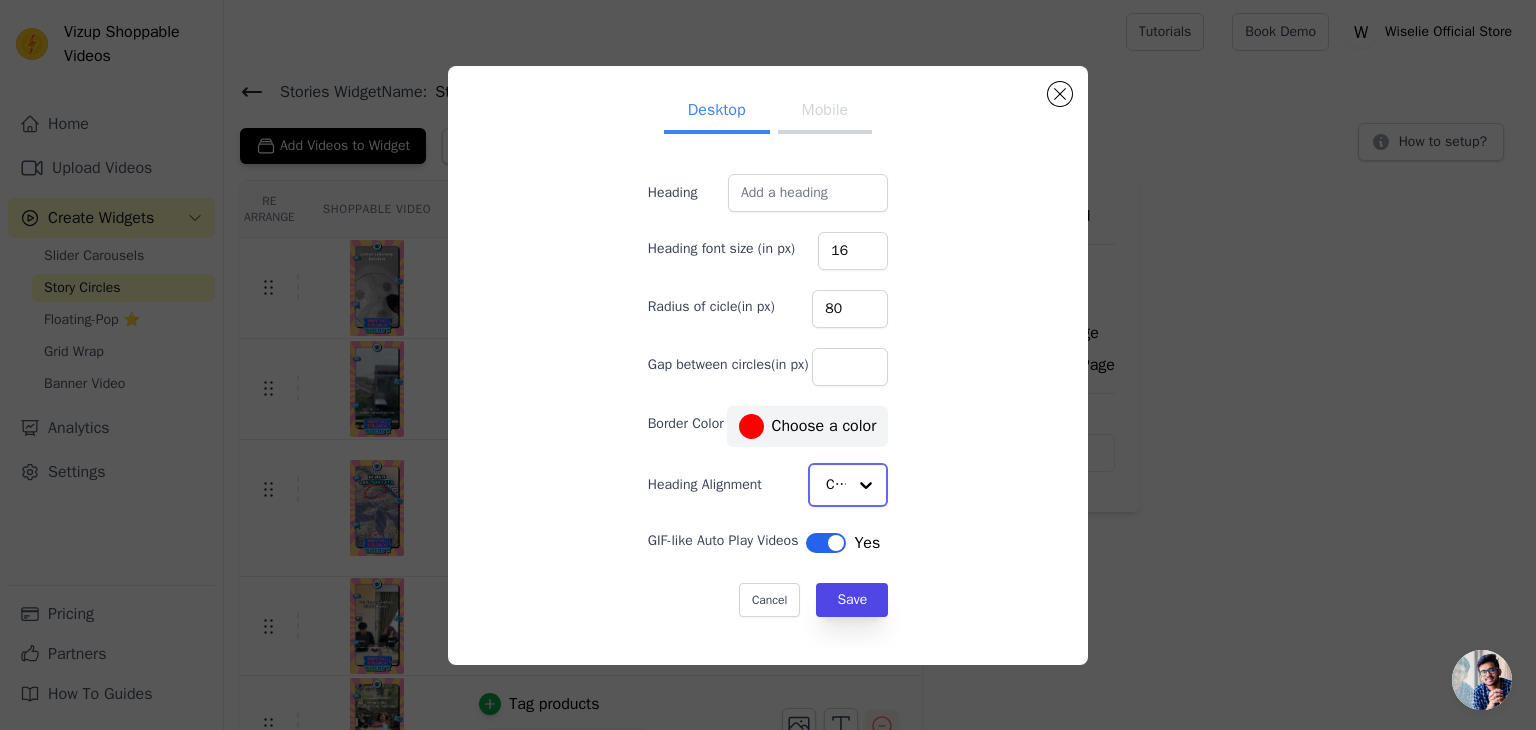 click at bounding box center (866, 485) 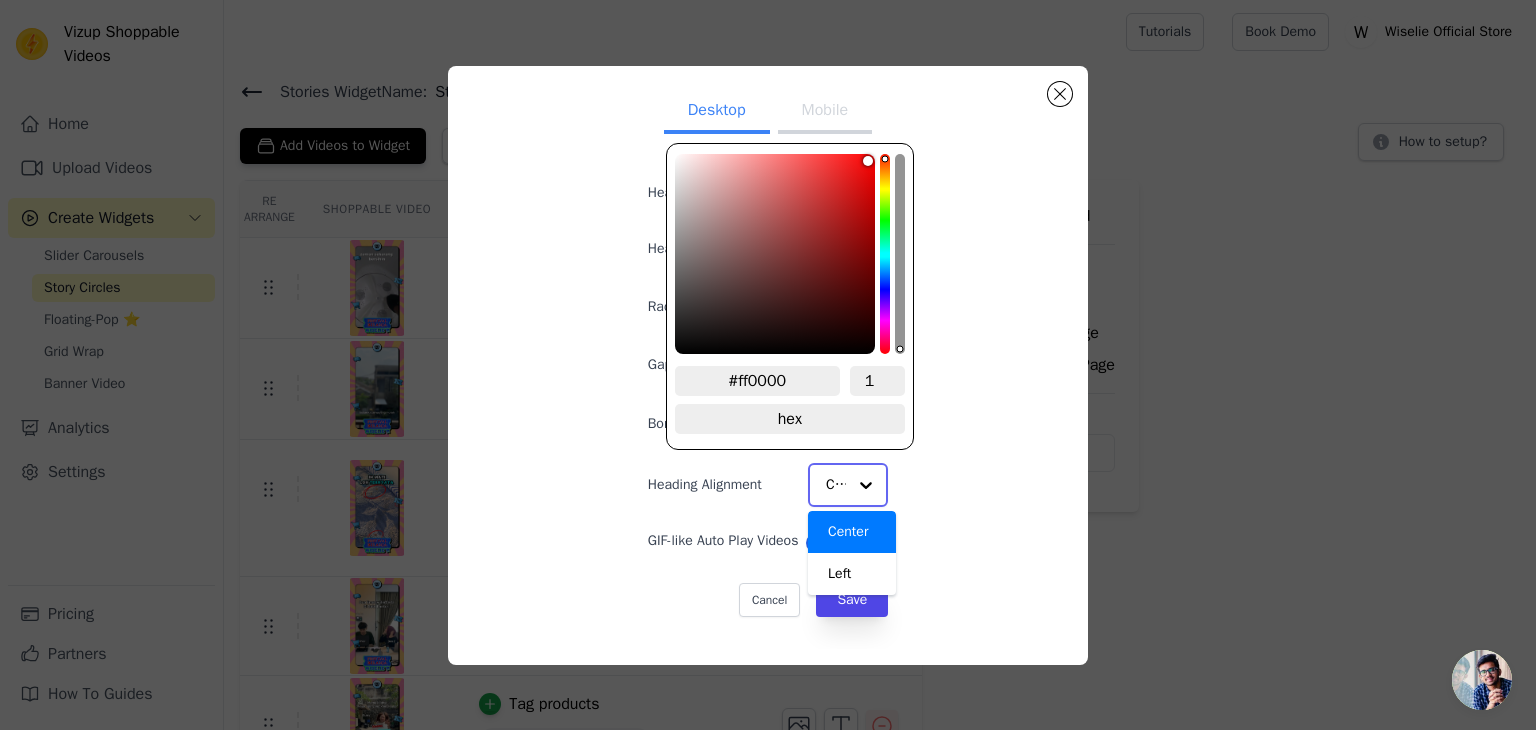 click on "Desktop Mobile   Heading     Heading font size (in px)   16   Radius of cicle(in px)   80   Gap between circles(in px)     Border Color   #ff0000       Choose a color     Heading Alignment     Center   Left       Option Center, selected.   You are currently focused on option Center. There are 2 results available.     Center               GIF-like Auto Play Videos   Label     Yes   Cancel     Save                               #ff0000   1   hex   change to    rgb" at bounding box center [768, 365] 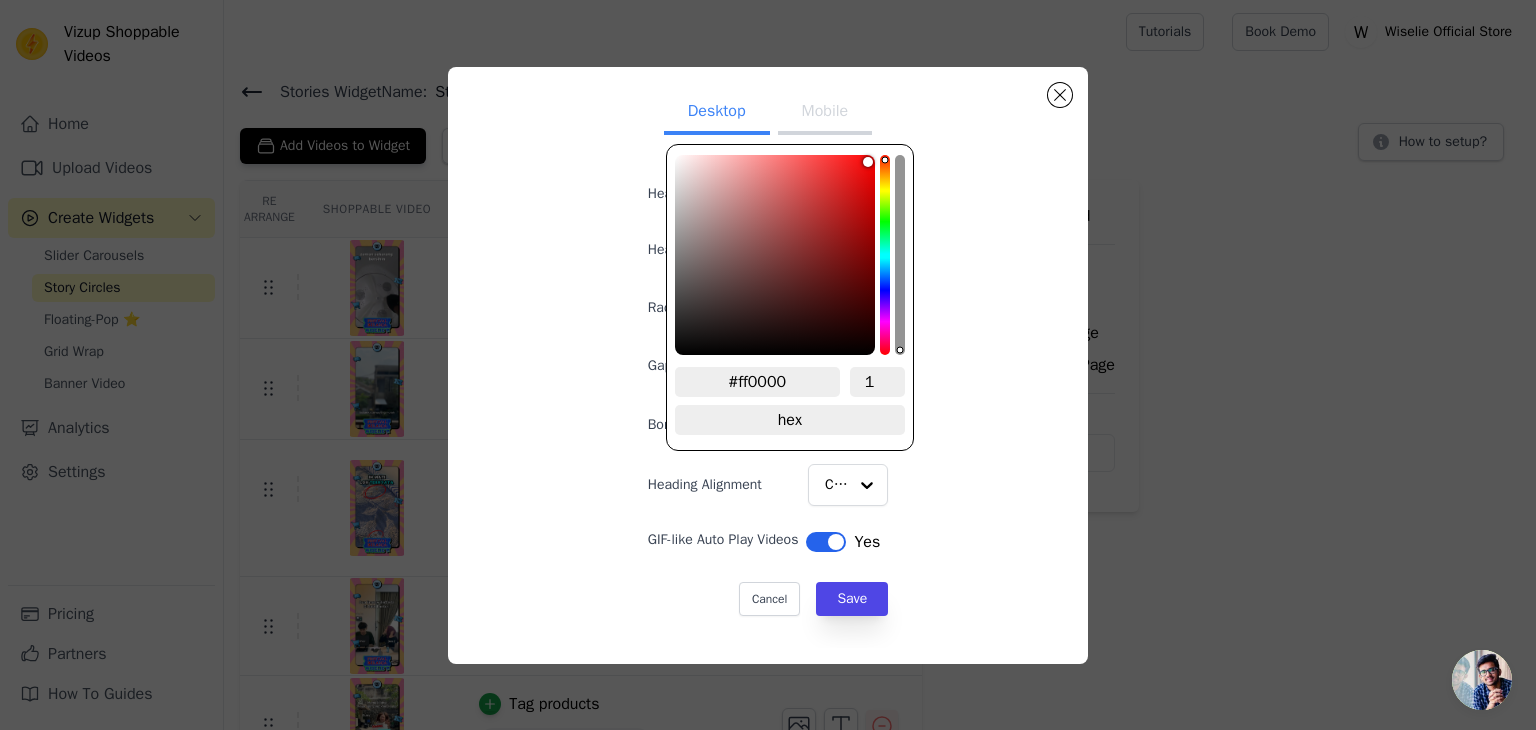 click on "#ff0000" at bounding box center [757, 382] 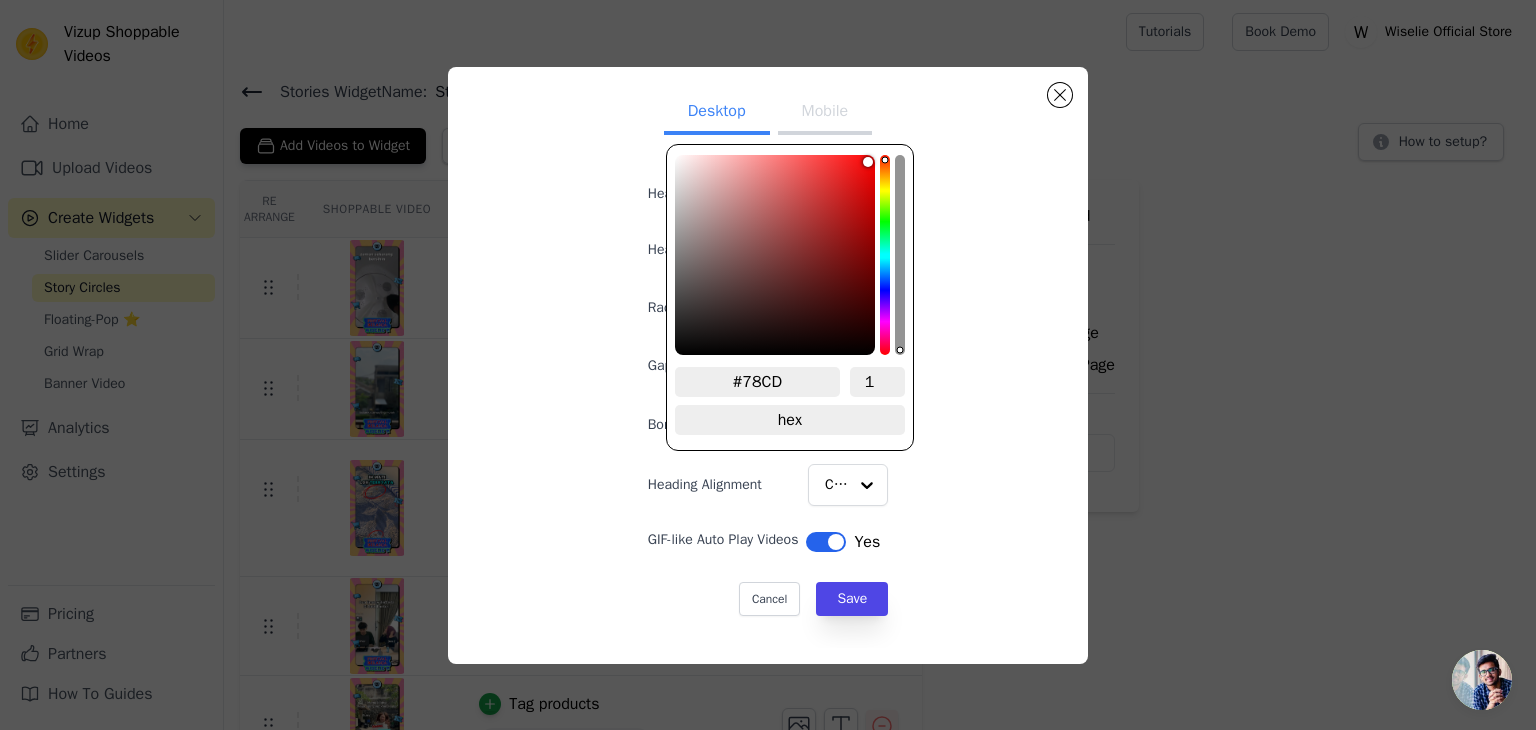 type on "#78CDD" 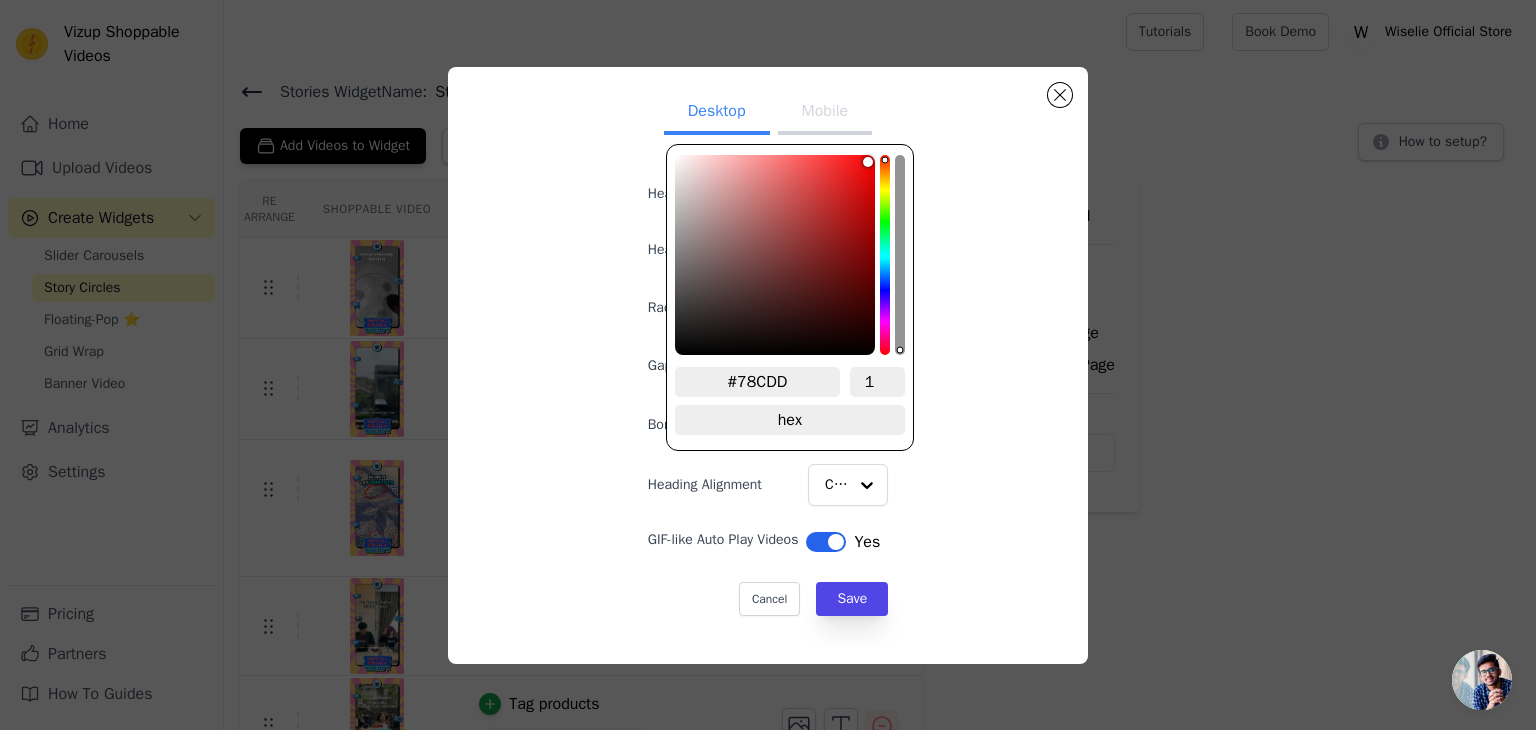 type on "#78cdd1" 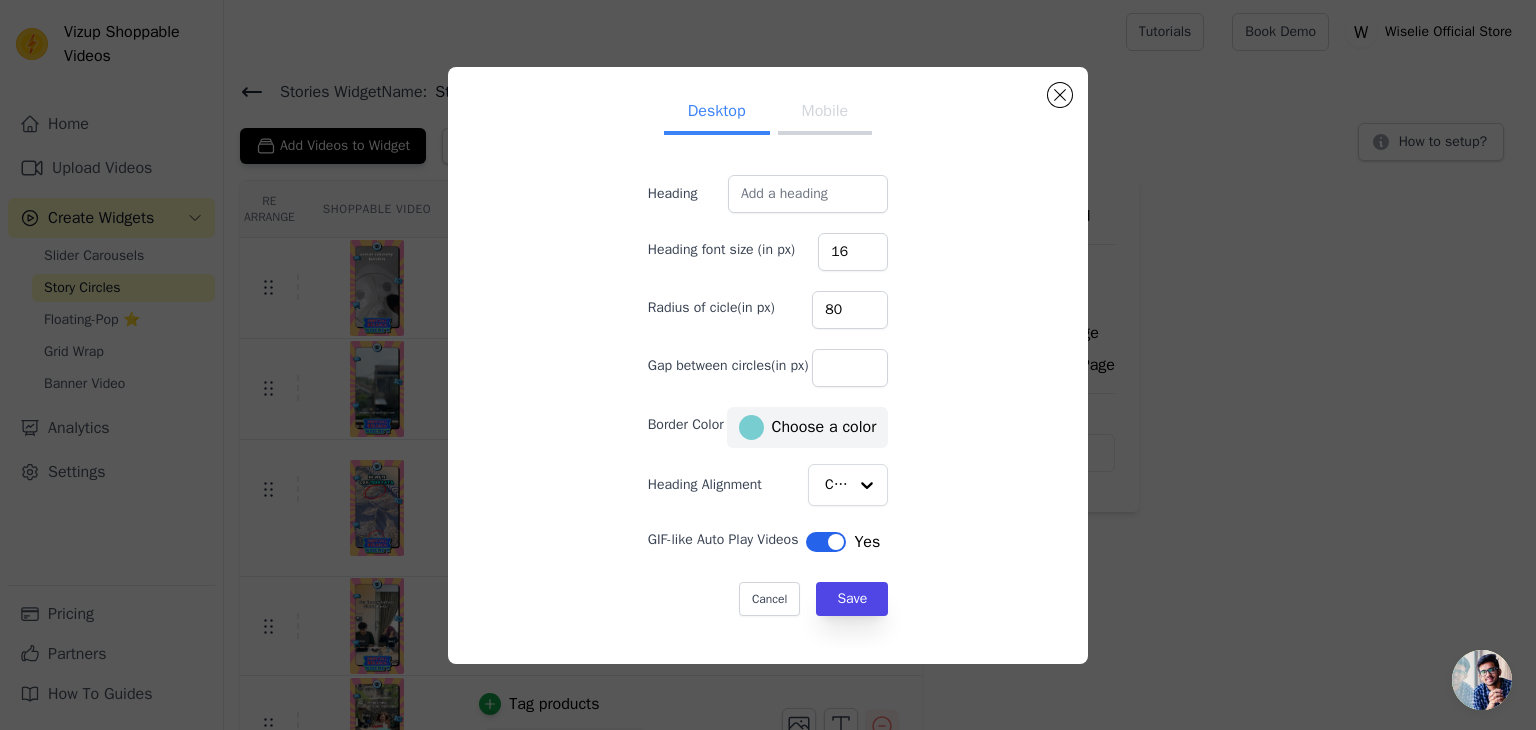 click on "Desktop Mobile   Heading     Heading font size (in px)   16   Radius of cicle(in px)   80   Gap between circles(in px)     Border Color   #78cdd1       Choose a color     Heading Alignment         Center               GIF-like Auto Play Videos   Label     Yes   Cancel     Save                               #78CDD1   1   hex   change to    rgb" at bounding box center (768, 365) 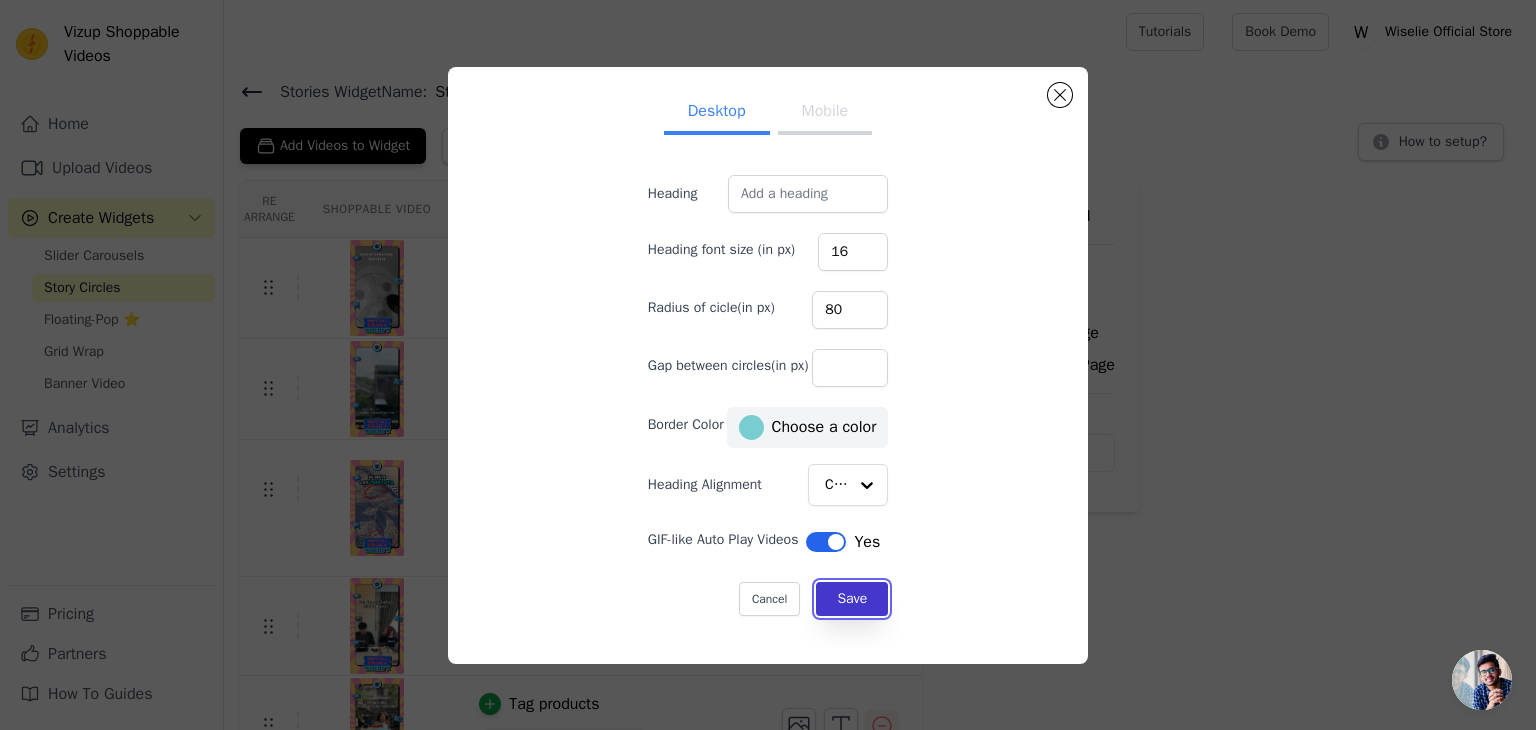 click on "Save" at bounding box center (852, 599) 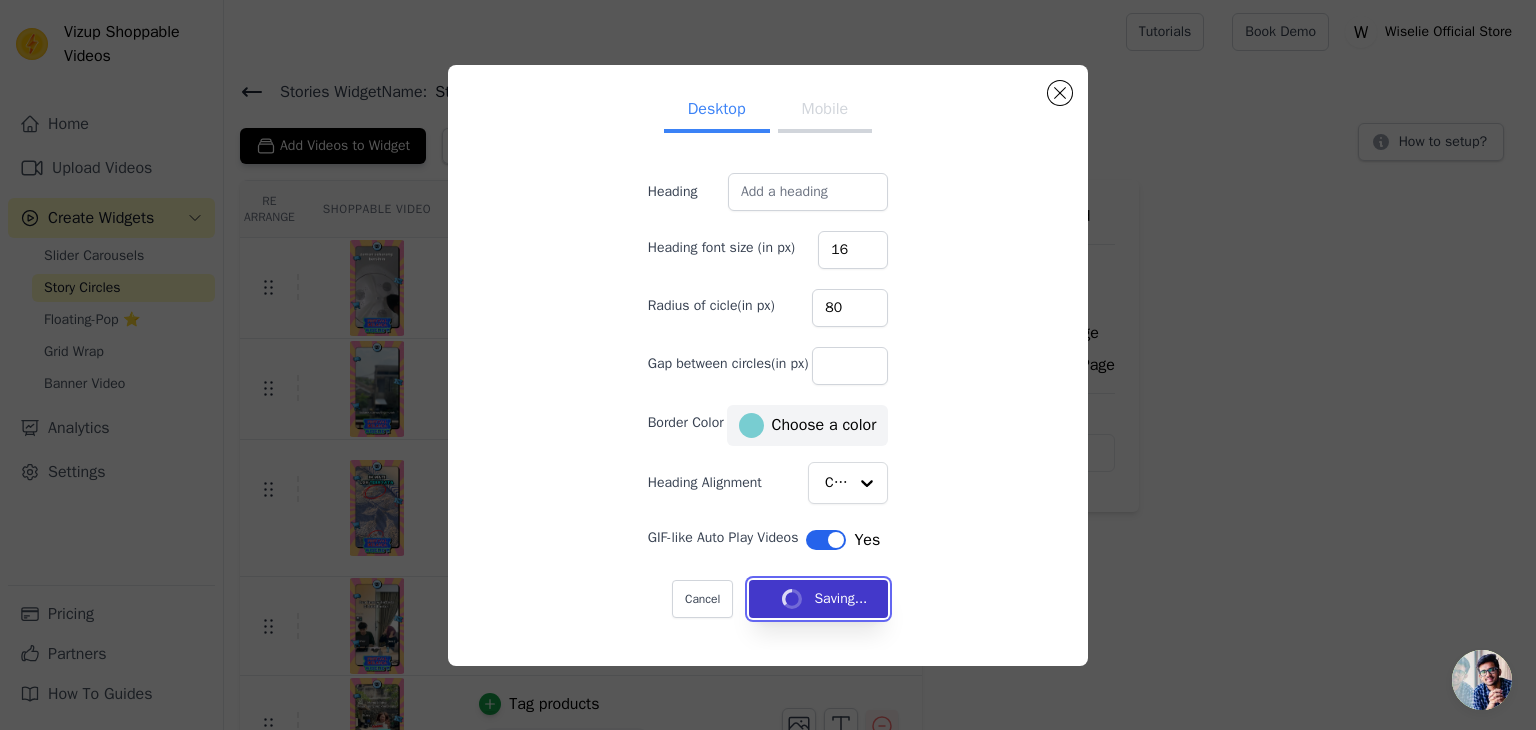 type 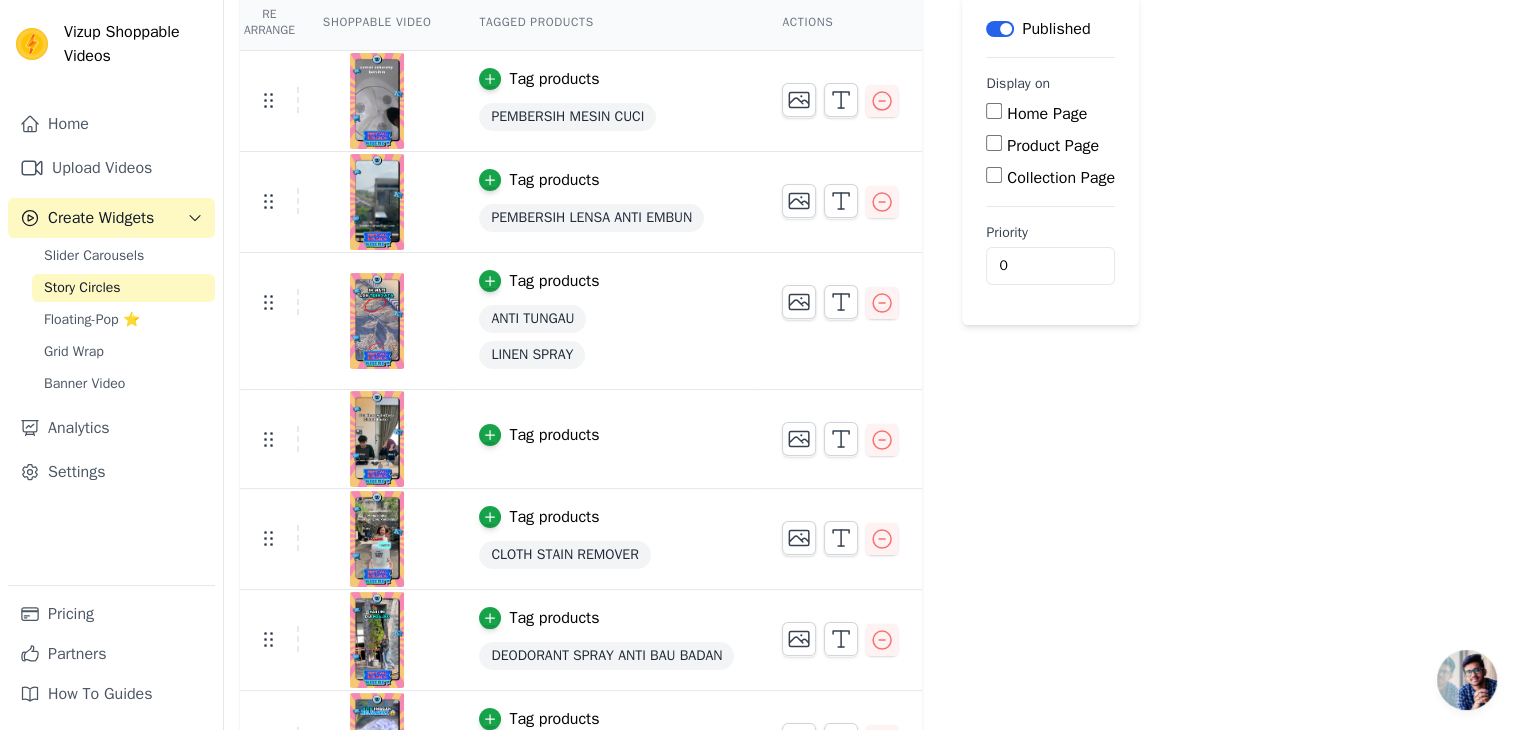 scroll, scrollTop: 248, scrollLeft: 0, axis: vertical 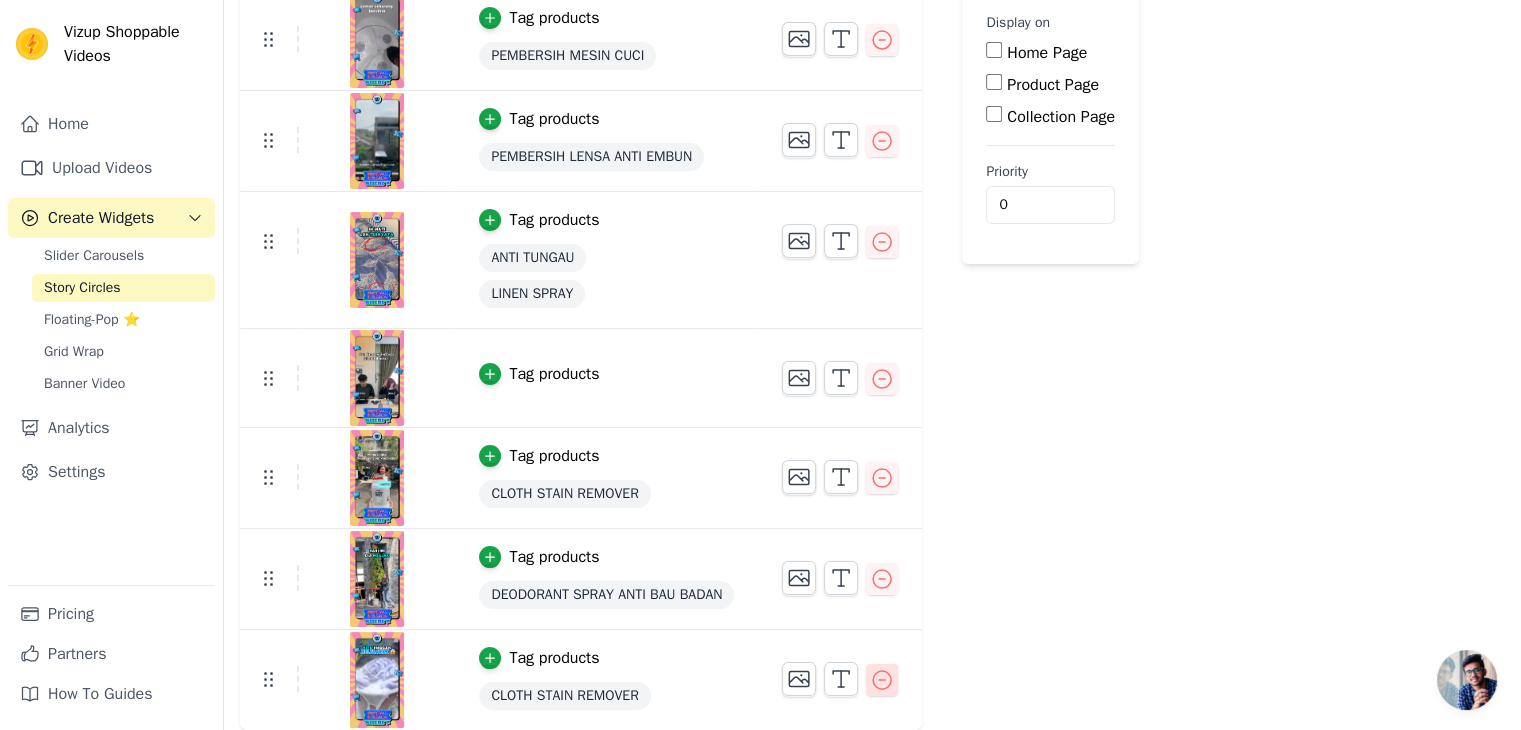 click 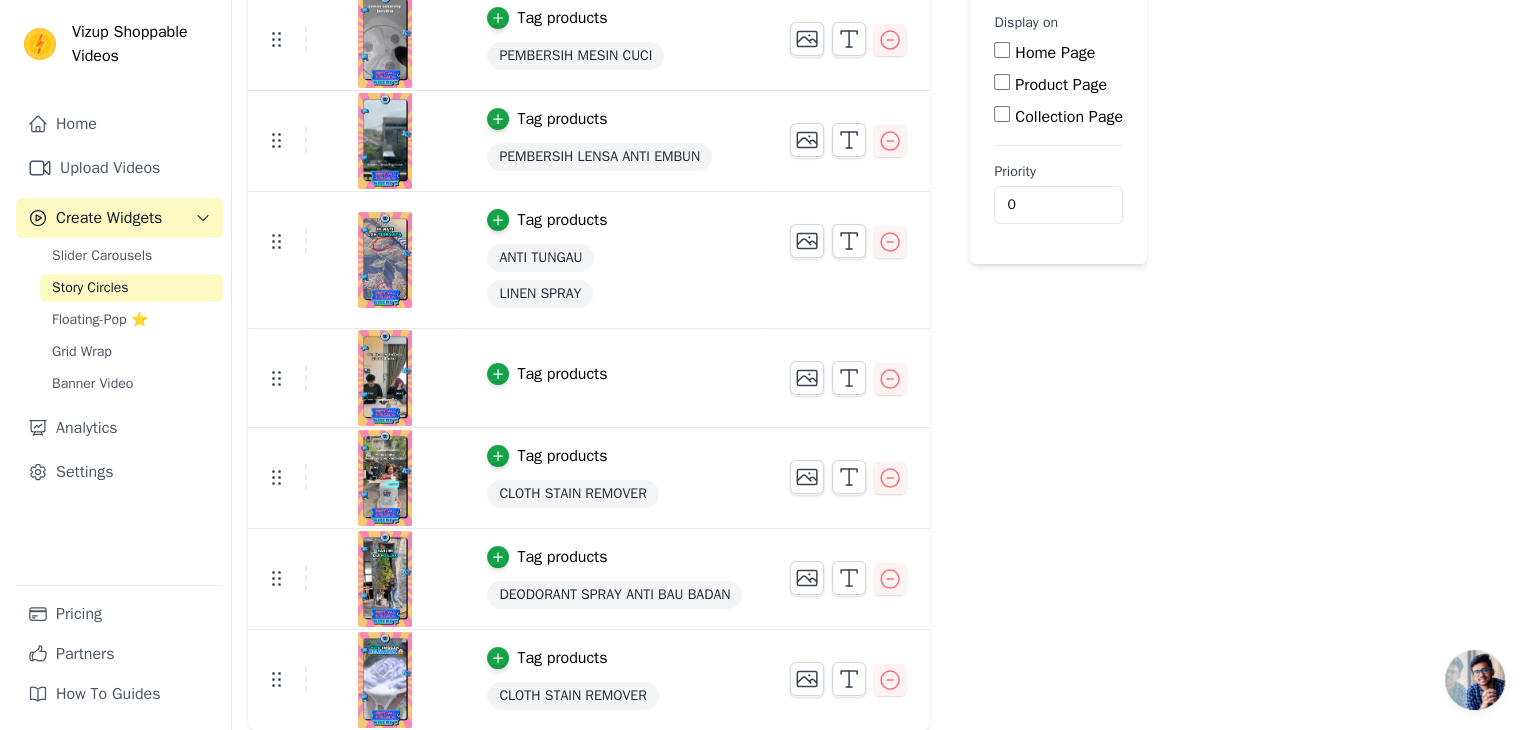 scroll, scrollTop: 0, scrollLeft: 0, axis: both 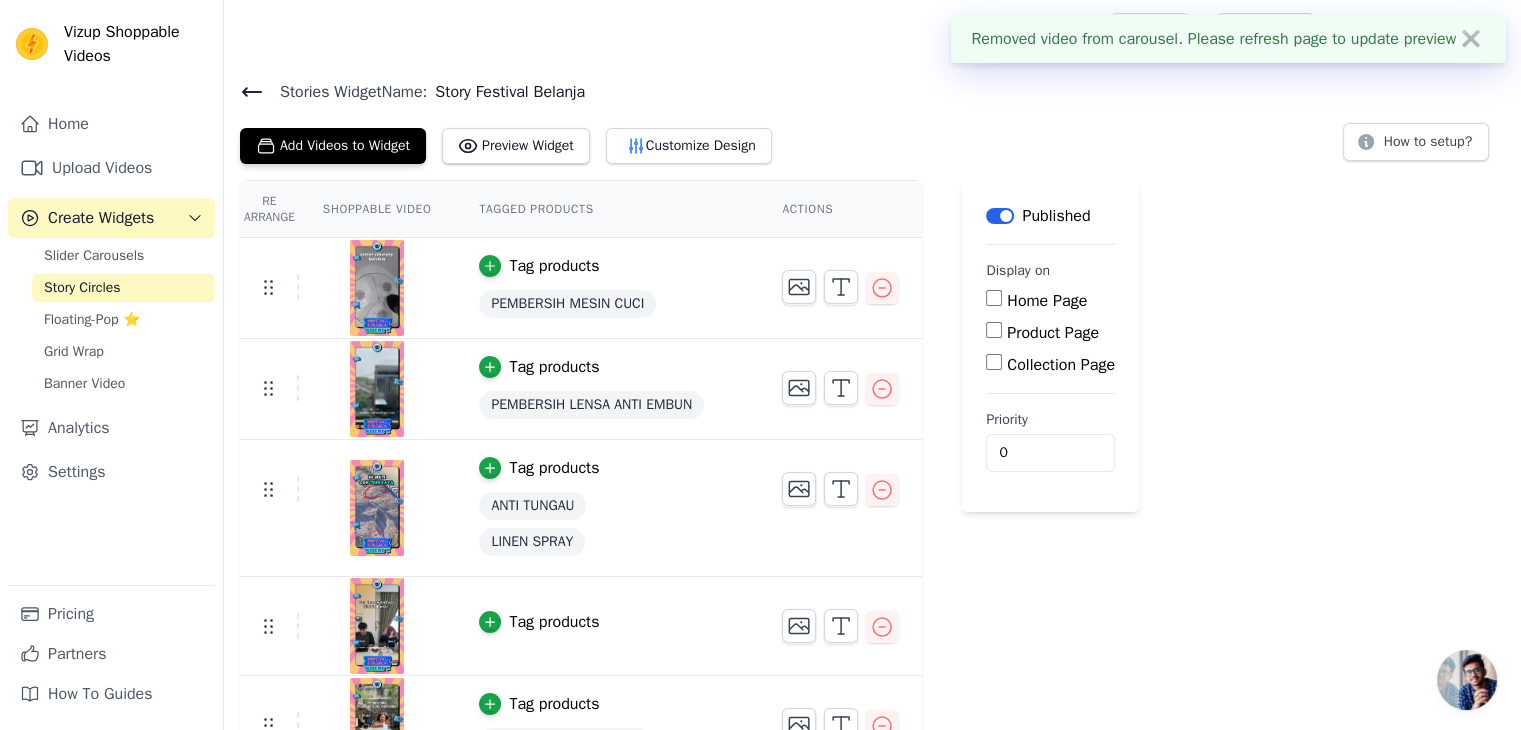 click 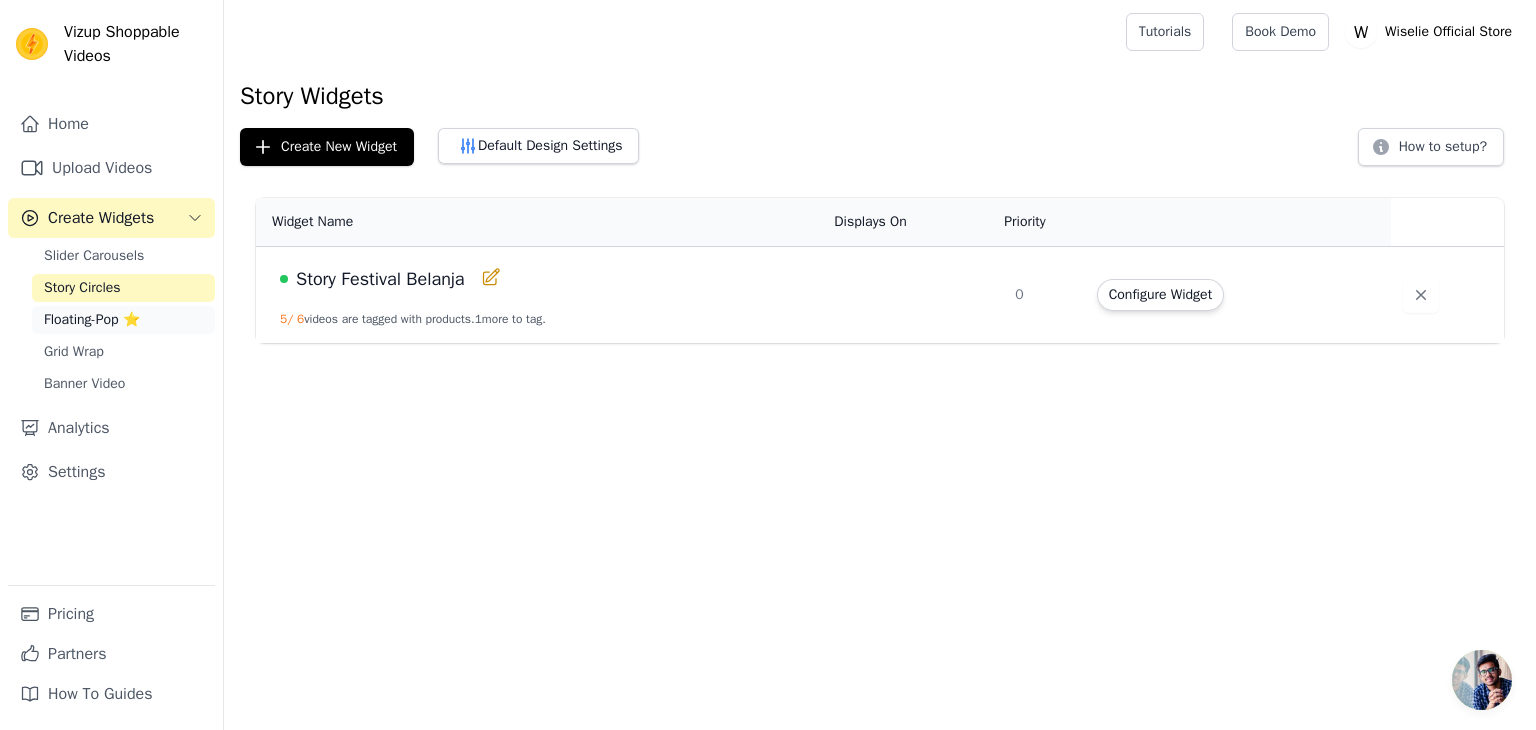 click on "Floating-Pop ⭐" at bounding box center [92, 320] 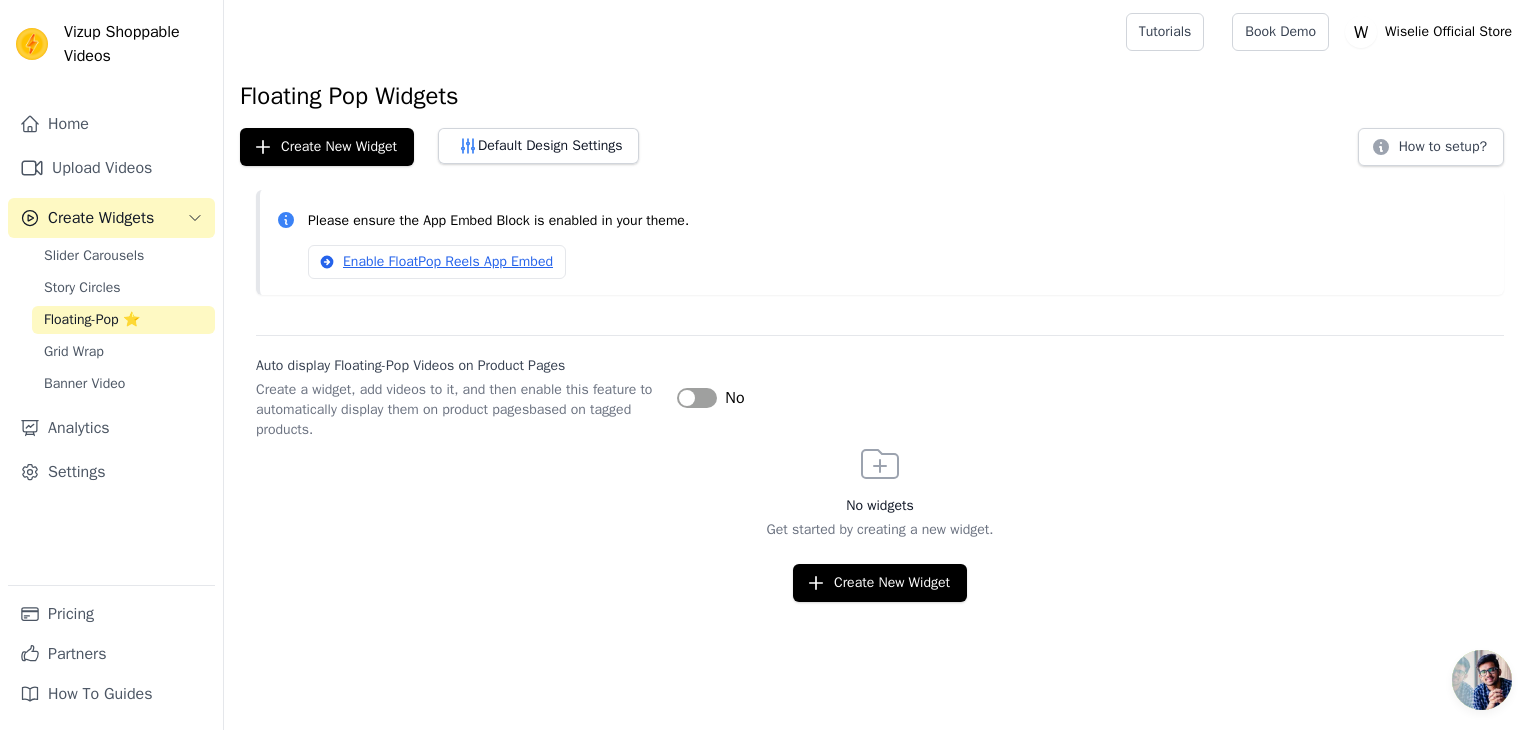 click on "Label" at bounding box center (697, 398) 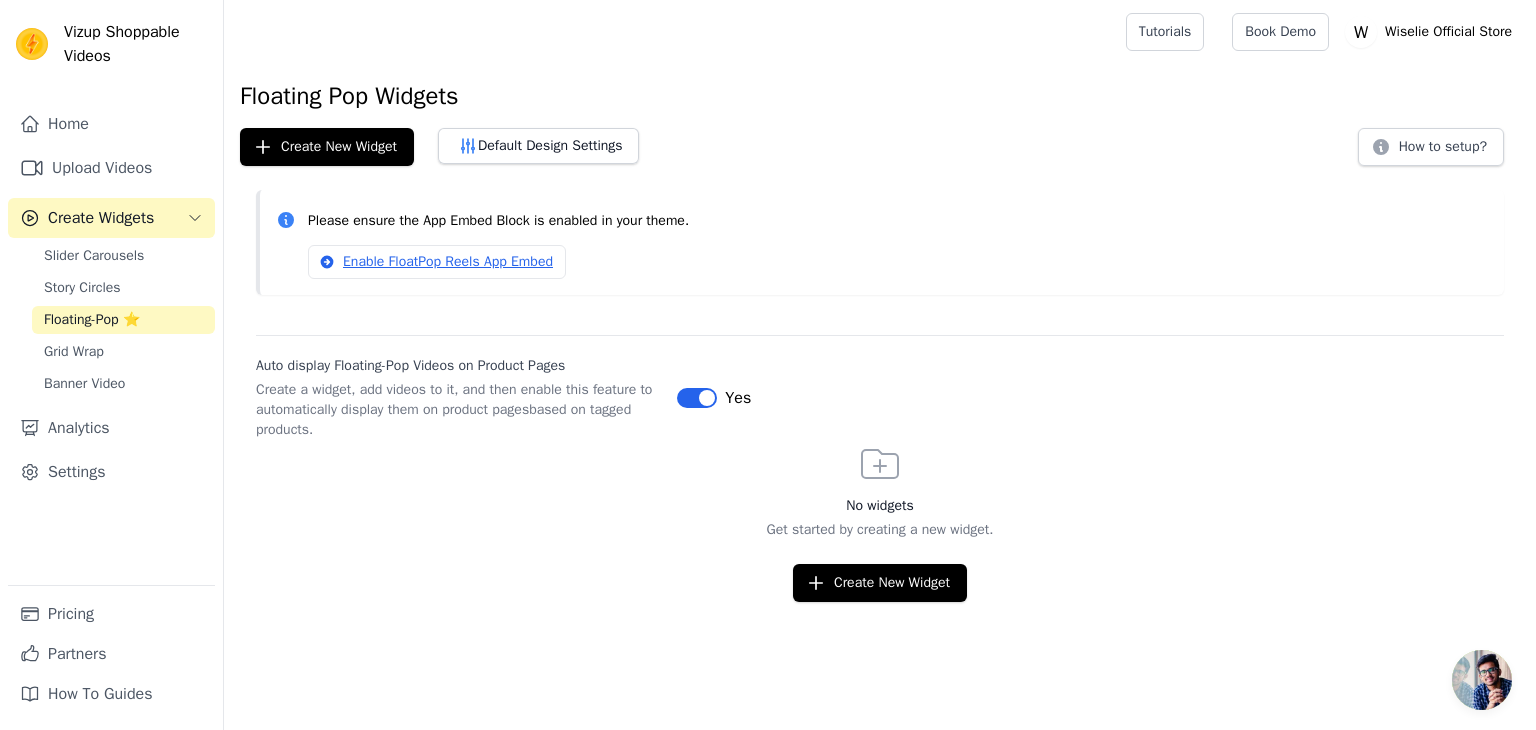 click on "Label" at bounding box center (697, 398) 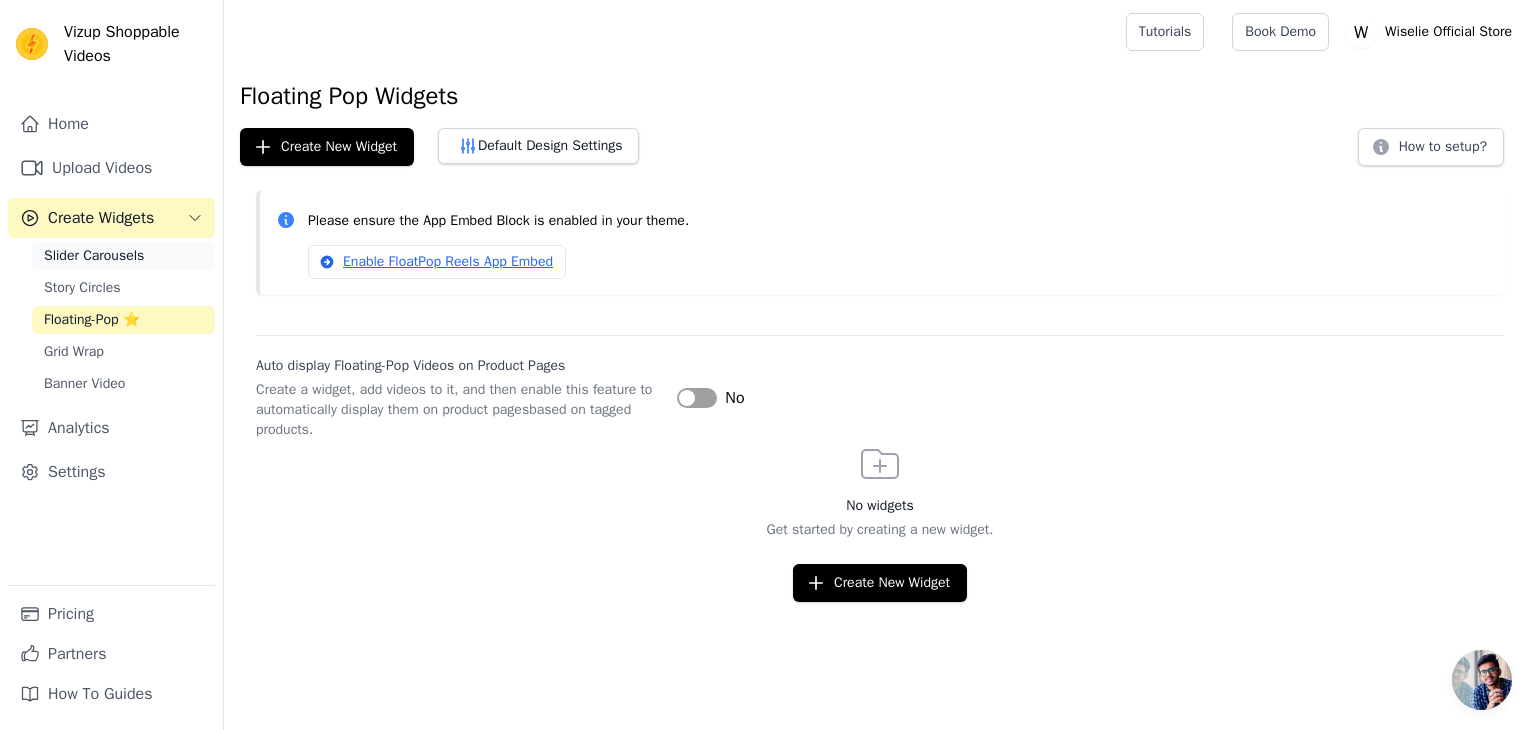 click on "Slider Carousels" at bounding box center (94, 256) 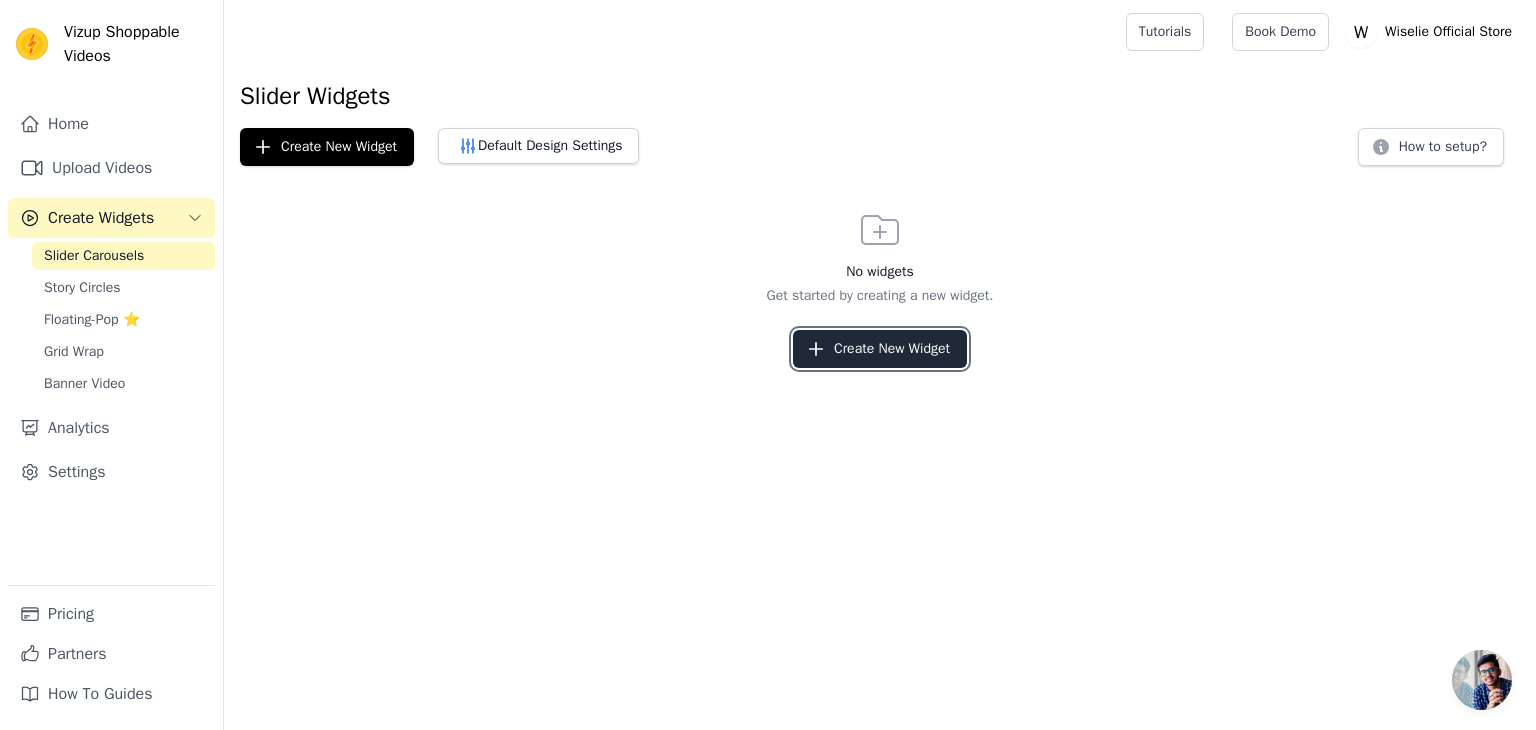 click on "Create New Widget" at bounding box center (880, 349) 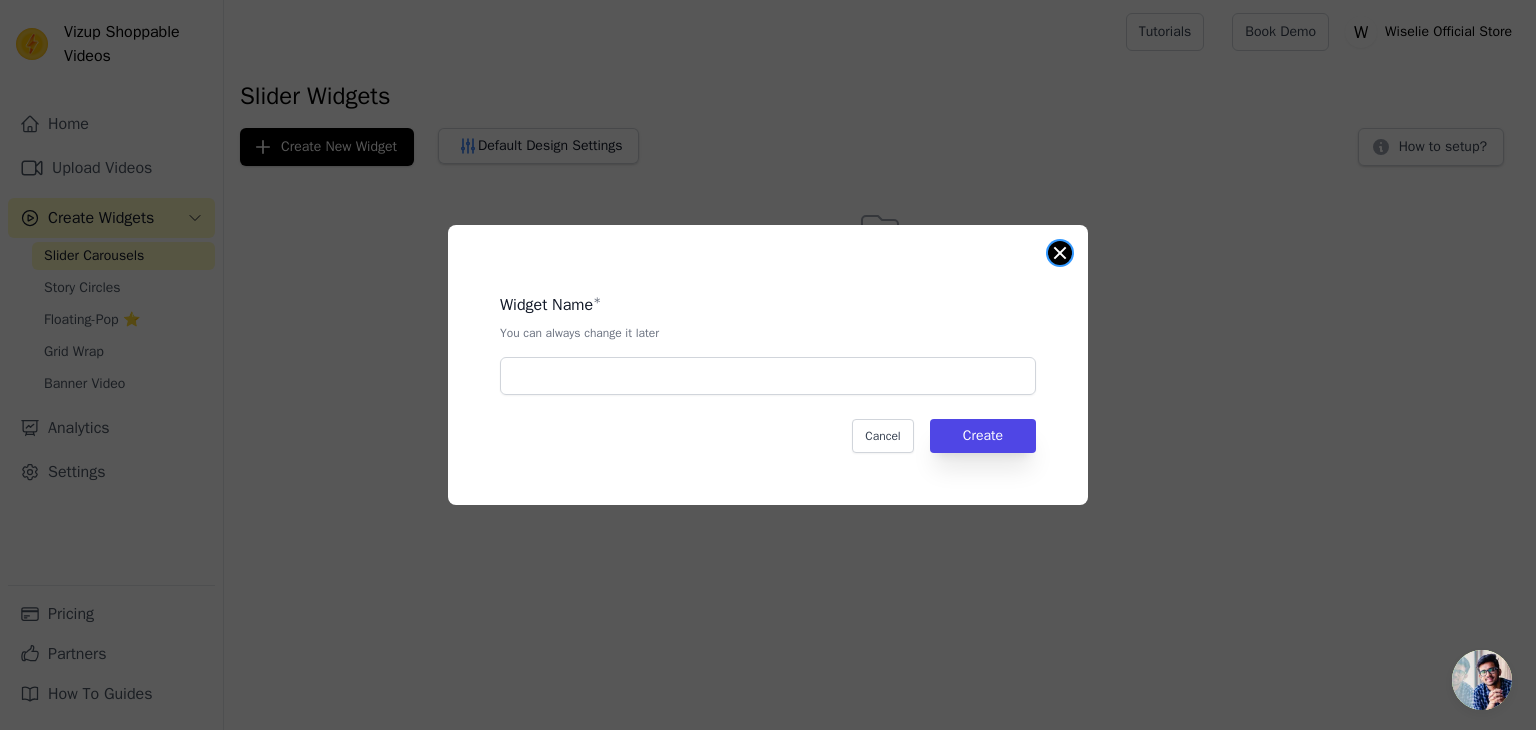 click at bounding box center (1060, 253) 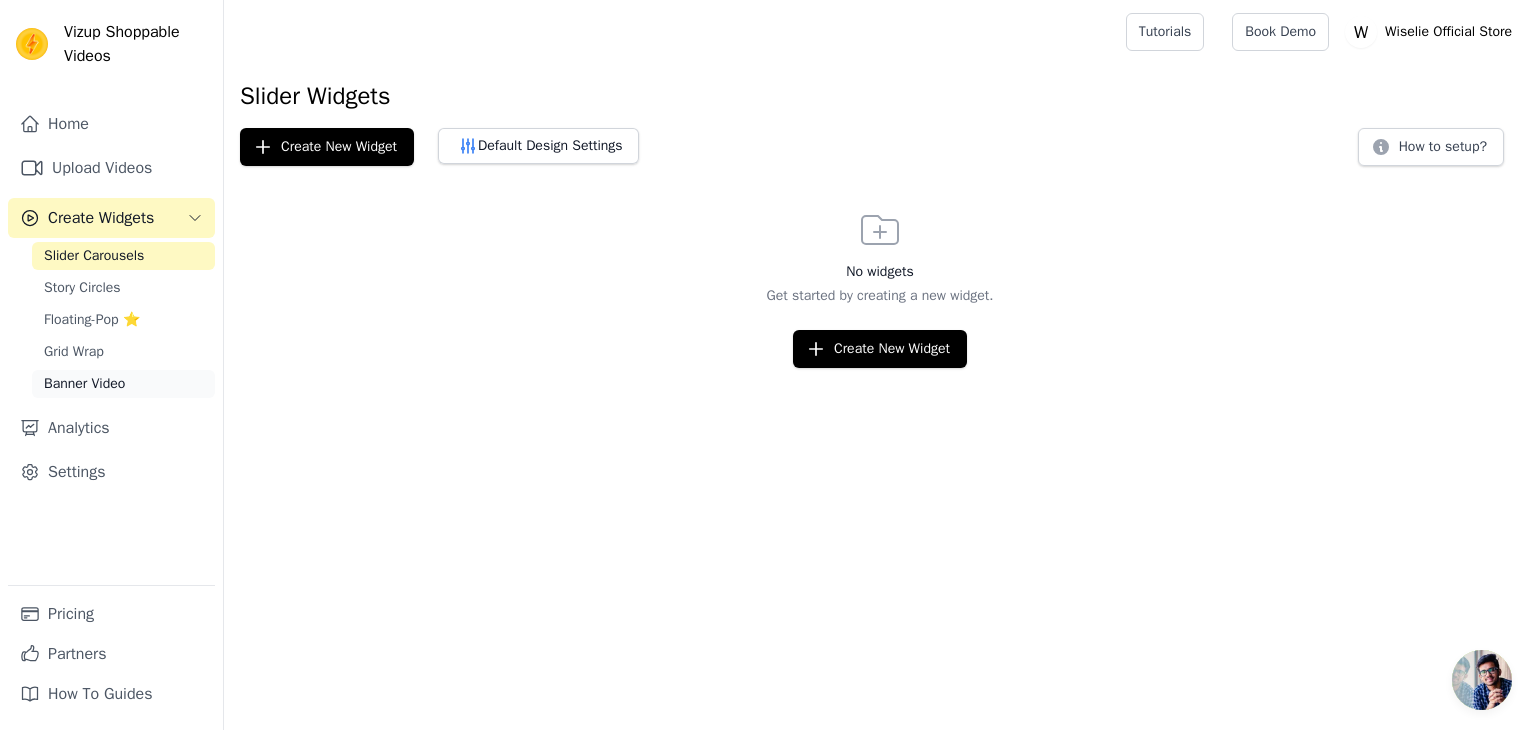 click on "Banner Video" at bounding box center (84, 384) 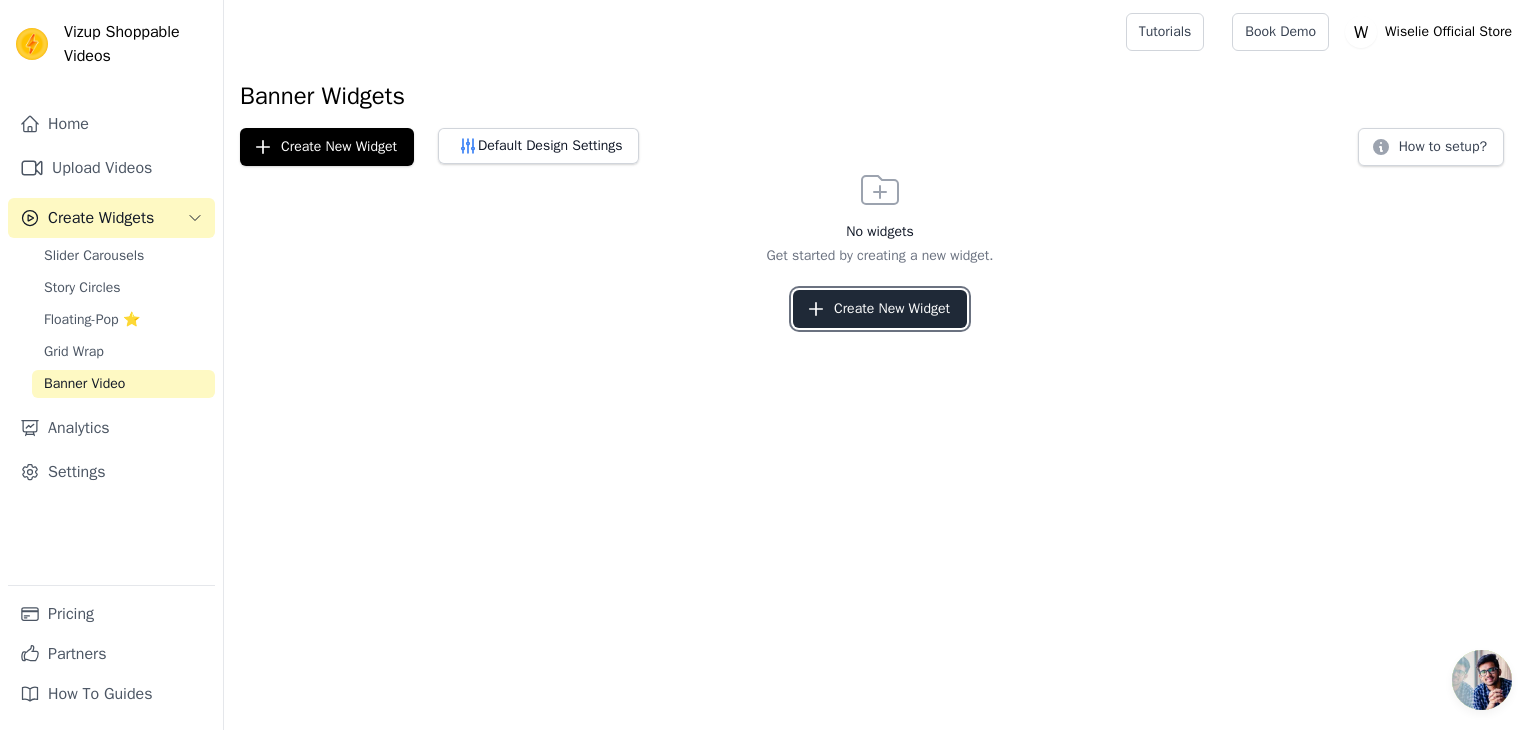 click on "Create New Widget" at bounding box center (880, 309) 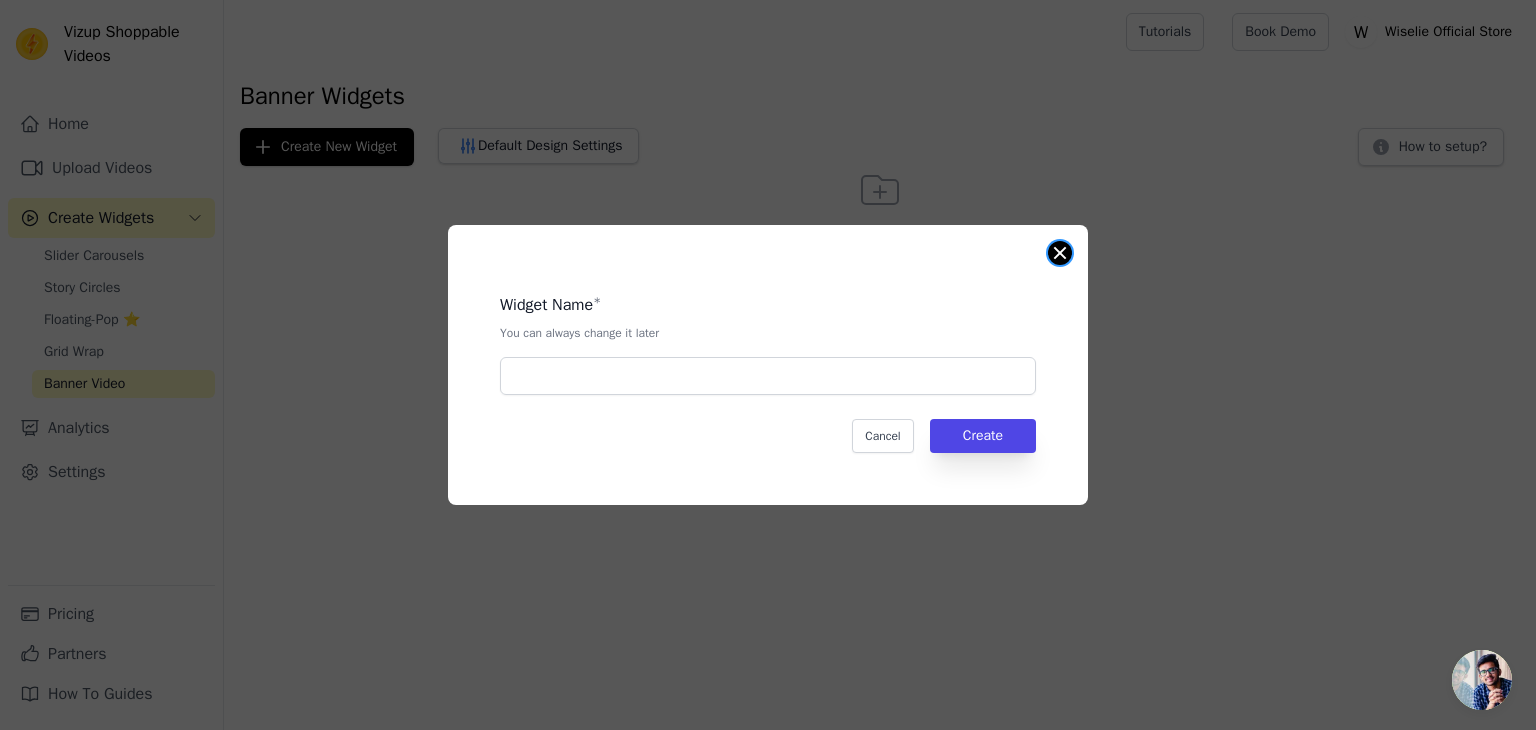 click at bounding box center [1060, 253] 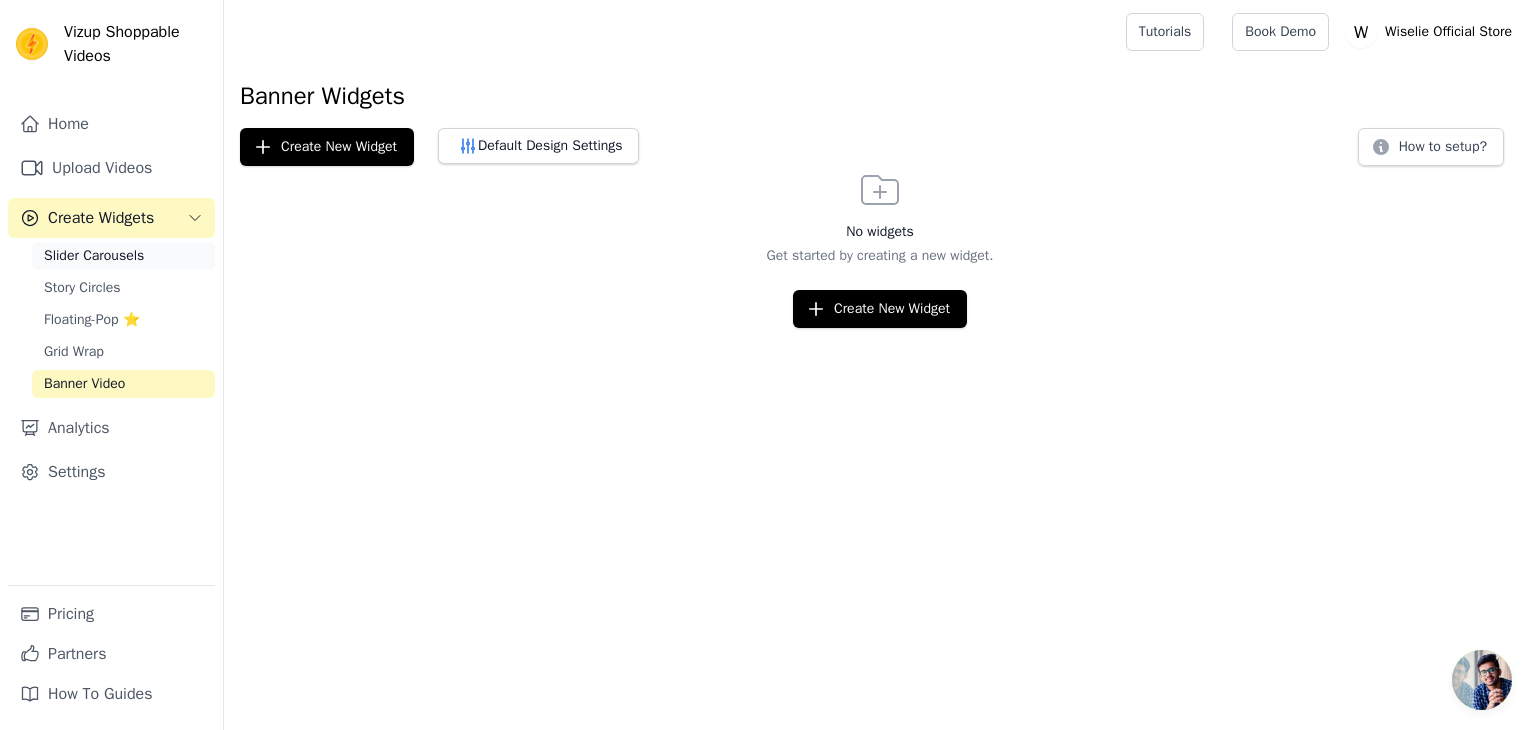 click on "Slider Carousels" at bounding box center (94, 256) 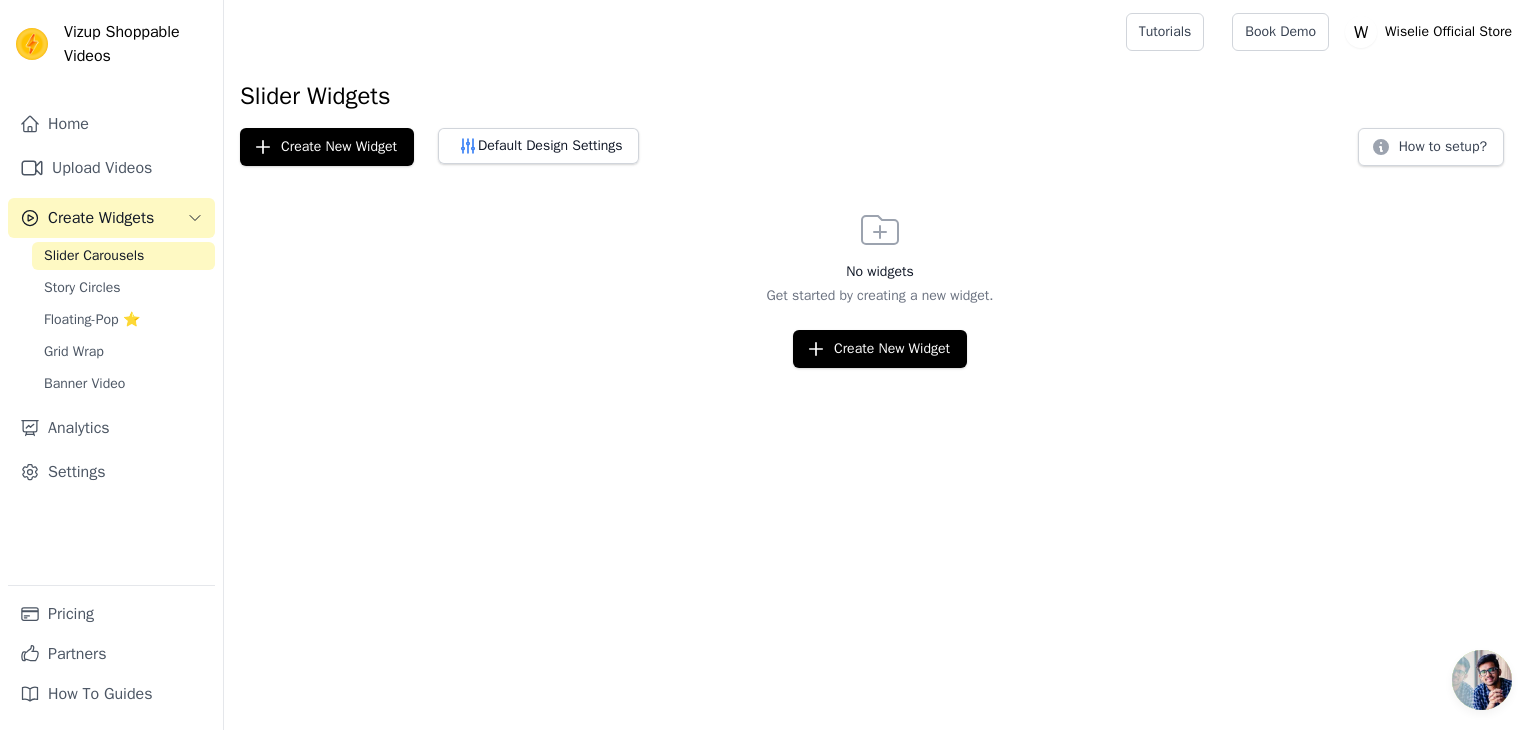 click on "Get started by creating a new widget." at bounding box center (880, 296) 